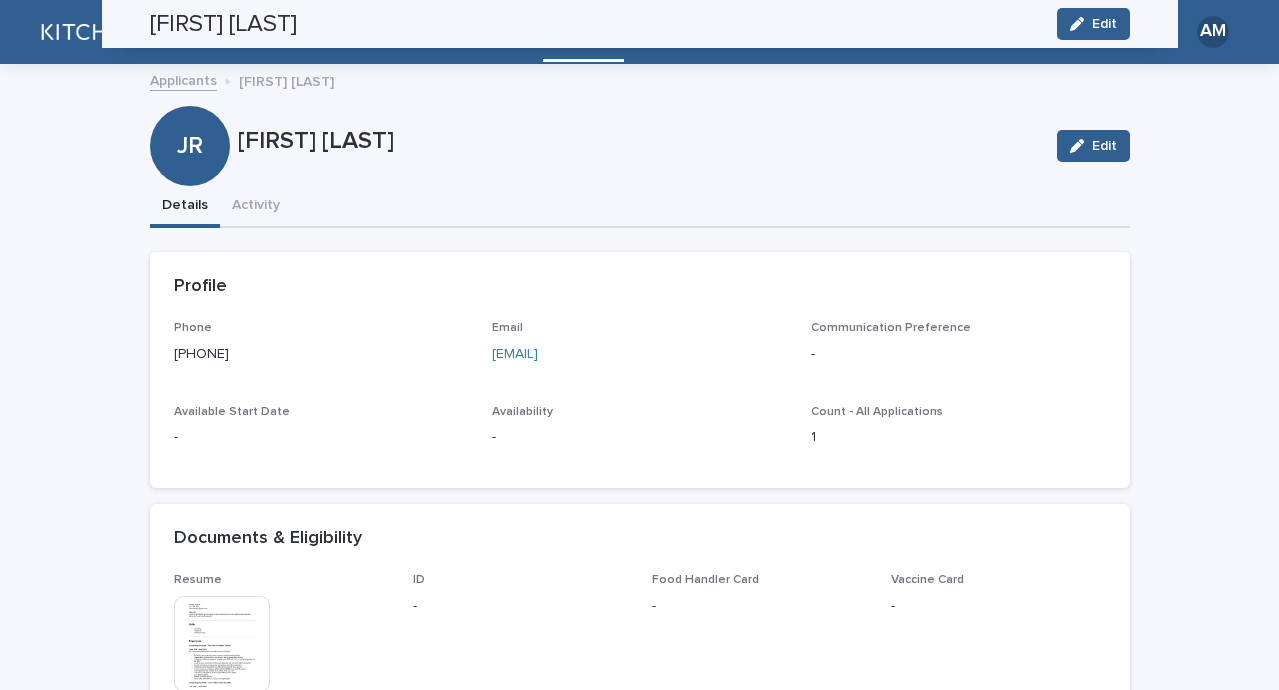 click on "[FIRST] [LAST] [FIRST] [LAST]" at bounding box center [256, 1027] 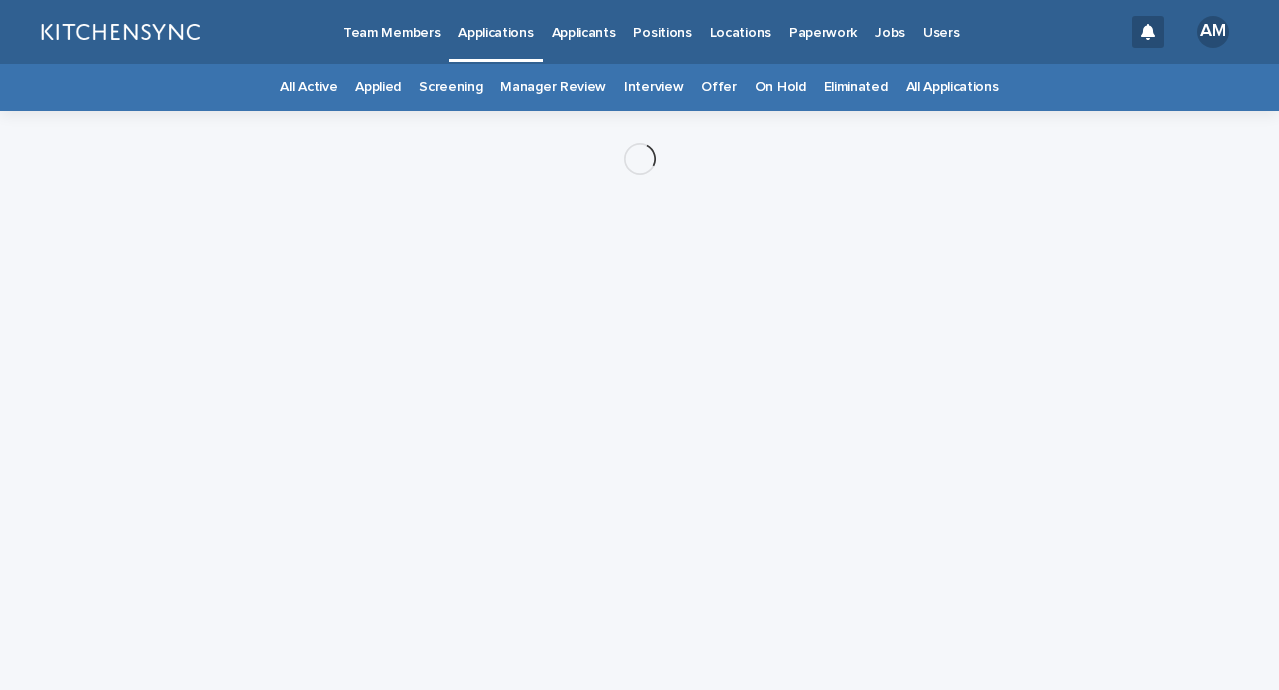 scroll, scrollTop: 0, scrollLeft: 0, axis: both 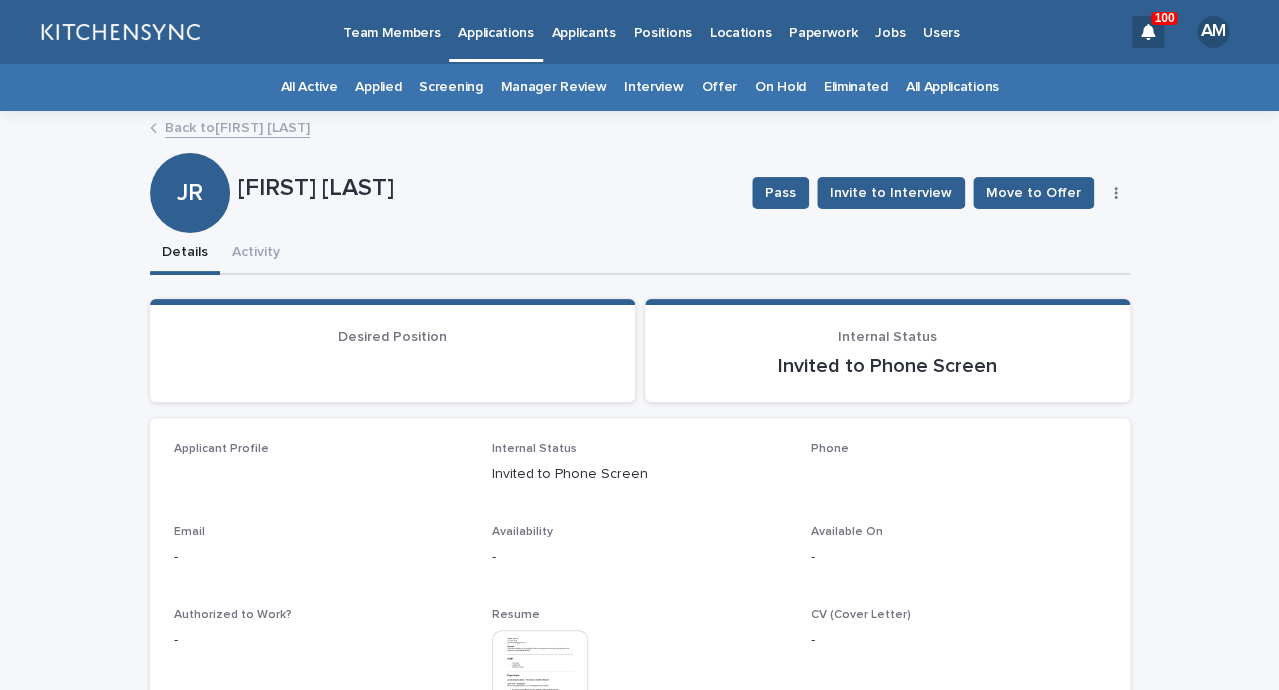 click at bounding box center [1116, 193] 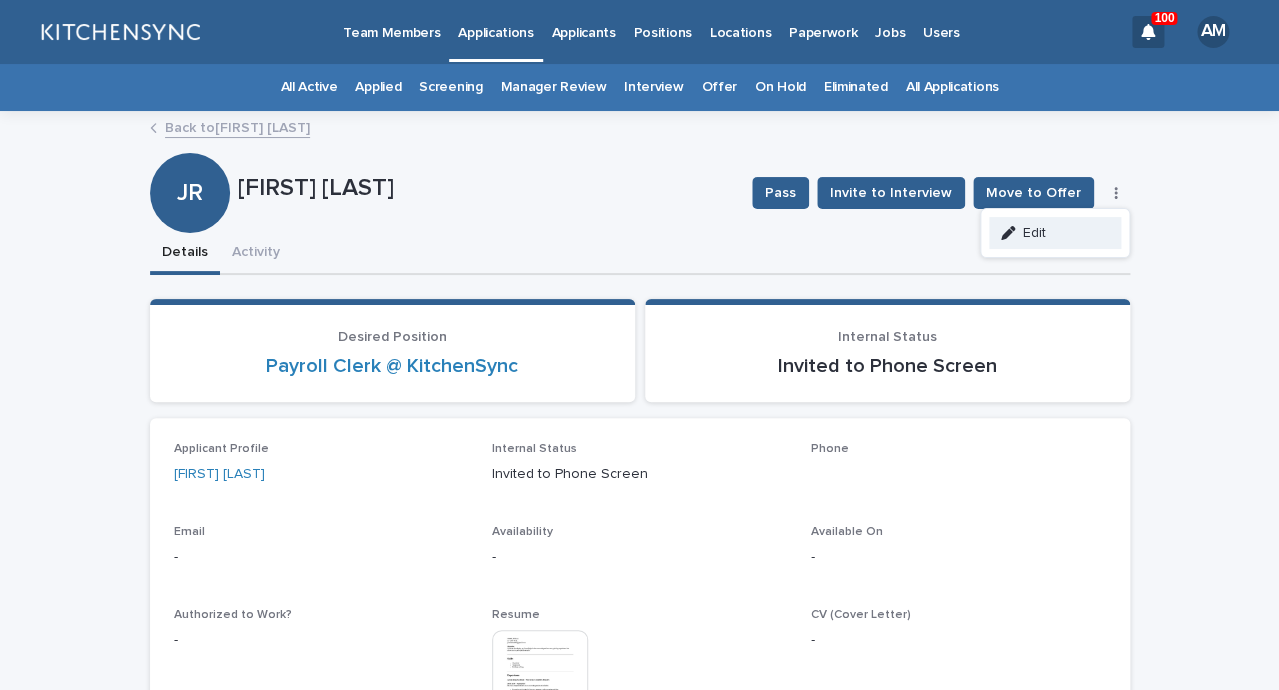 click on "Edit" at bounding box center [1055, 233] 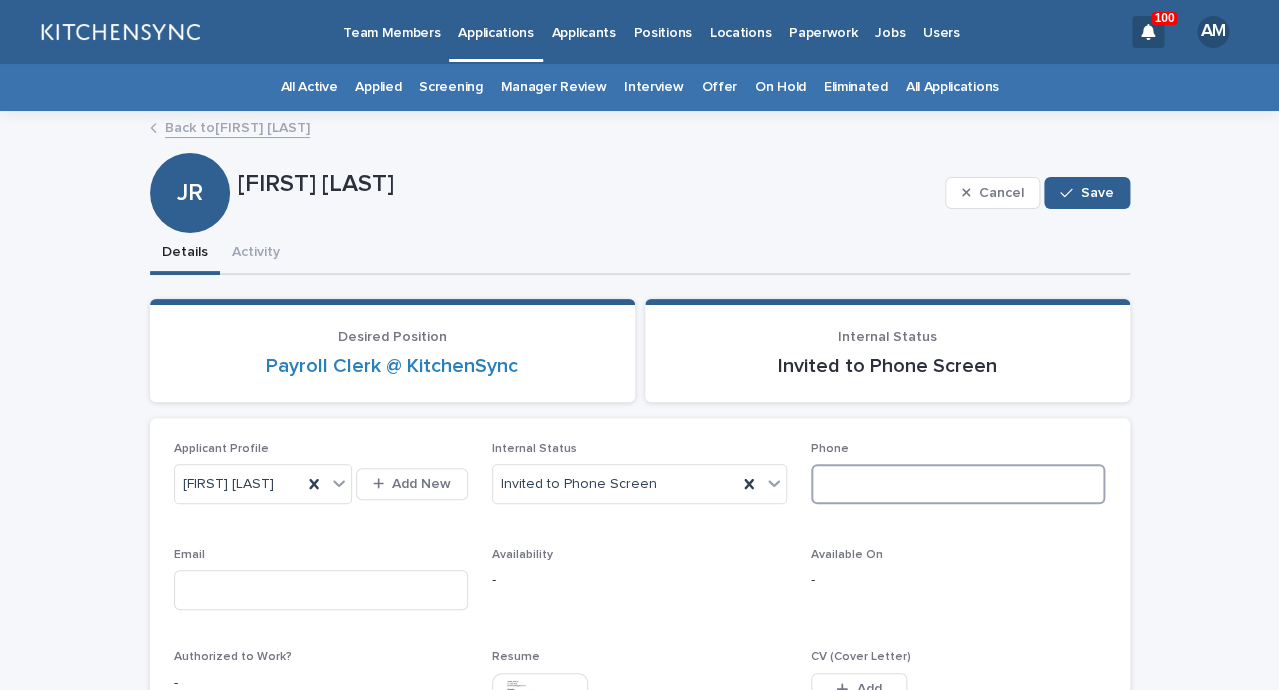 click at bounding box center (958, 484) 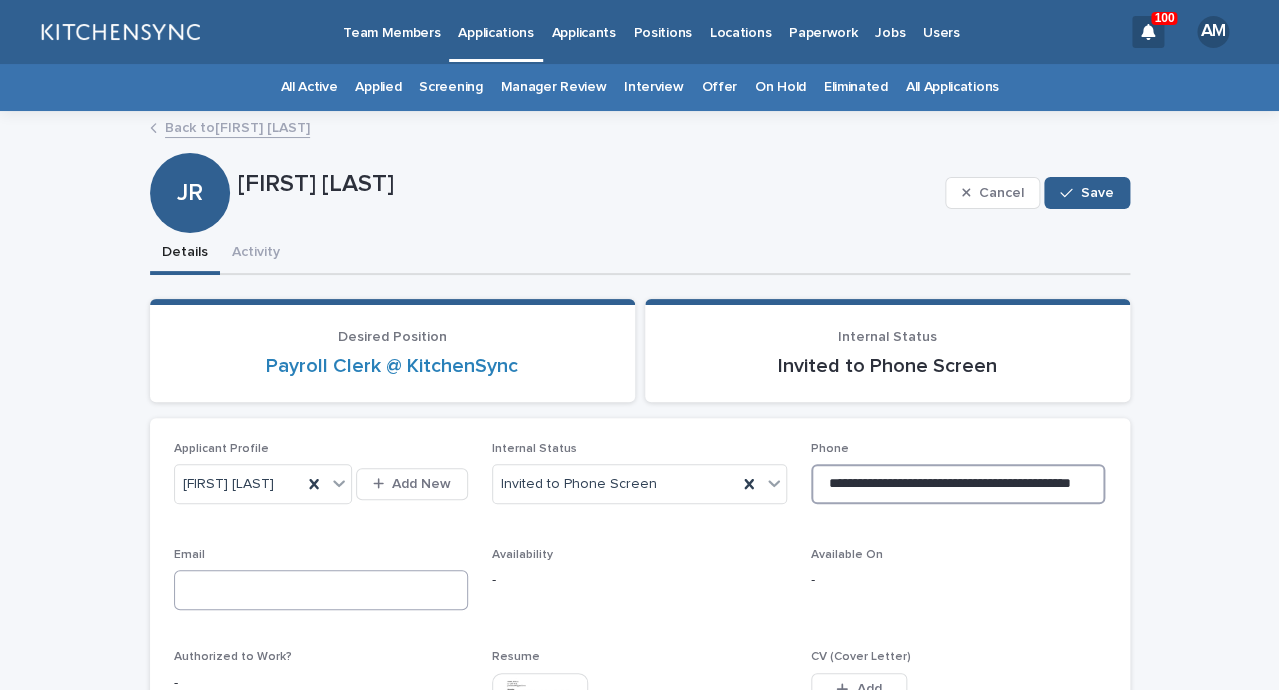 type on "**********" 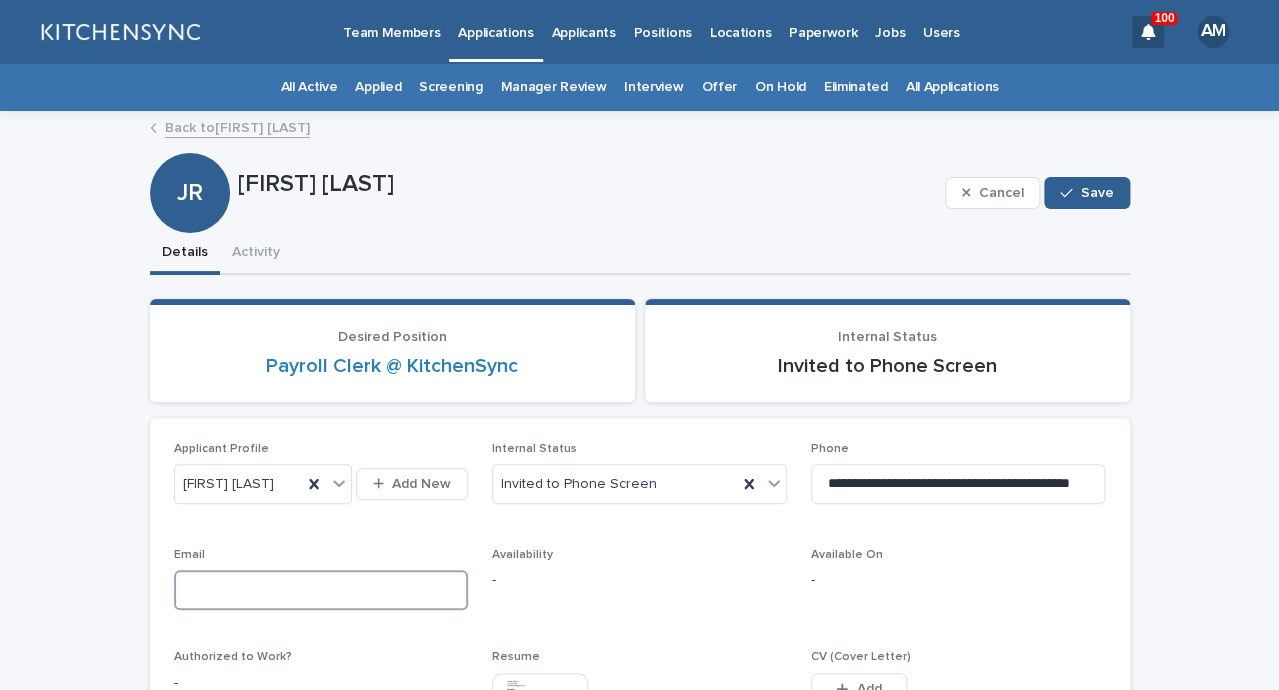 click at bounding box center [321, 590] 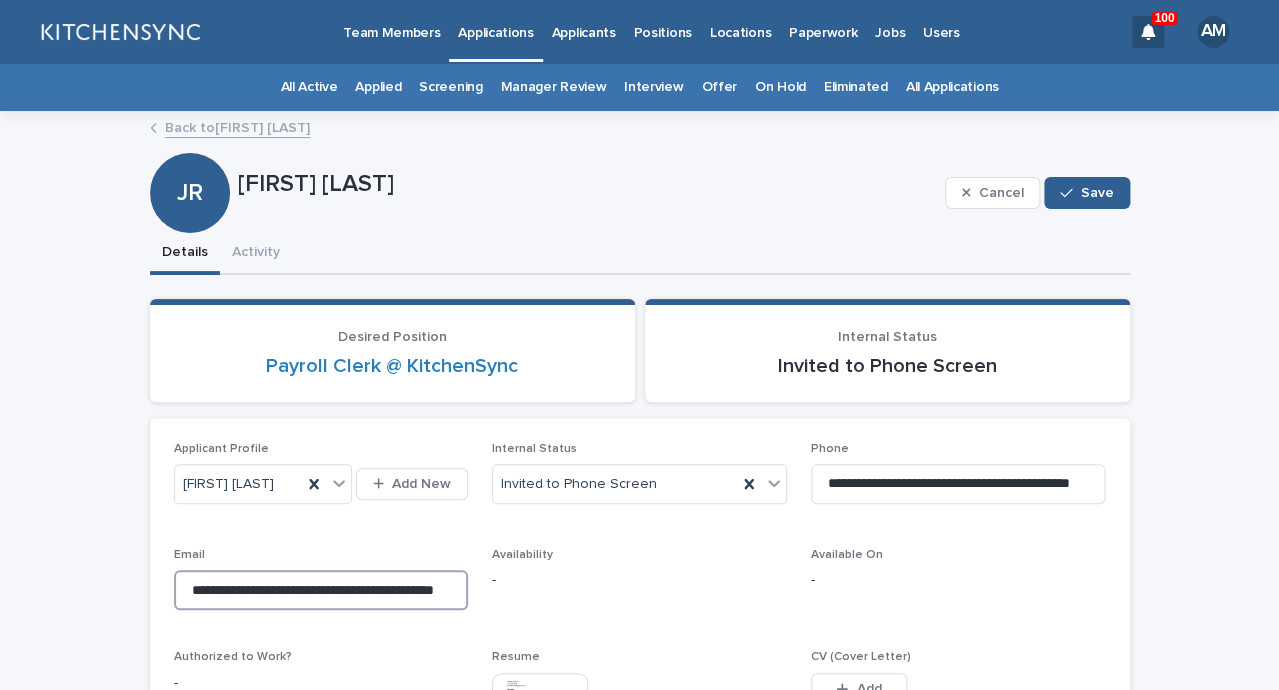 scroll, scrollTop: 0, scrollLeft: 63, axis: horizontal 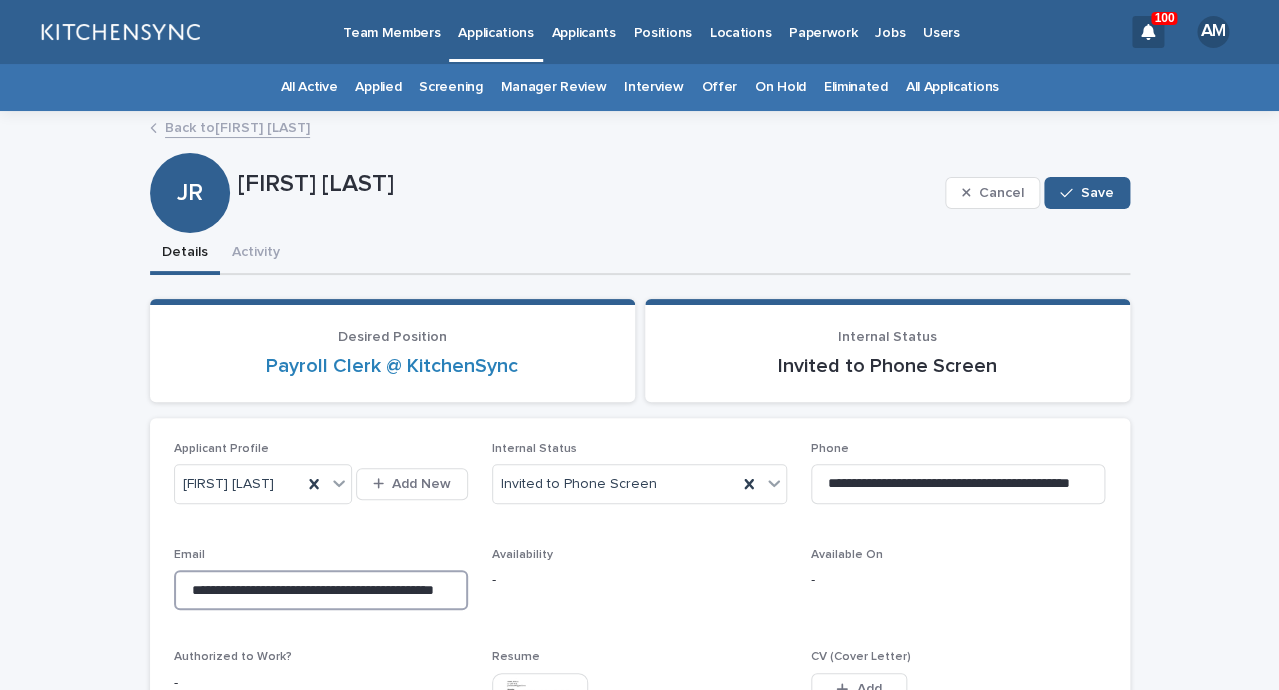 drag, startPoint x: 290, startPoint y: 603, endPoint x: 124, endPoint y: 588, distance: 166.67633 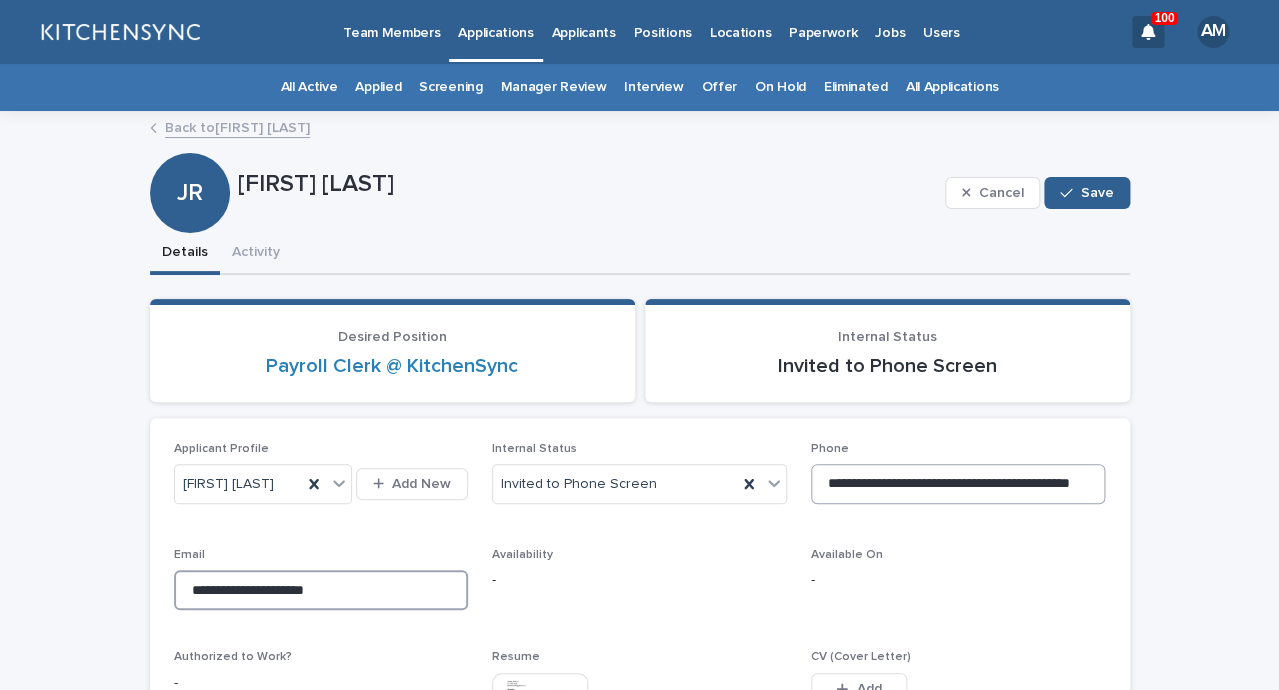 type on "**********" 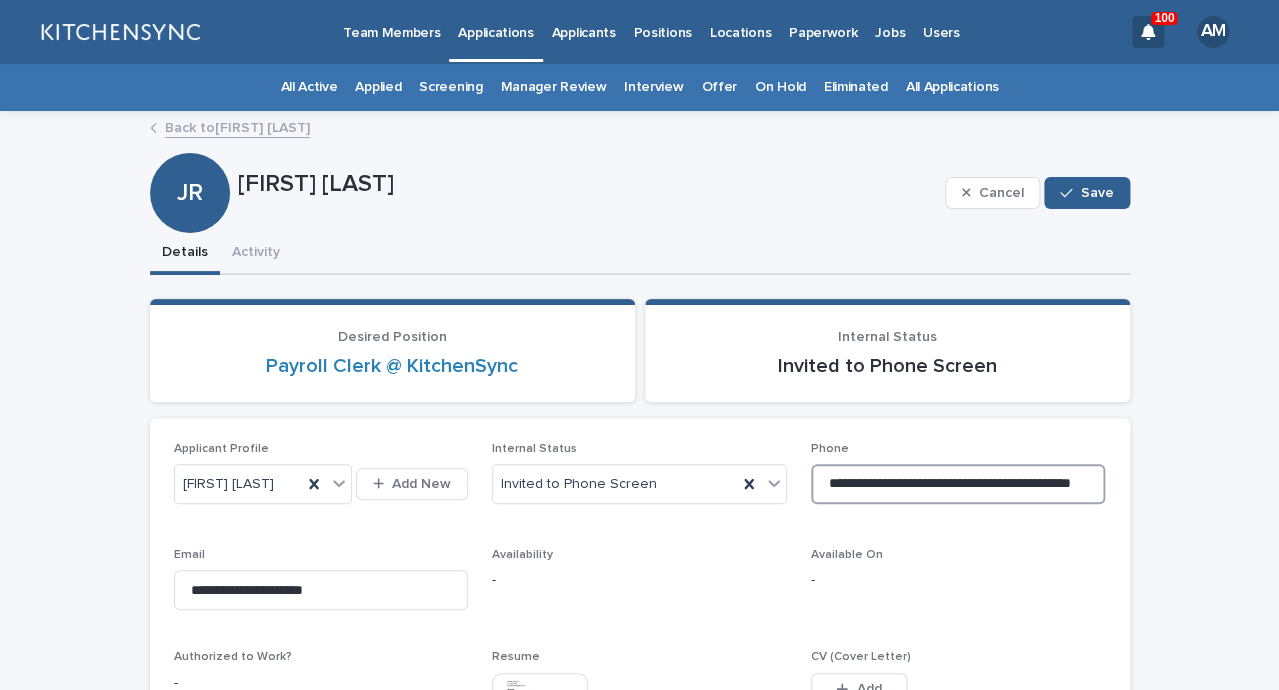 scroll, scrollTop: 0, scrollLeft: 63, axis: horizontal 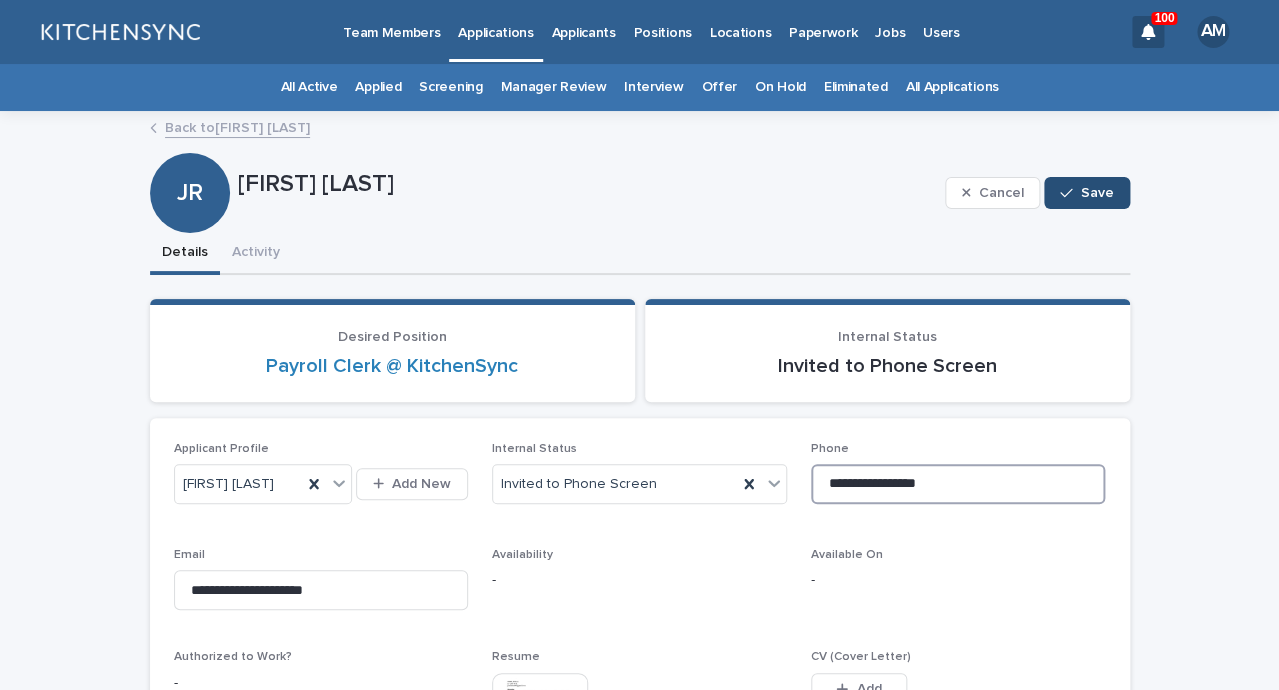 type on "**********" 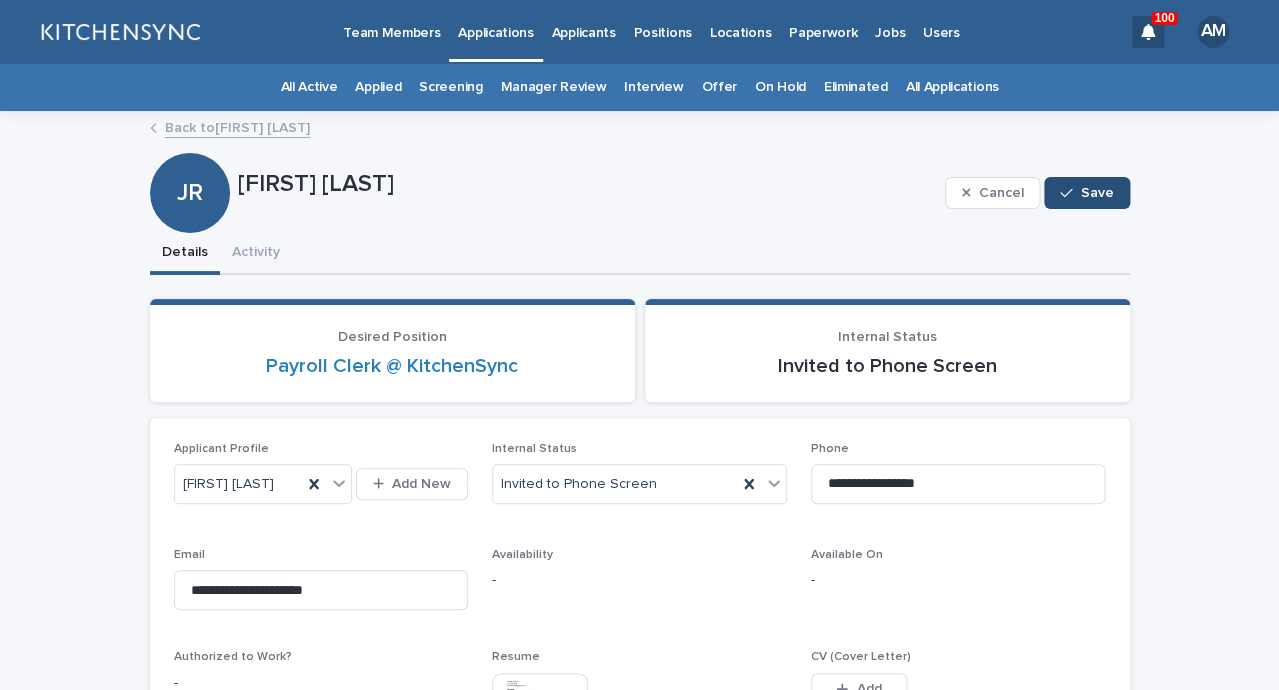 click on "Save" at bounding box center (1097, 193) 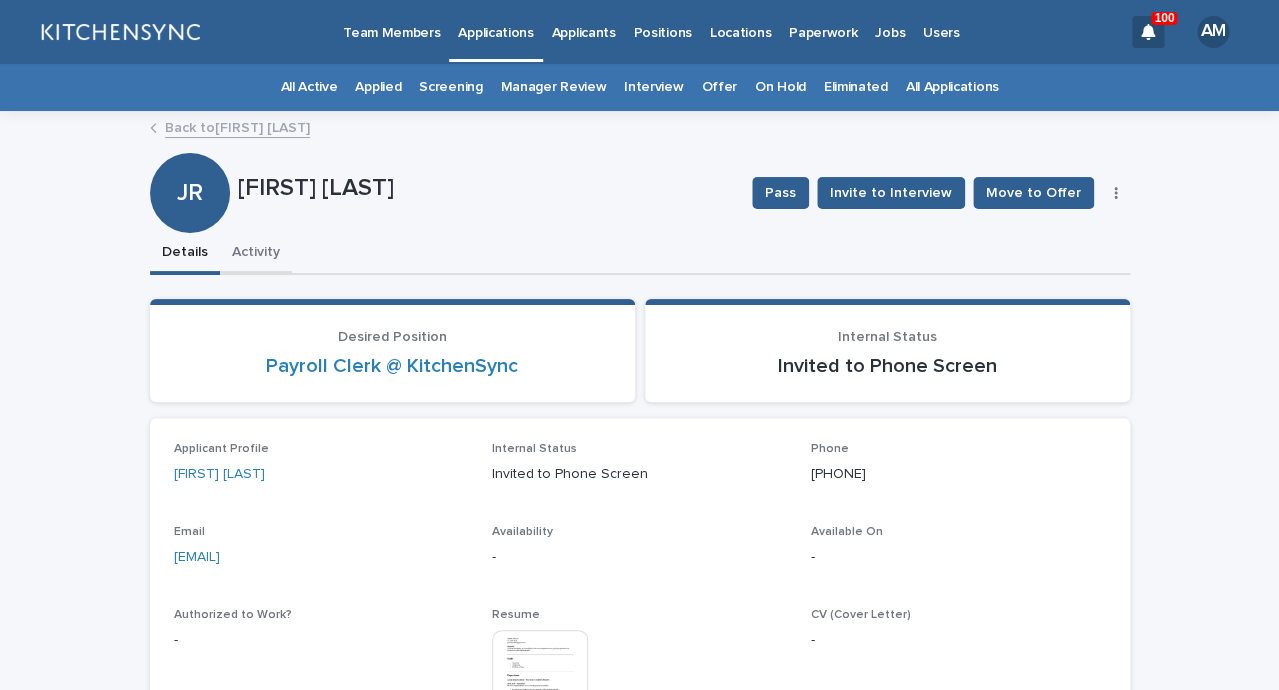 click on "Activity" at bounding box center (256, 254) 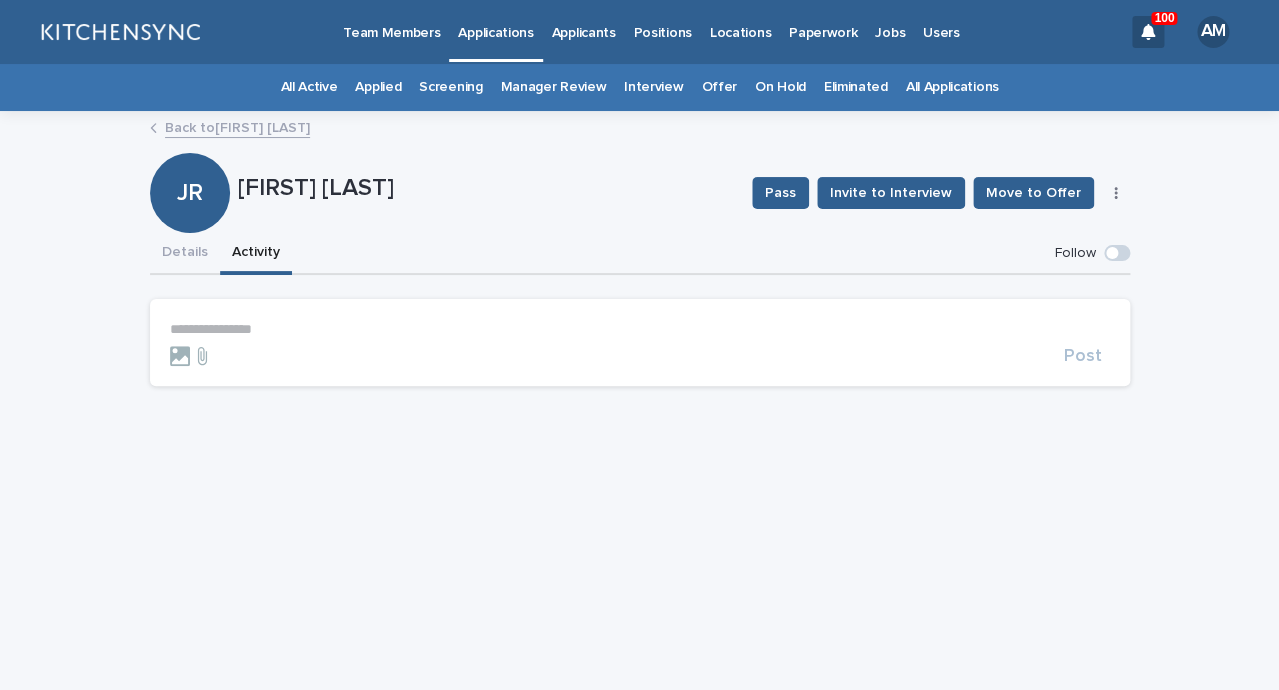 click on "**********" at bounding box center [640, 329] 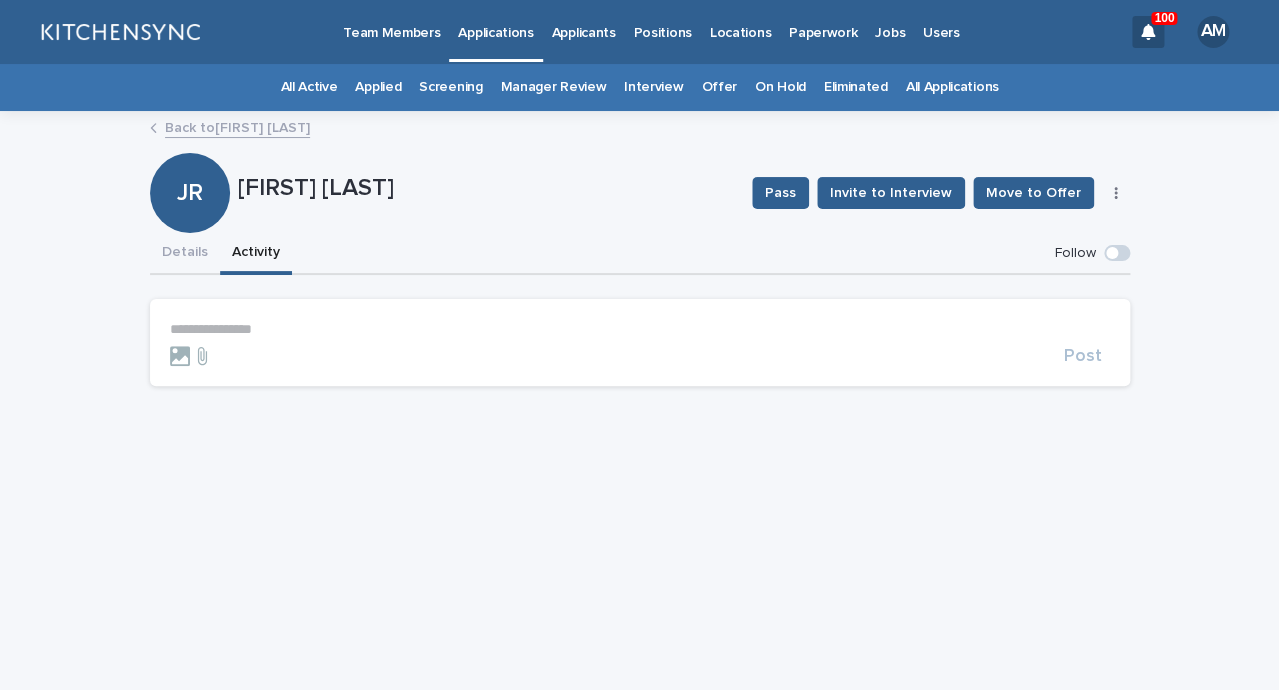 type 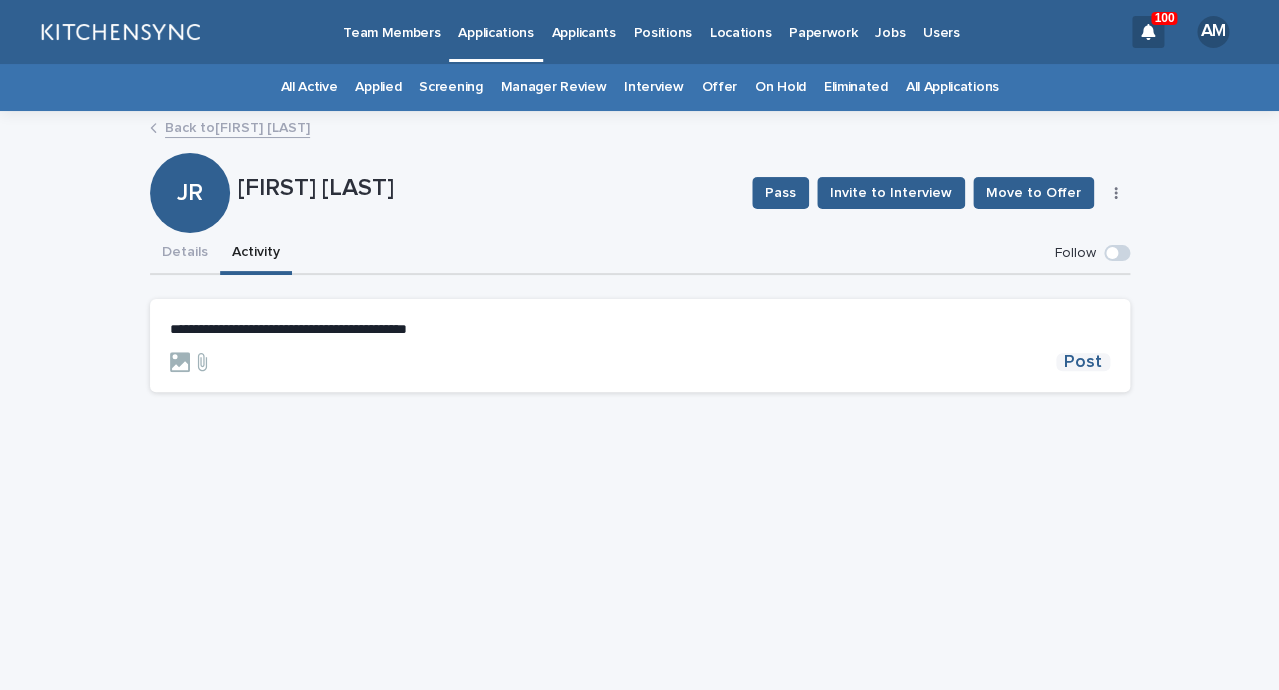 click on "Post" at bounding box center [1083, 362] 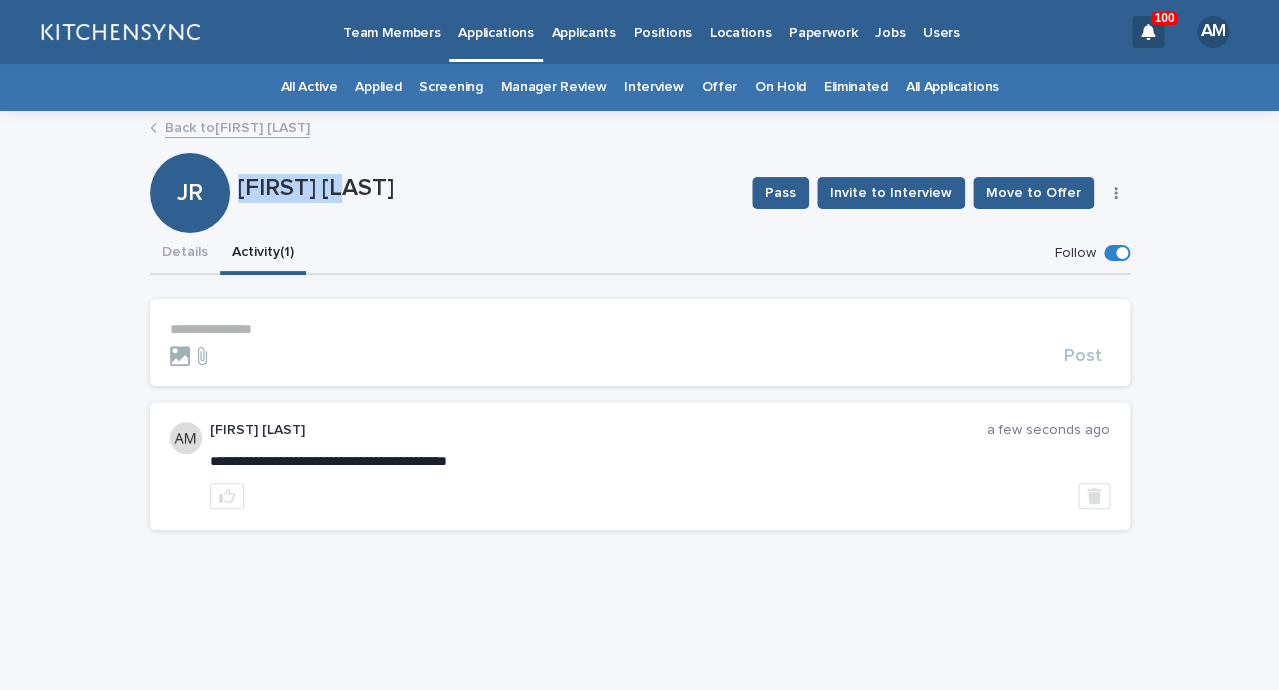 drag, startPoint x: 240, startPoint y: 189, endPoint x: 376, endPoint y: 190, distance: 136.00368 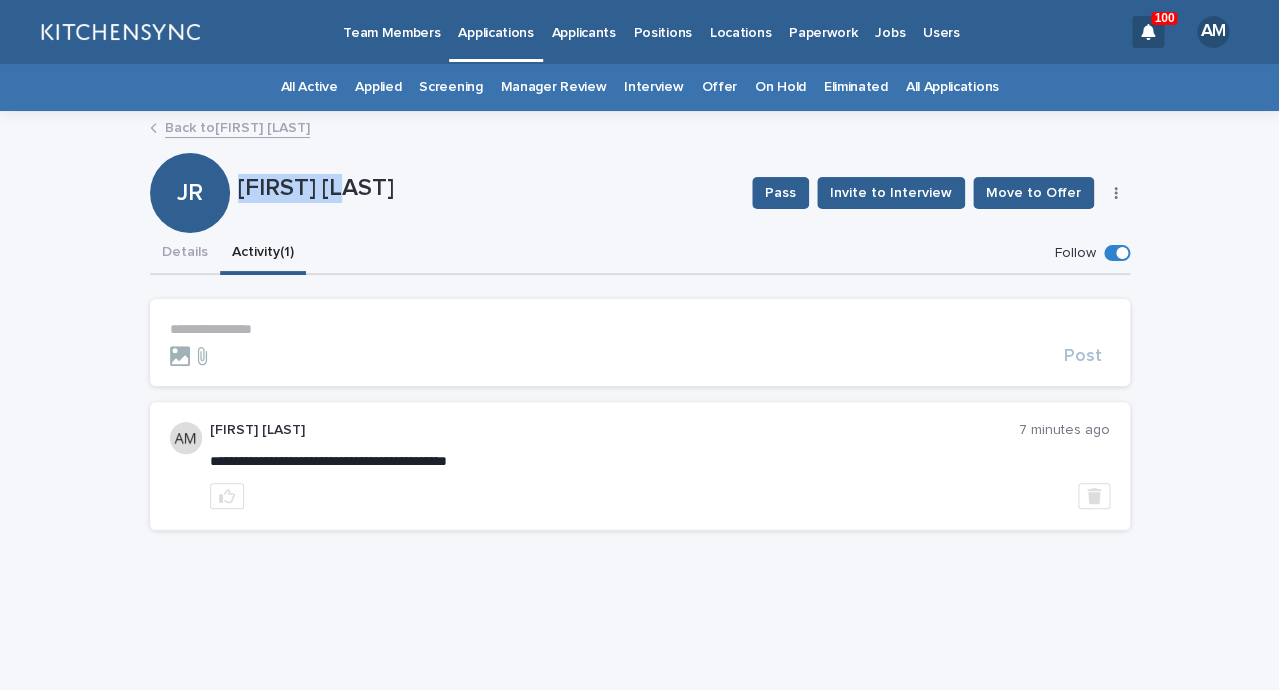 click on "Applicants" at bounding box center [584, 21] 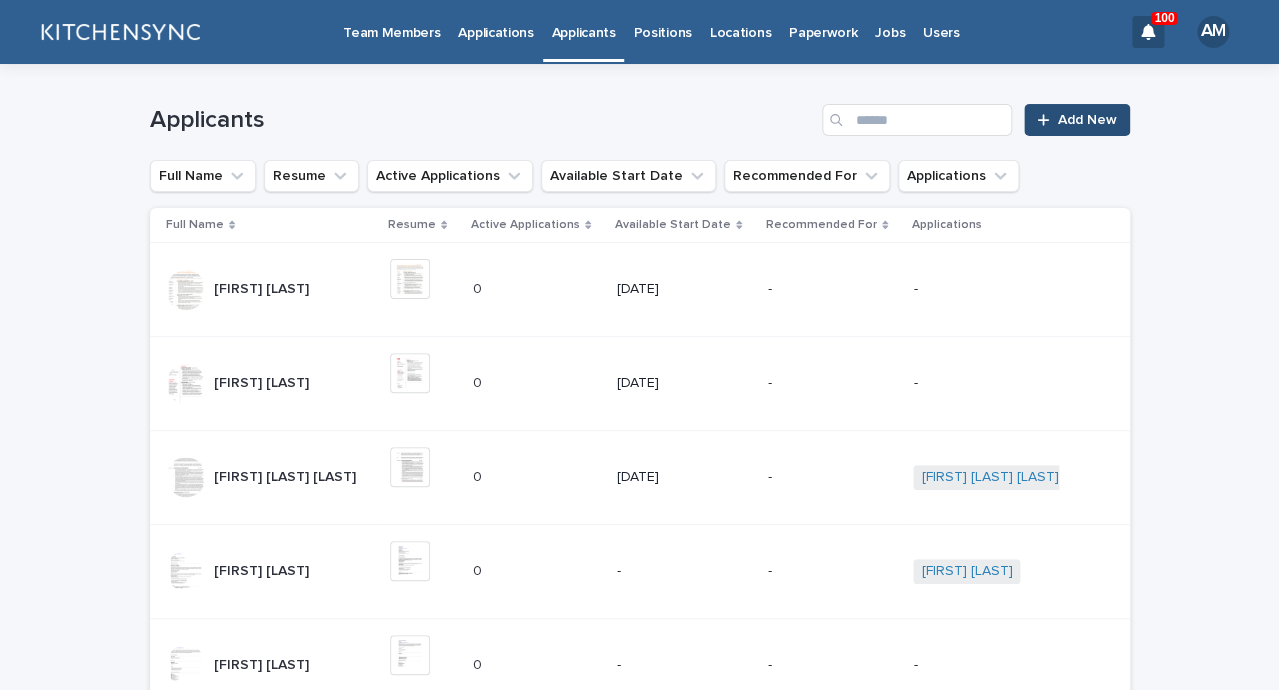 click on "Add New" at bounding box center [1087, 120] 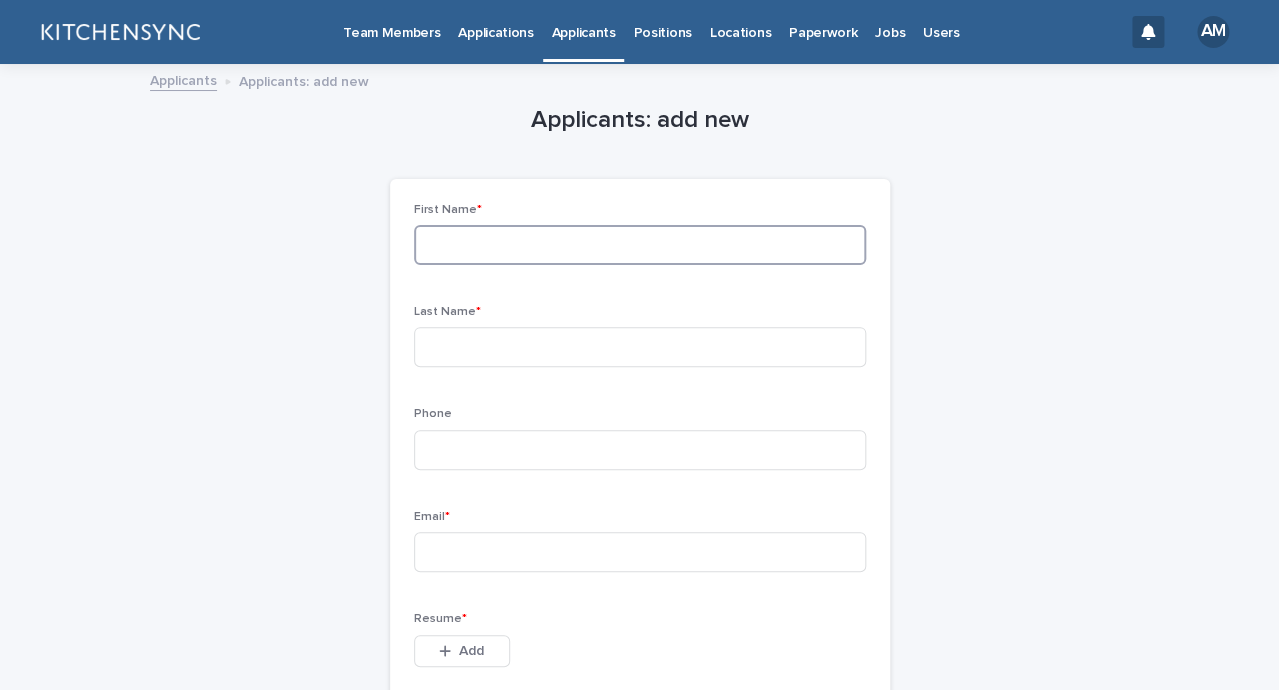 click at bounding box center [640, 245] 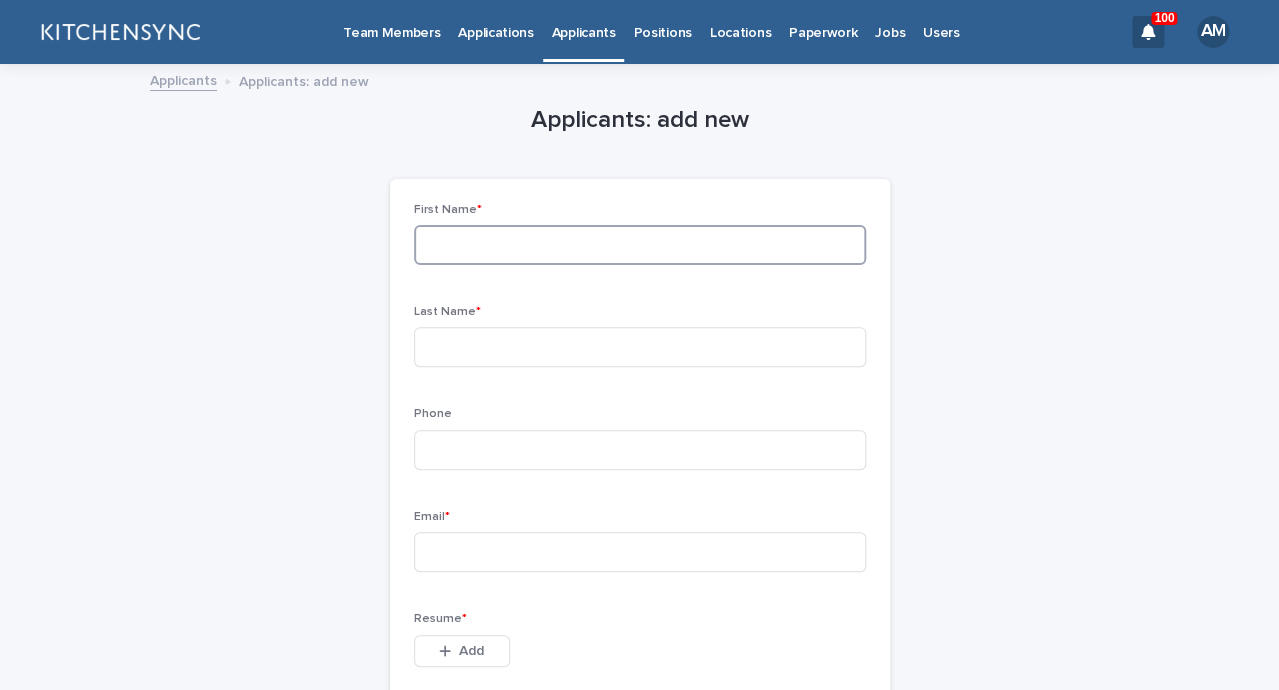 paste on "**********" 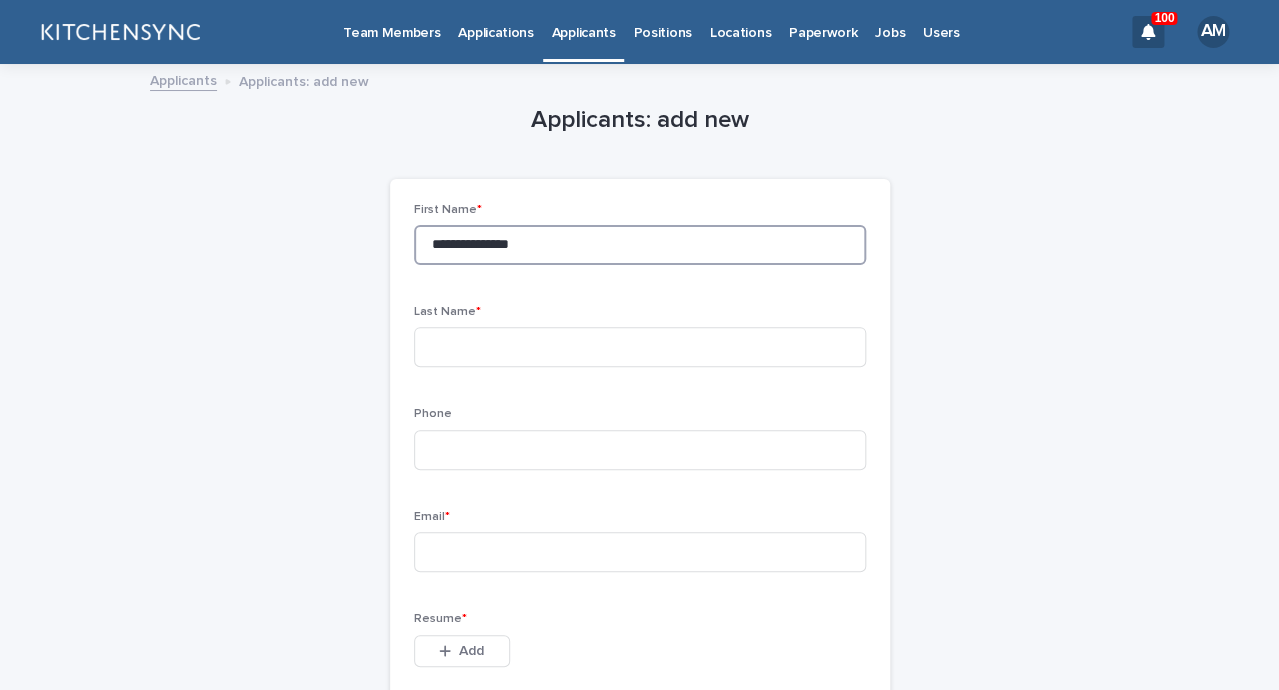 type on "**********" 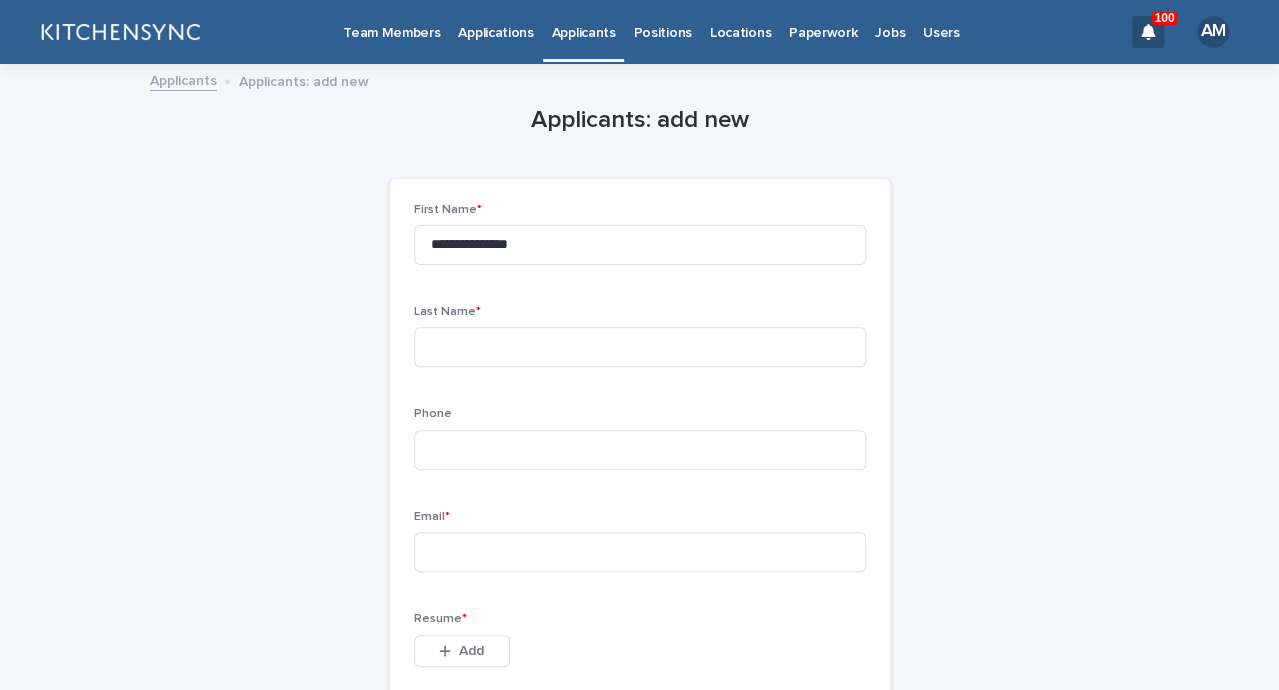 click on "Last Name *" at bounding box center (640, 344) 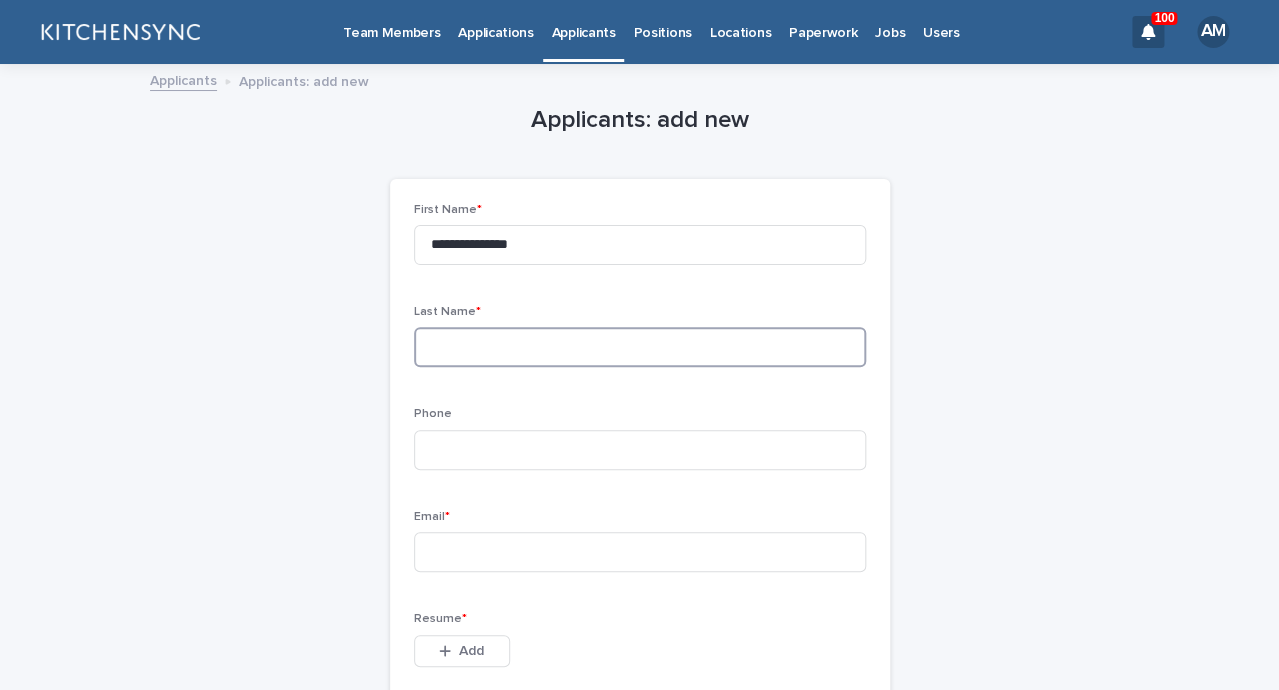 click at bounding box center (640, 347) 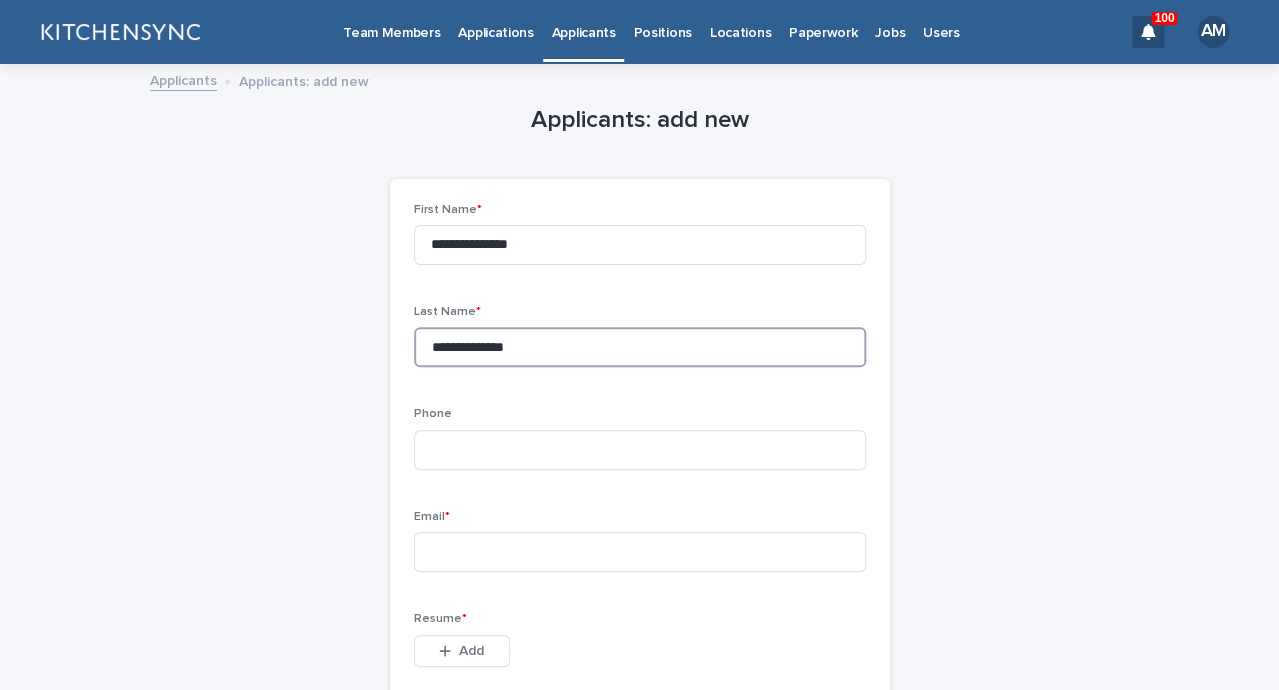 drag, startPoint x: 471, startPoint y: 355, endPoint x: 246, endPoint y: 326, distance: 226.86119 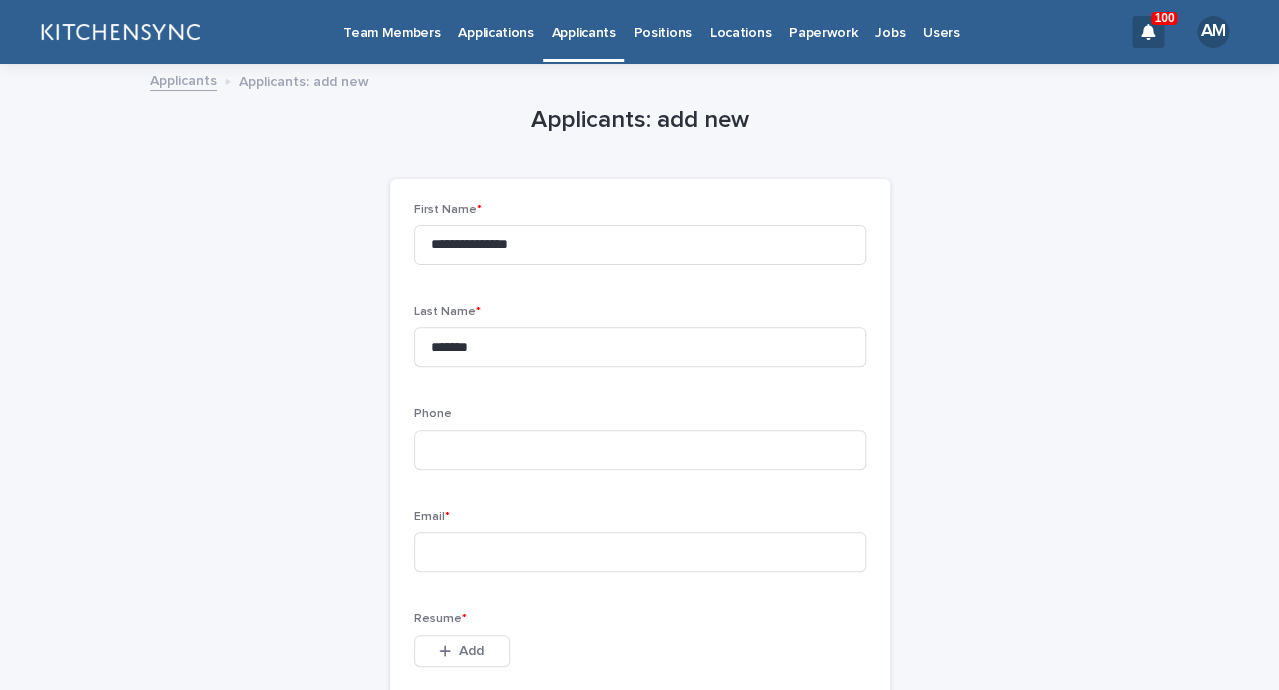 click on "Last Name * *******" at bounding box center (640, 344) 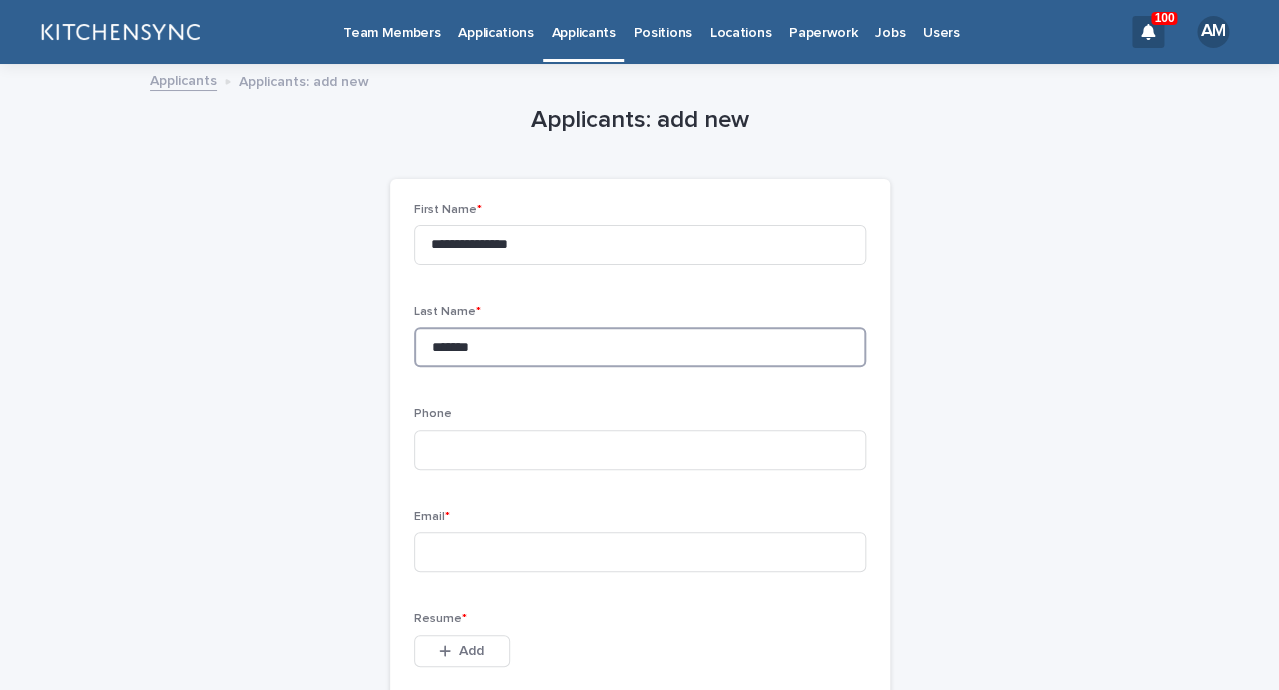 click on "*******" at bounding box center (640, 347) 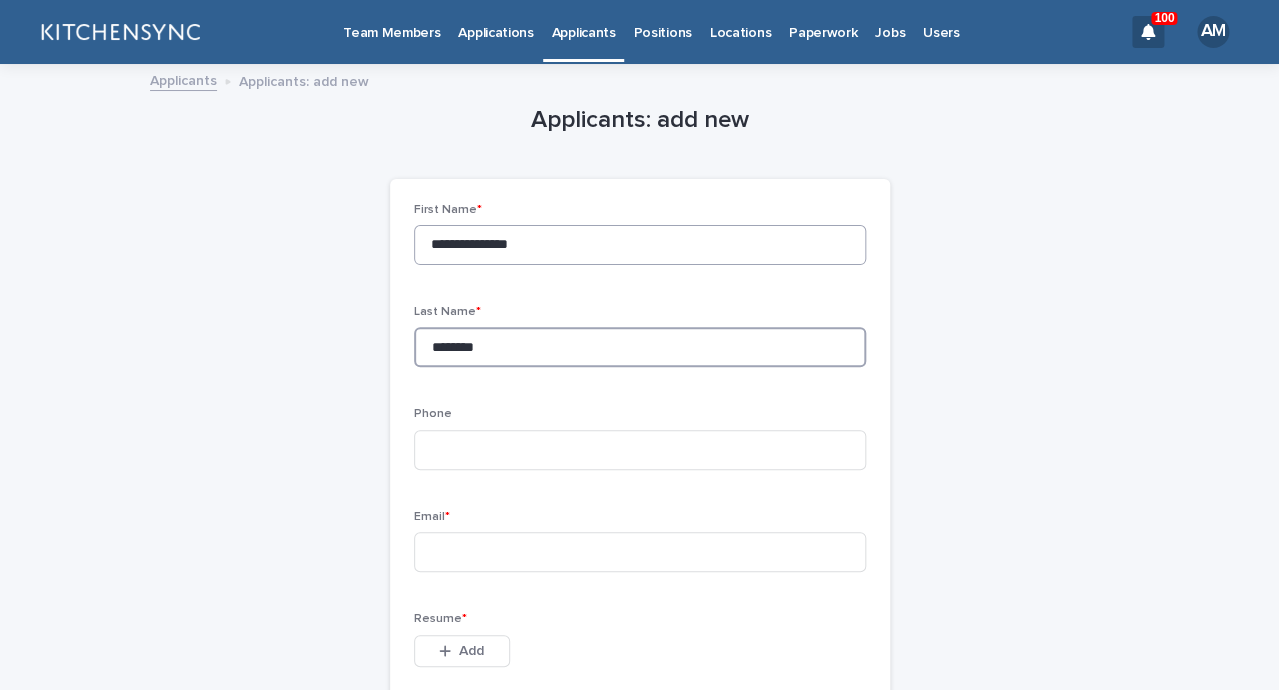 type on "********" 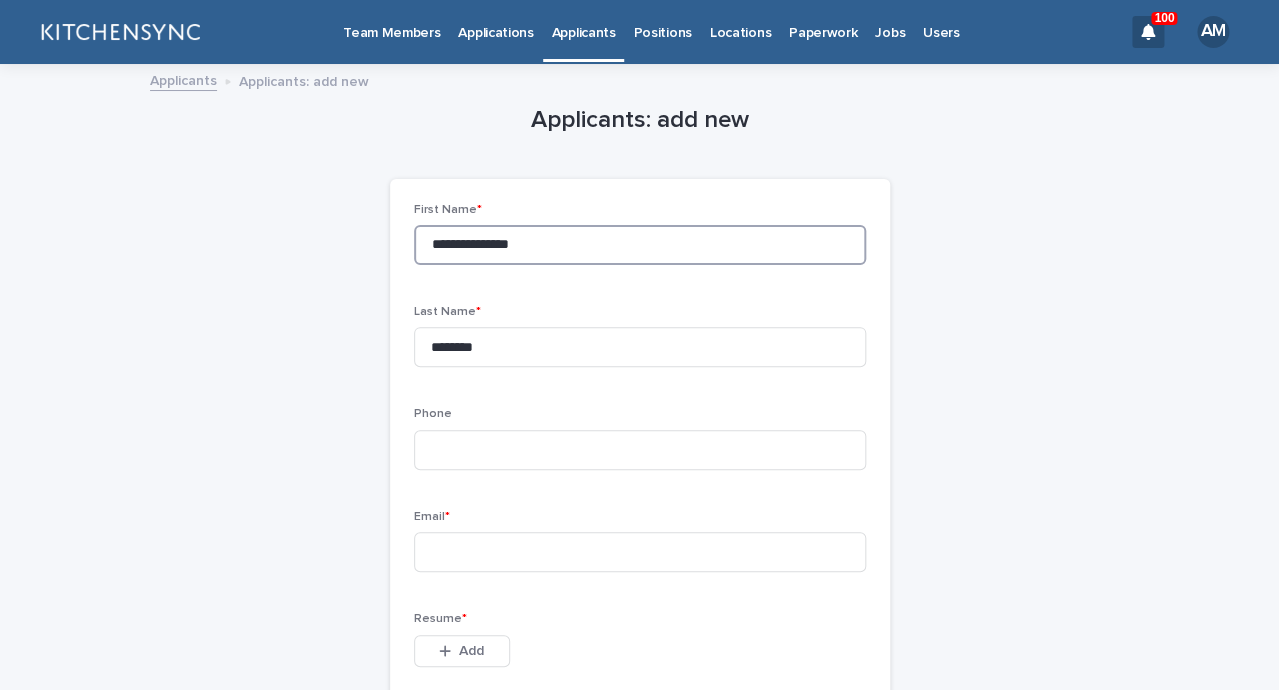 drag, startPoint x: 471, startPoint y: 251, endPoint x: 620, endPoint y: 252, distance: 149.00336 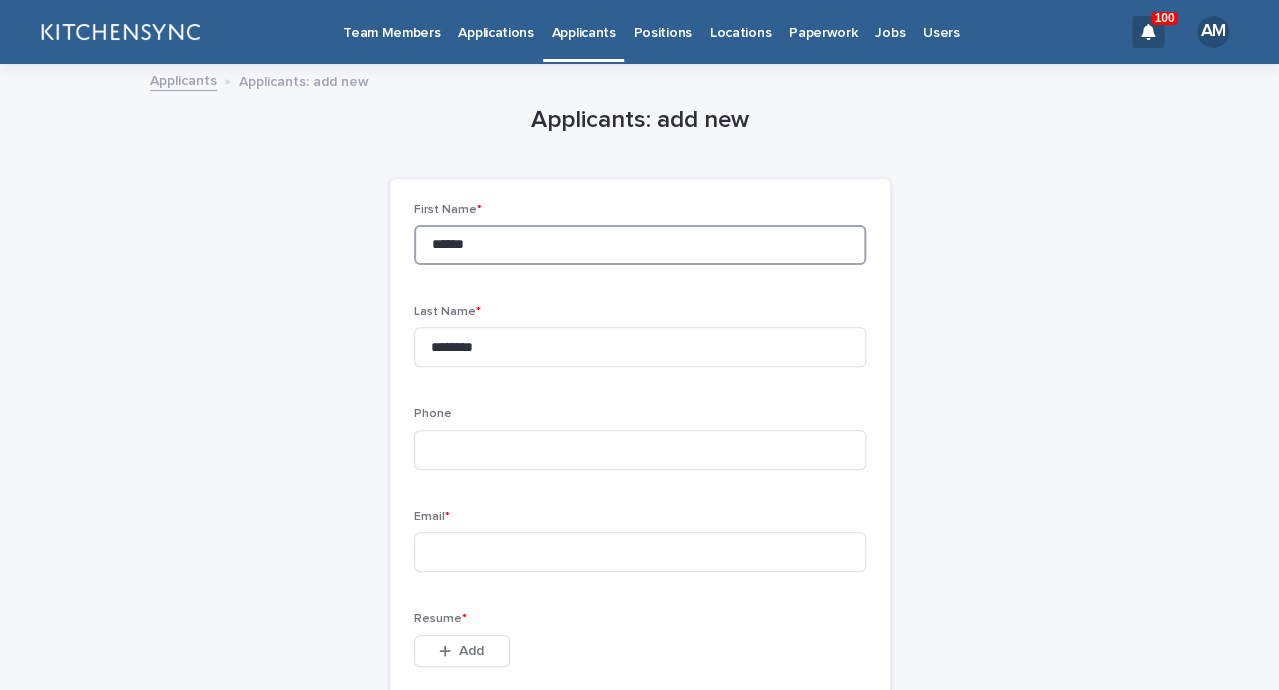 type on "******" 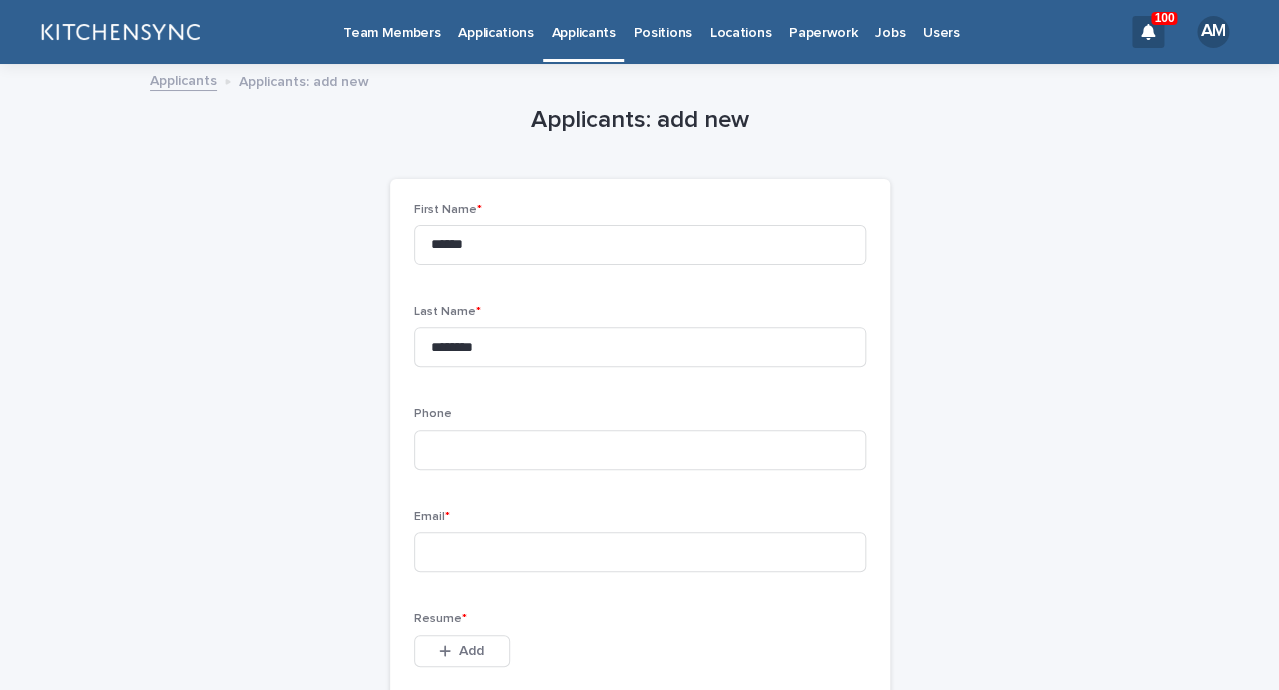 click on "Add" at bounding box center [462, 655] 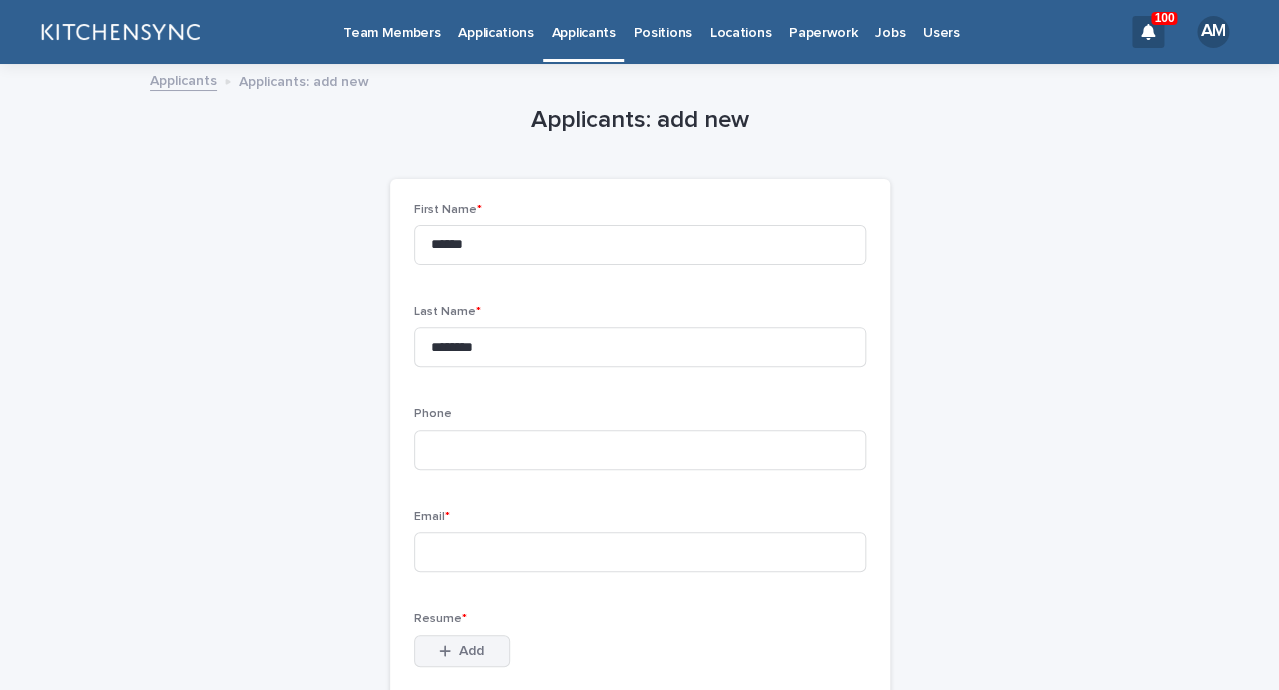 click on "Add" at bounding box center (462, 651) 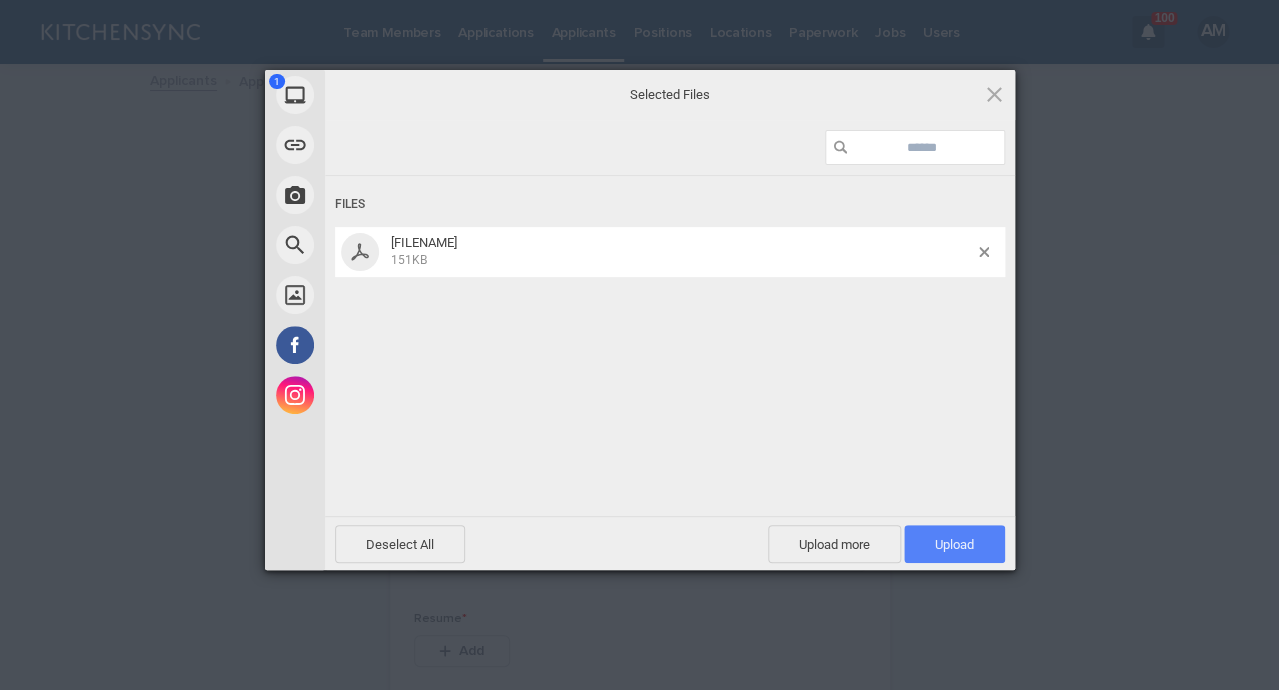 click on "Upload
1" at bounding box center [954, 544] 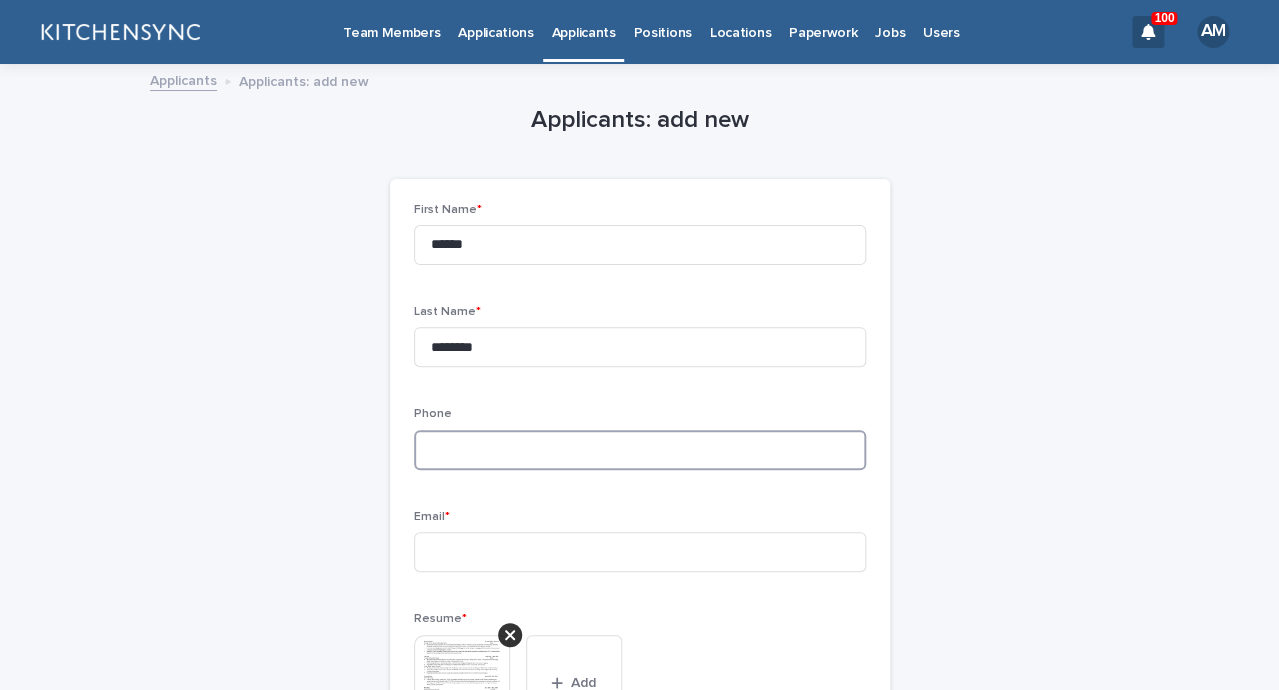 click at bounding box center (640, 450) 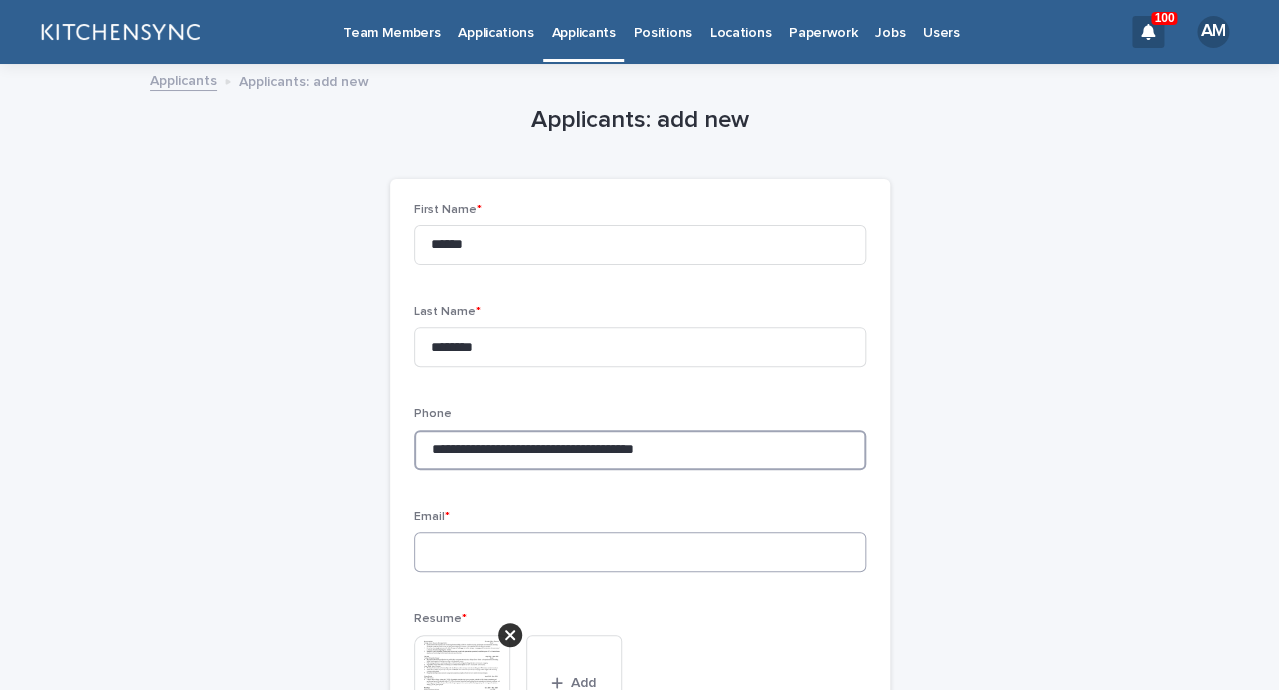 type on "**********" 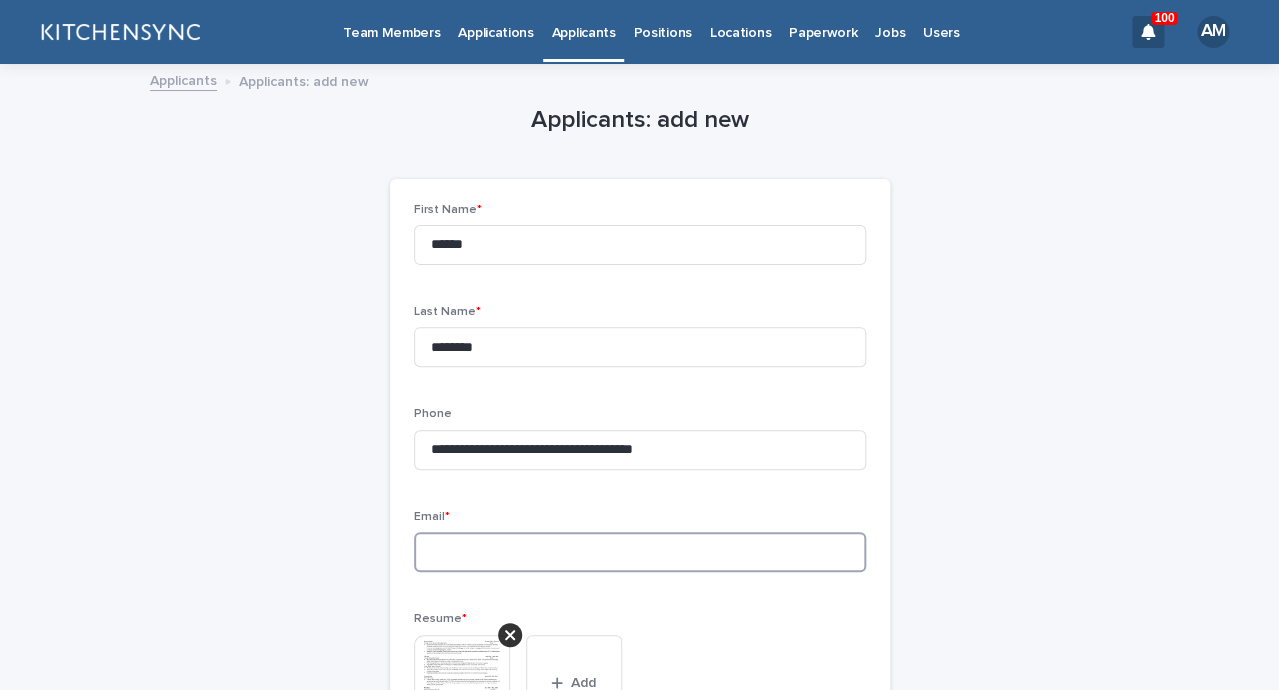 click at bounding box center (640, 552) 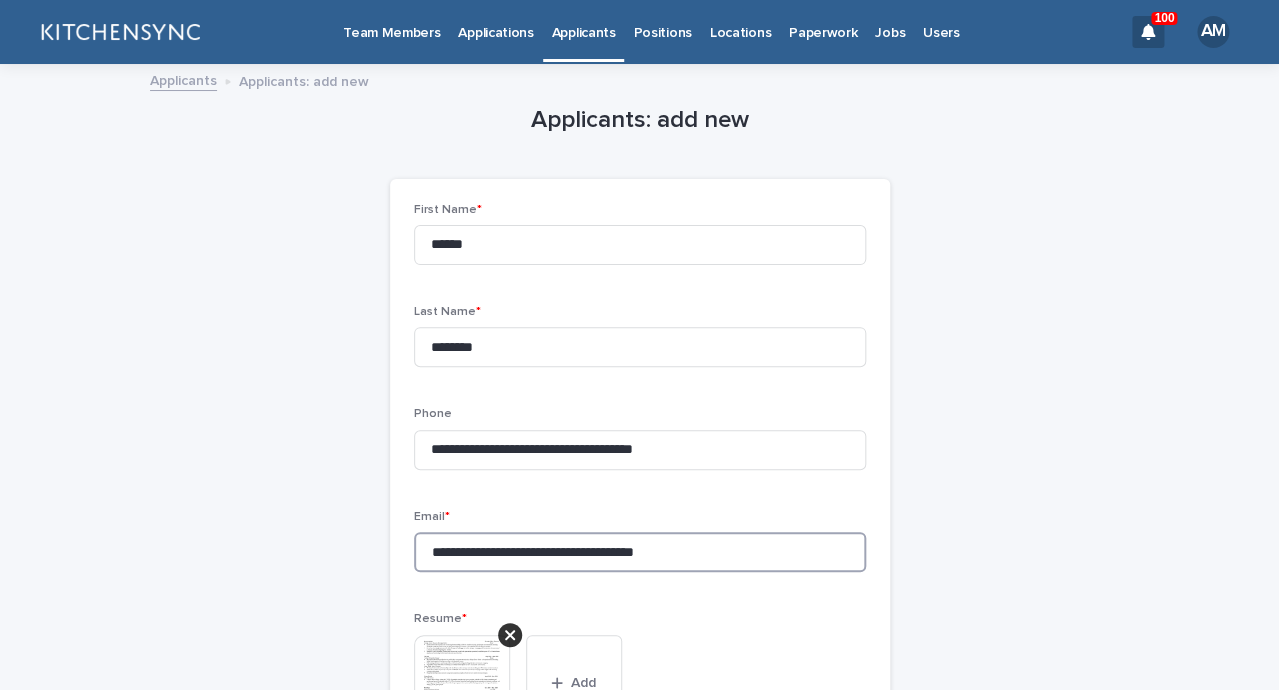 drag, startPoint x: 599, startPoint y: 556, endPoint x: 794, endPoint y: 573, distance: 195.73962 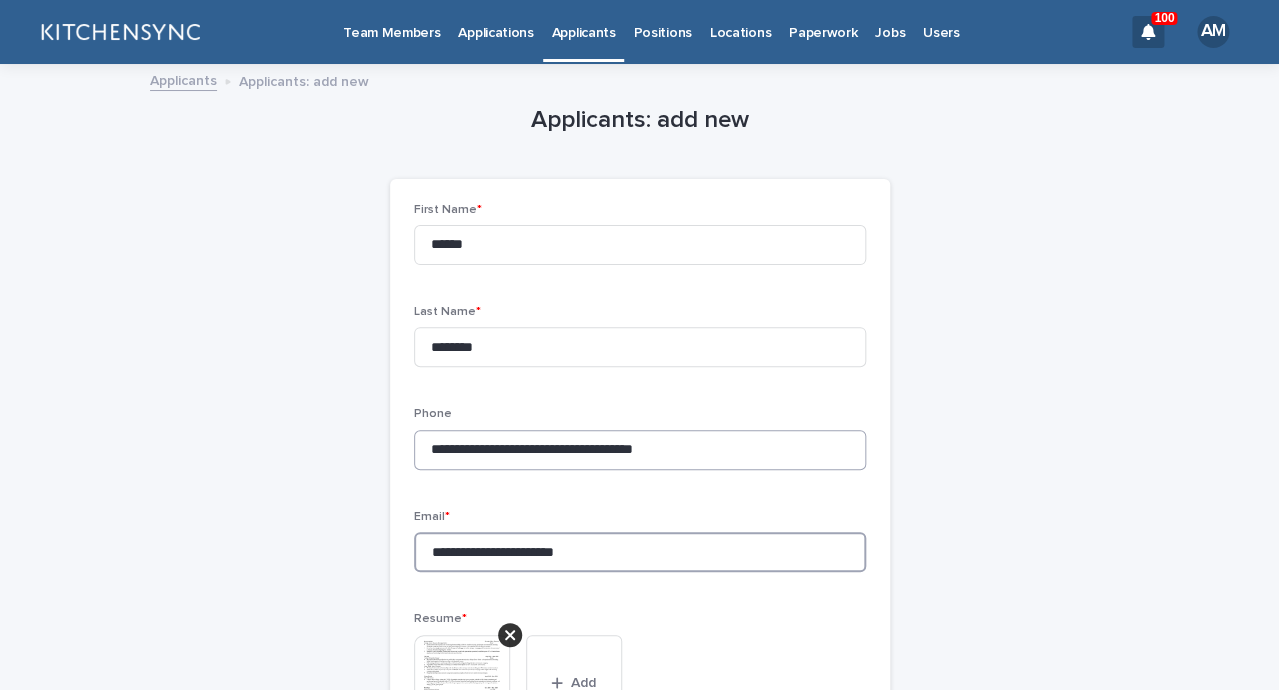 type on "**********" 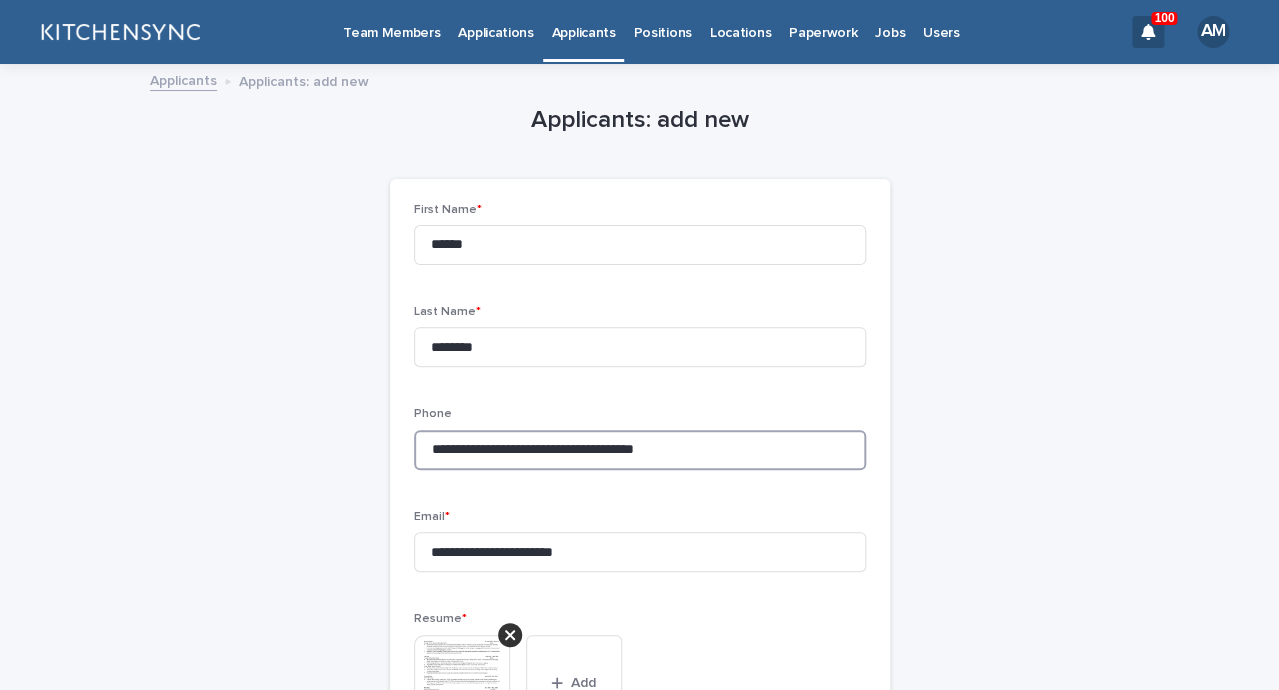 drag, startPoint x: 602, startPoint y: 446, endPoint x: 339, endPoint y: 436, distance: 263.19003 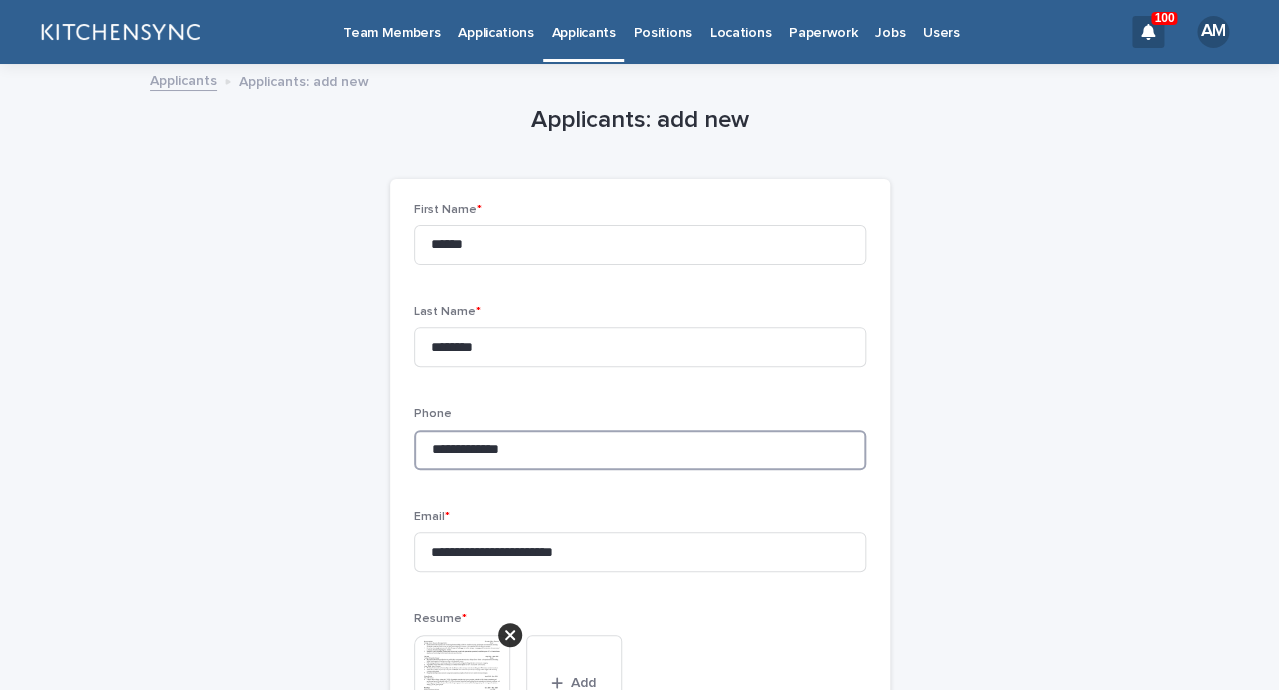 click on "**********" at bounding box center (640, 450) 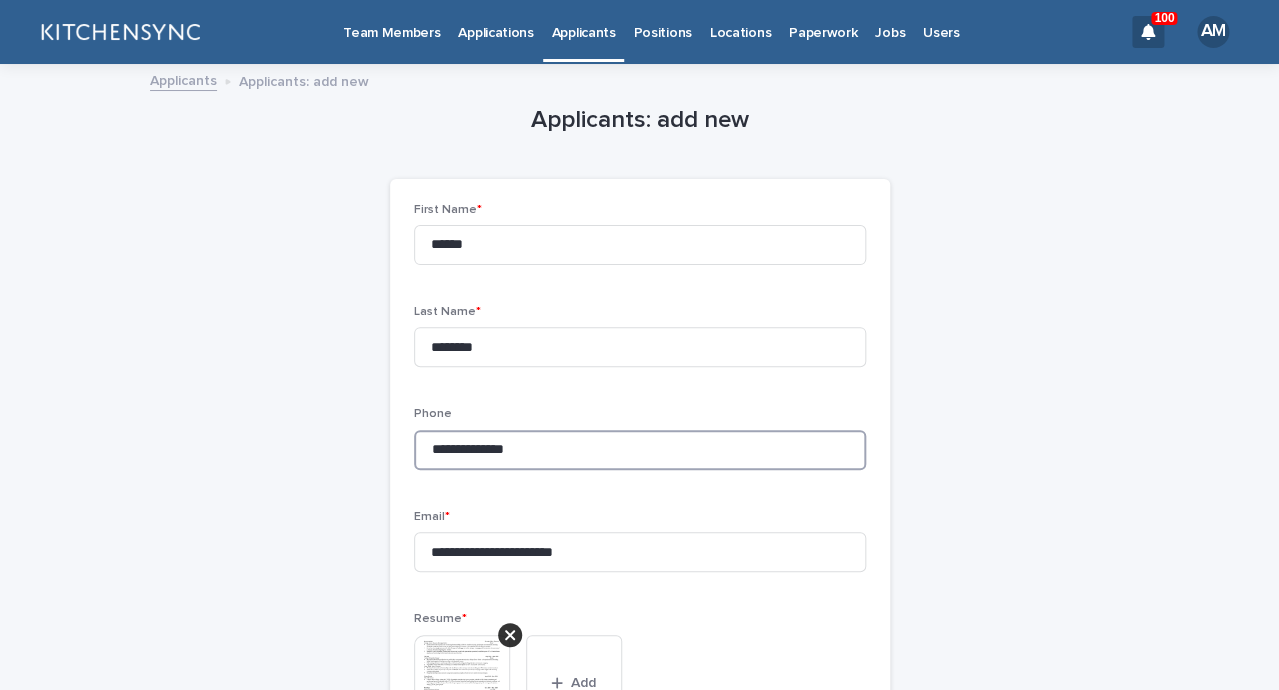scroll, scrollTop: 1145, scrollLeft: 0, axis: vertical 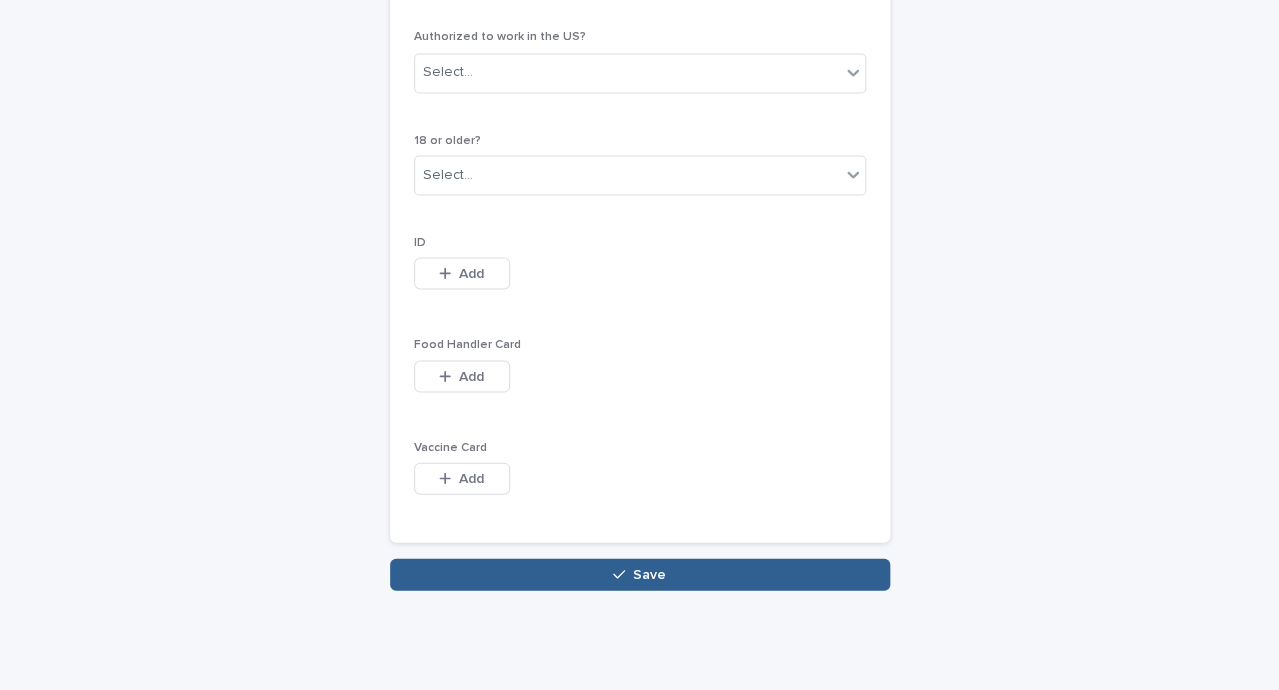 type on "**********" 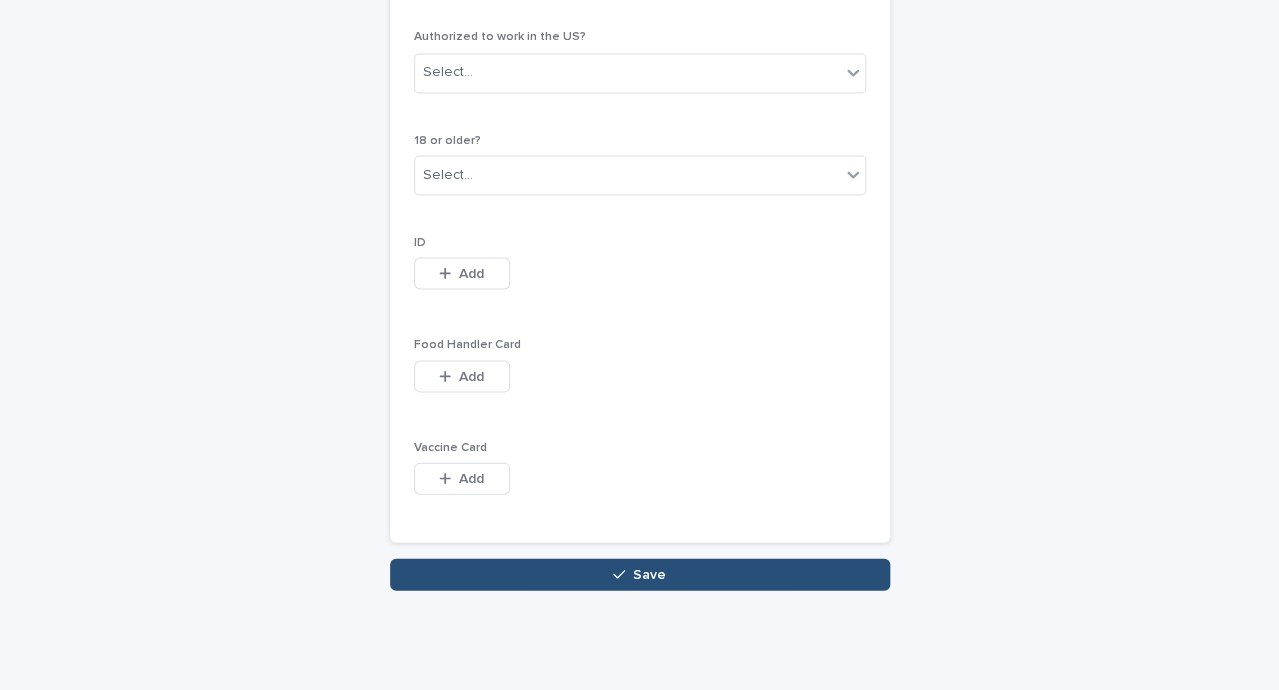 click 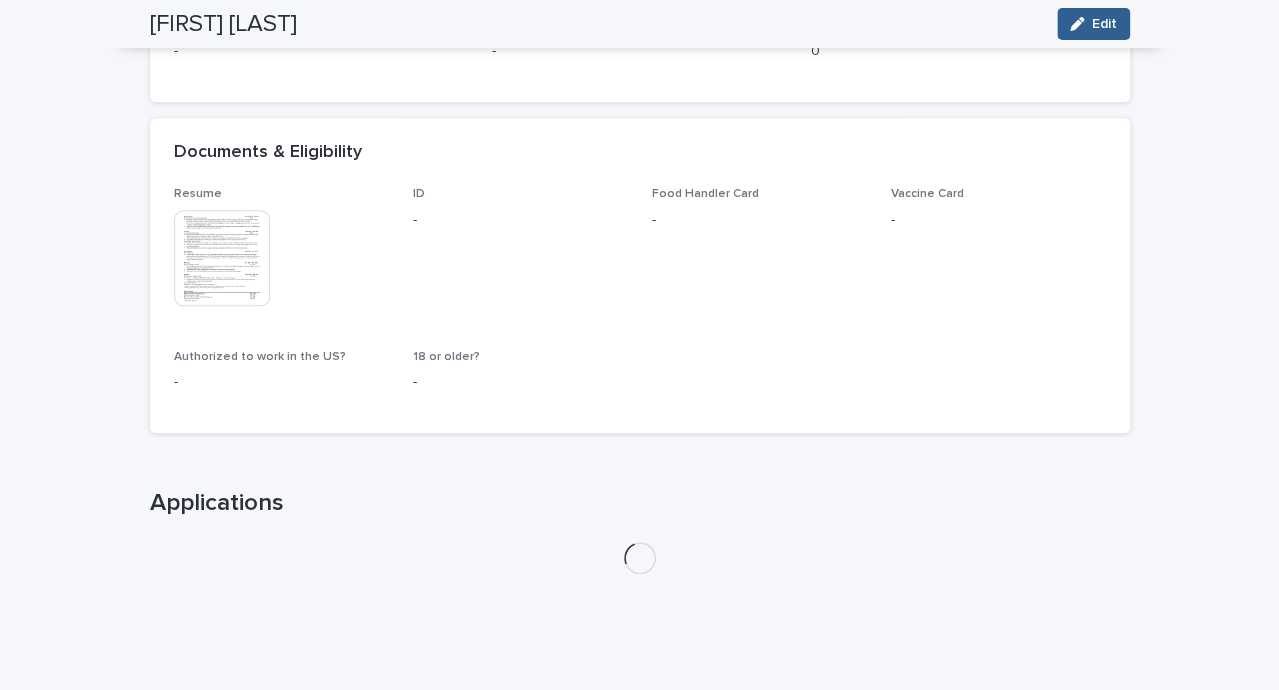 scroll, scrollTop: 487, scrollLeft: 0, axis: vertical 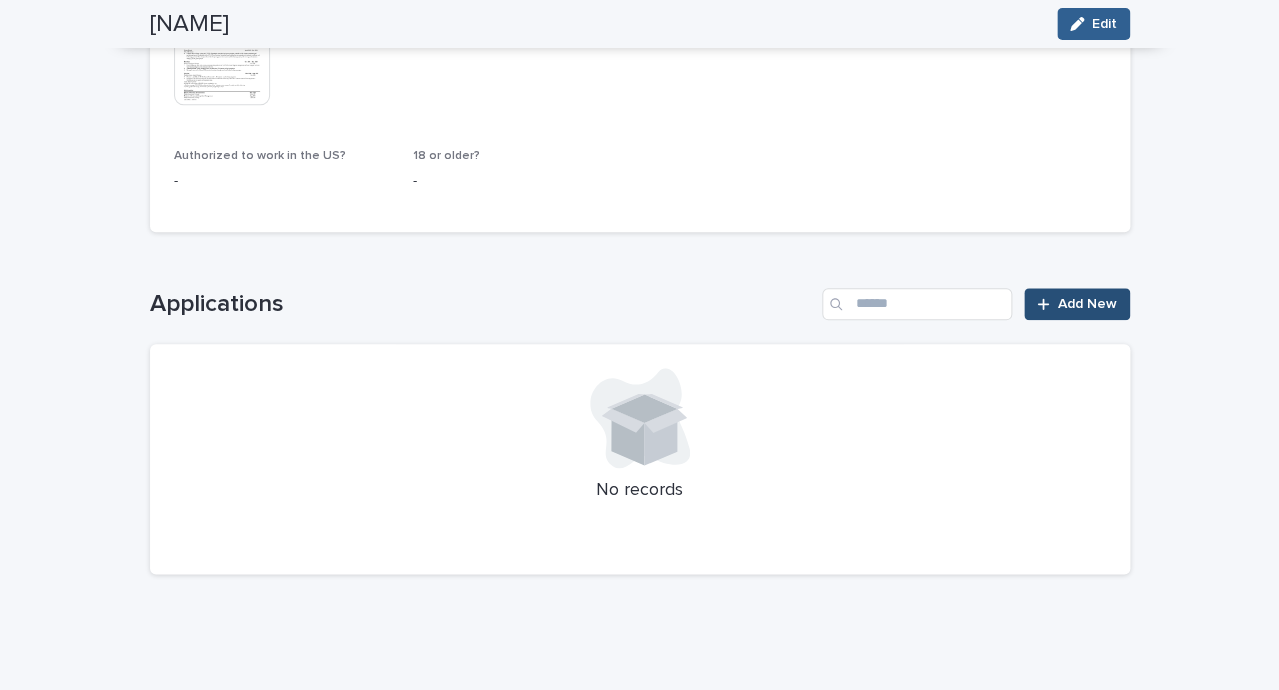 click on "Add New" at bounding box center [1087, 304] 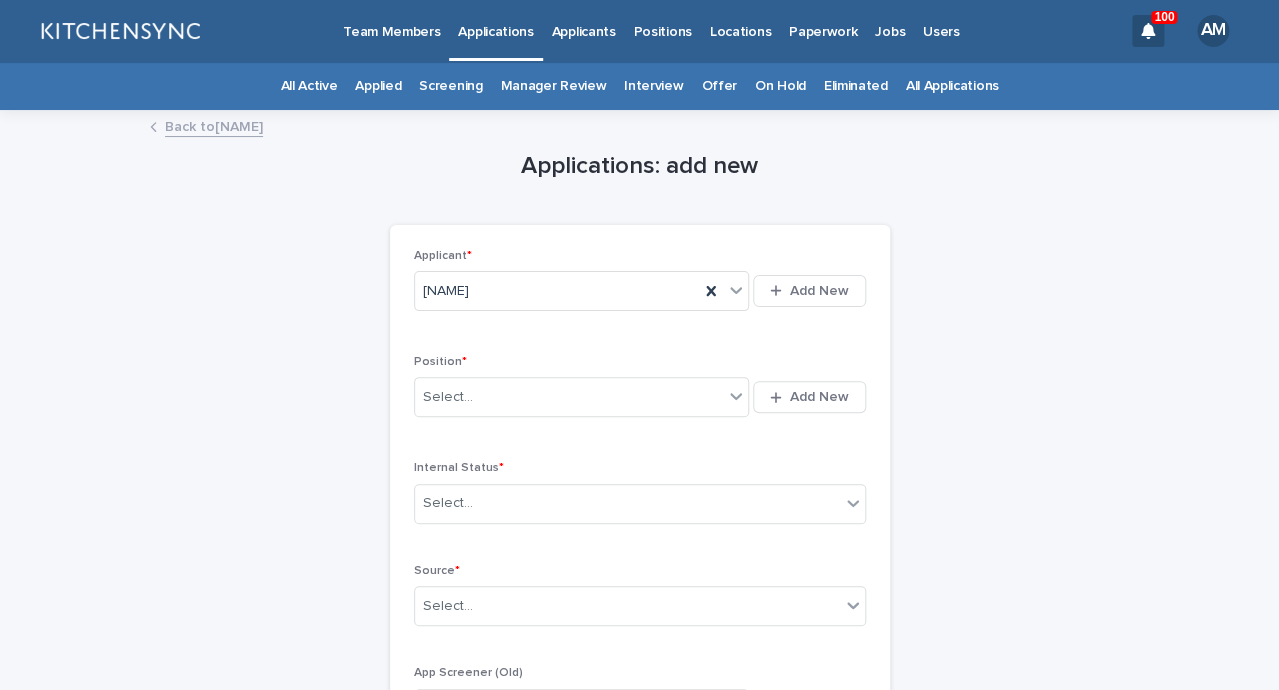 scroll, scrollTop: 0, scrollLeft: 0, axis: both 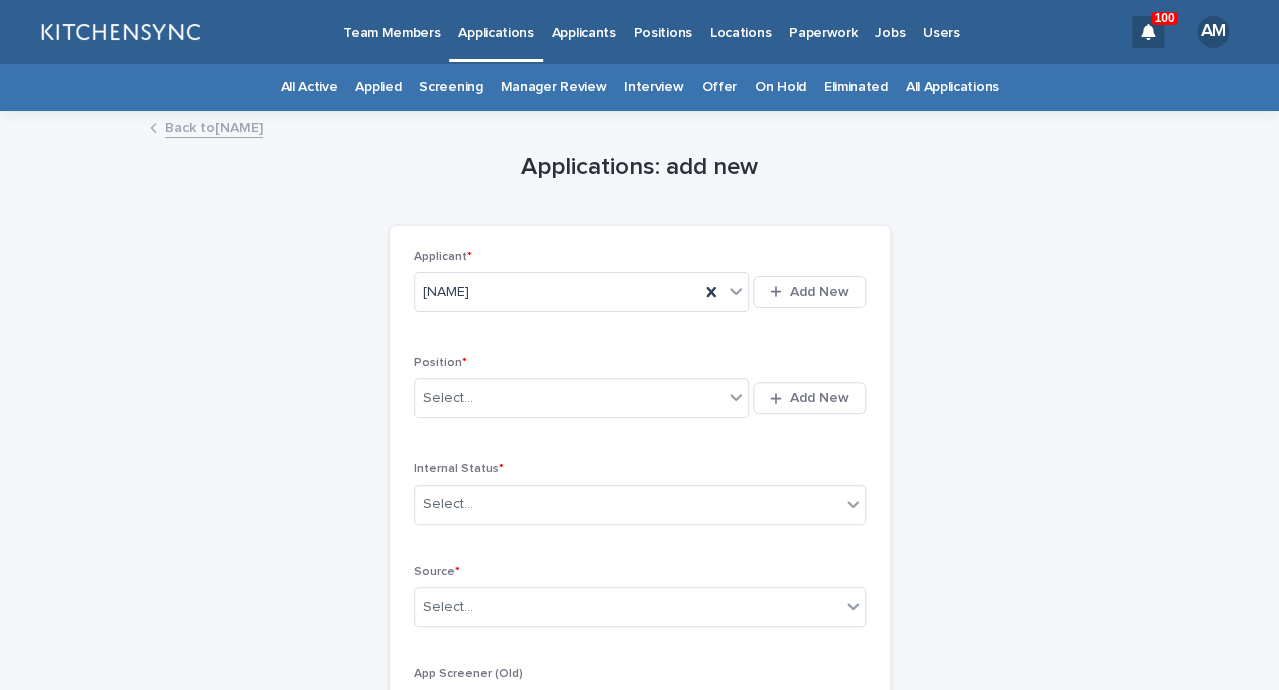 click on "Positions" at bounding box center (662, 21) 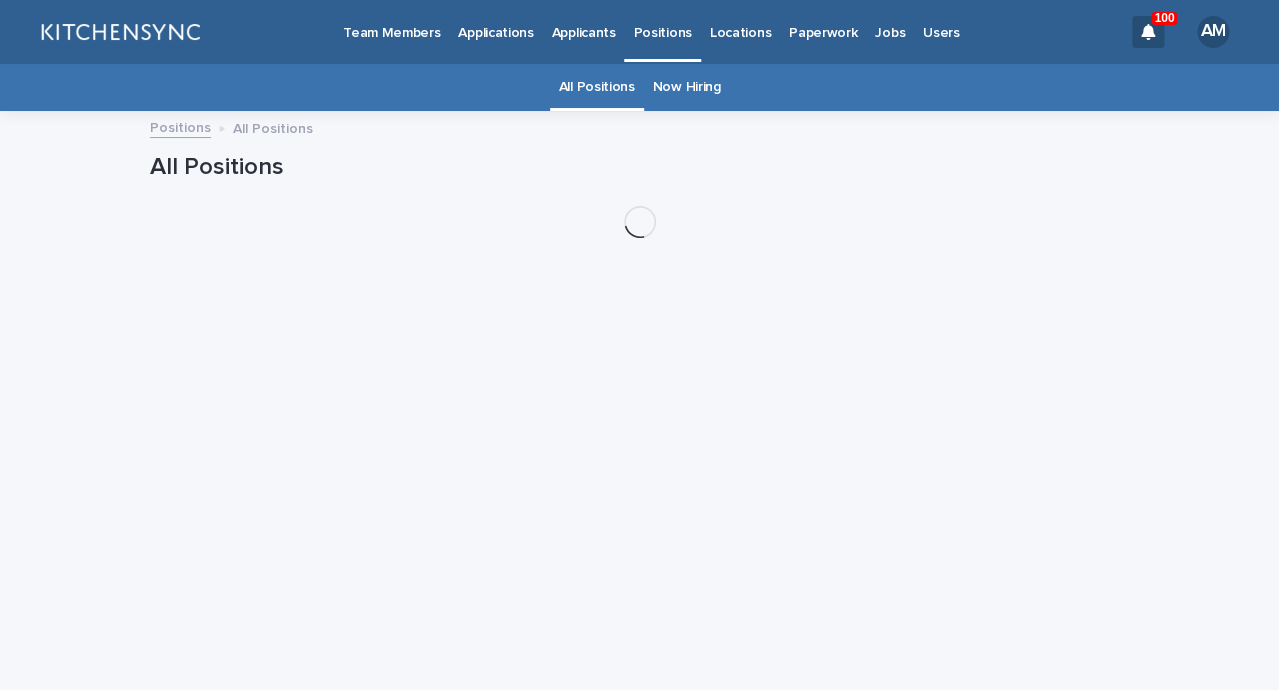 click on "Now Hiring" at bounding box center (687, 87) 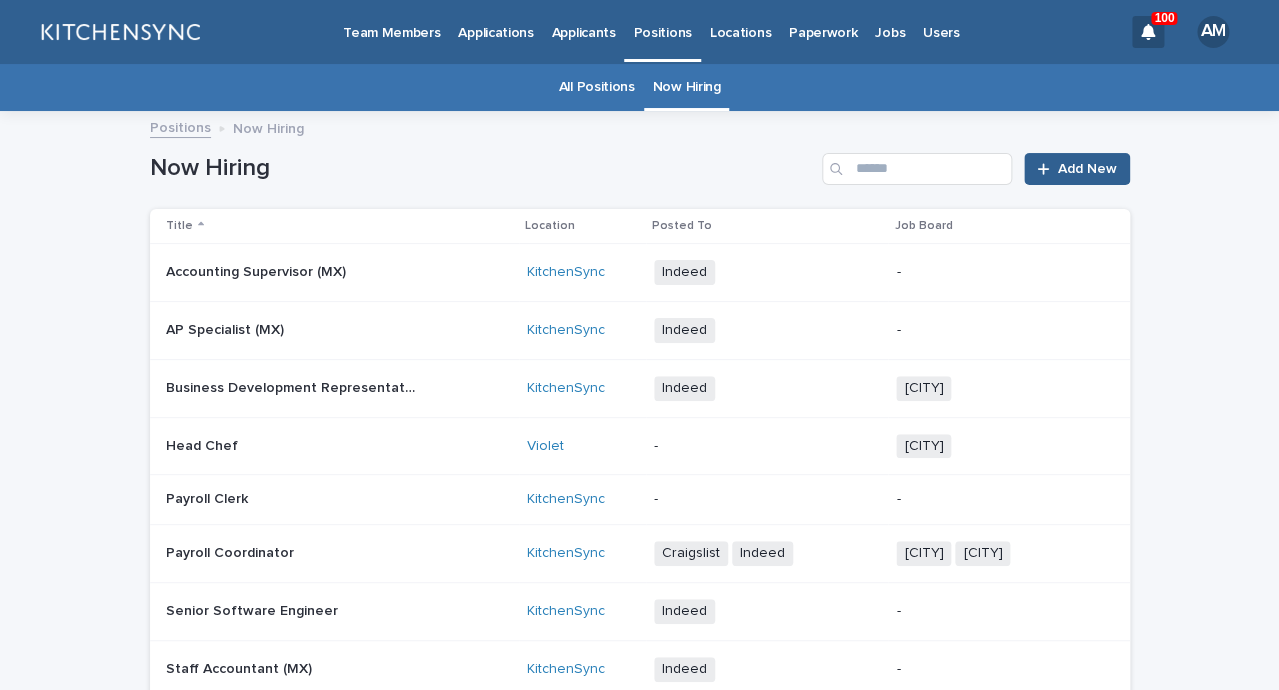 click on "All Positions" at bounding box center [597, 87] 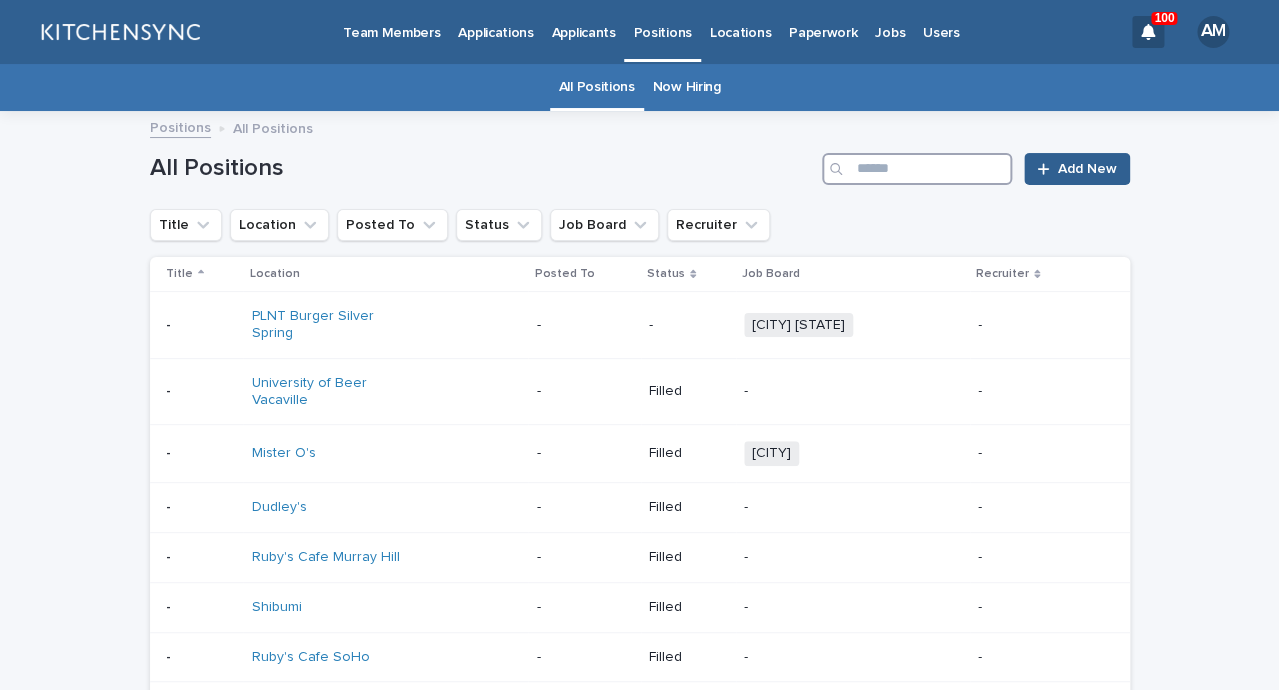 click at bounding box center (917, 169) 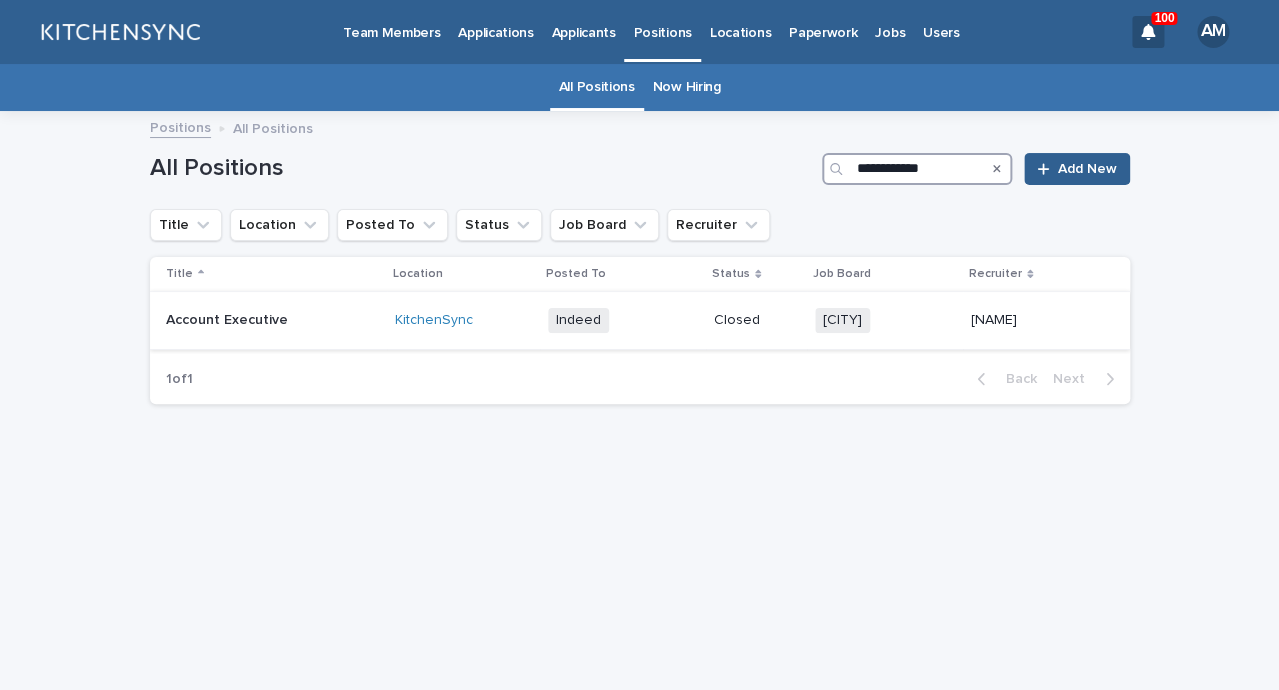 type on "**********" 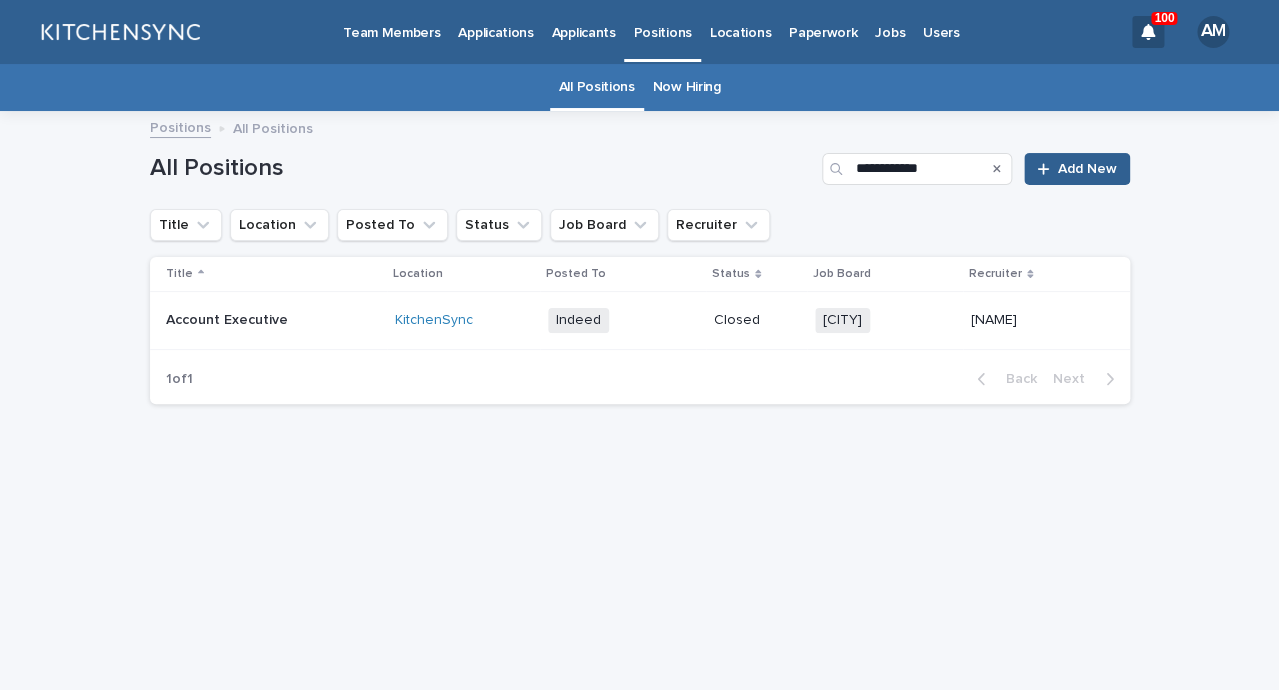 click on "Account Executive  Account Executive" at bounding box center [273, 320] 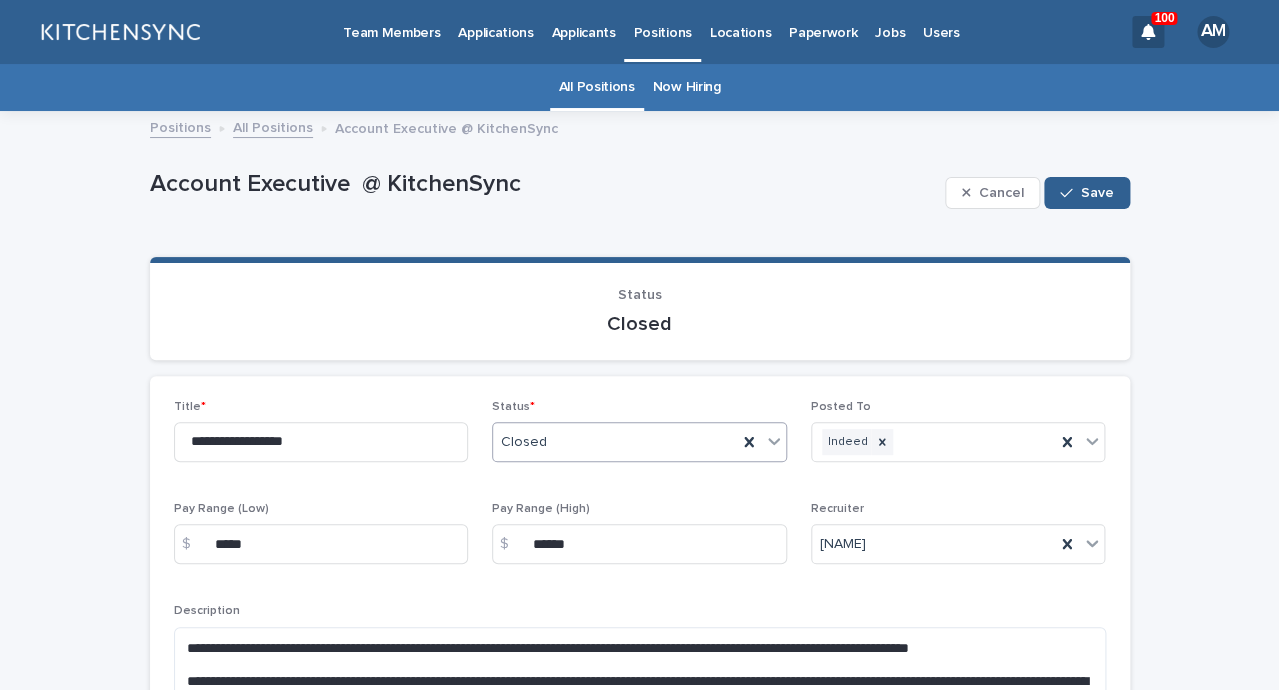 click on "Closed" at bounding box center (615, 442) 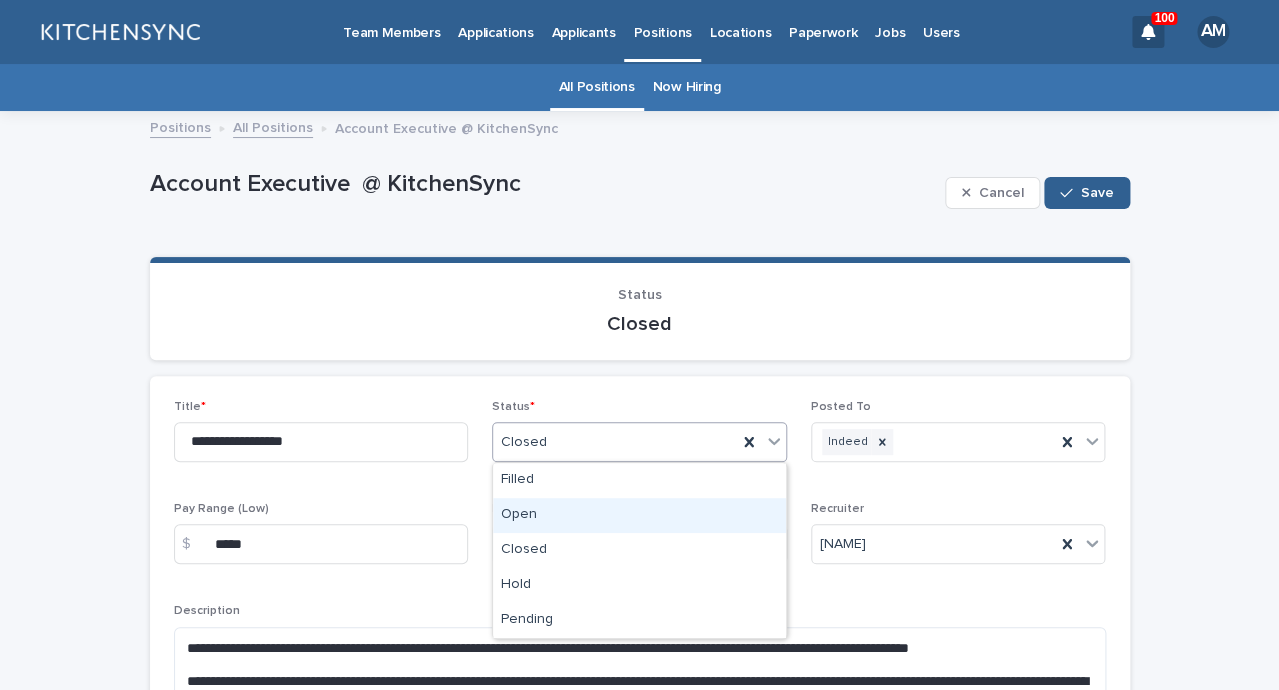 click on "Open" at bounding box center (639, 515) 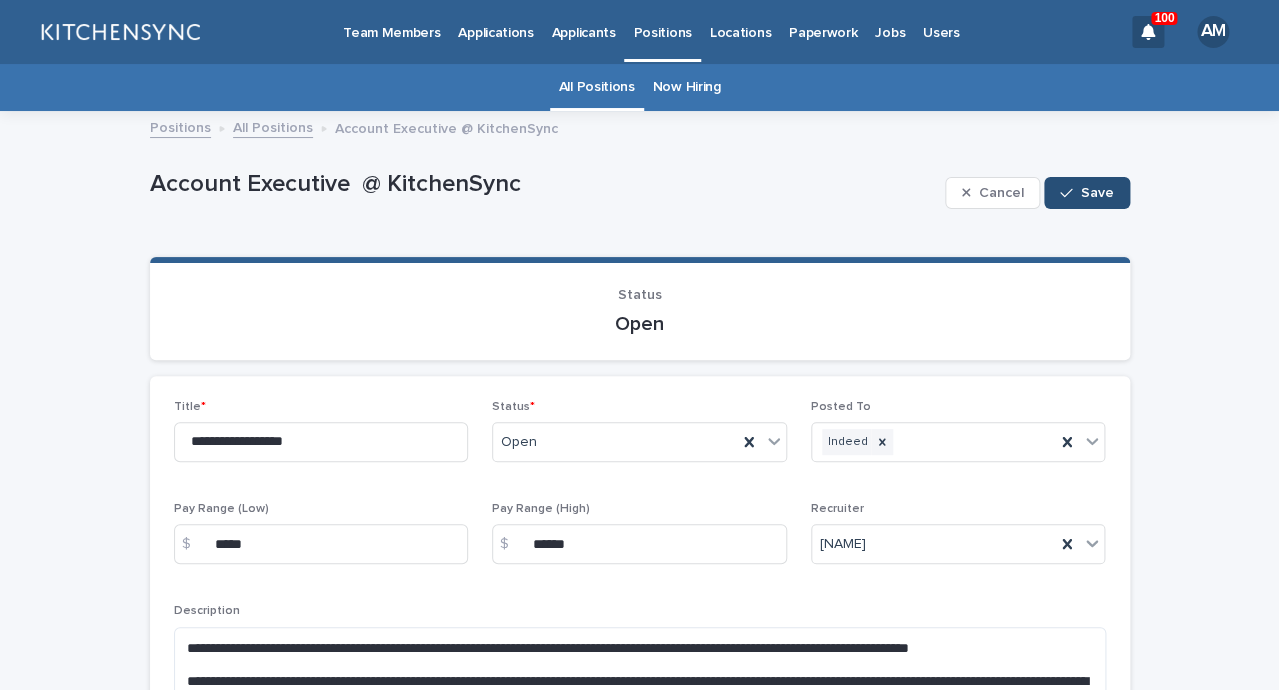 click on "Save" at bounding box center (1086, 193) 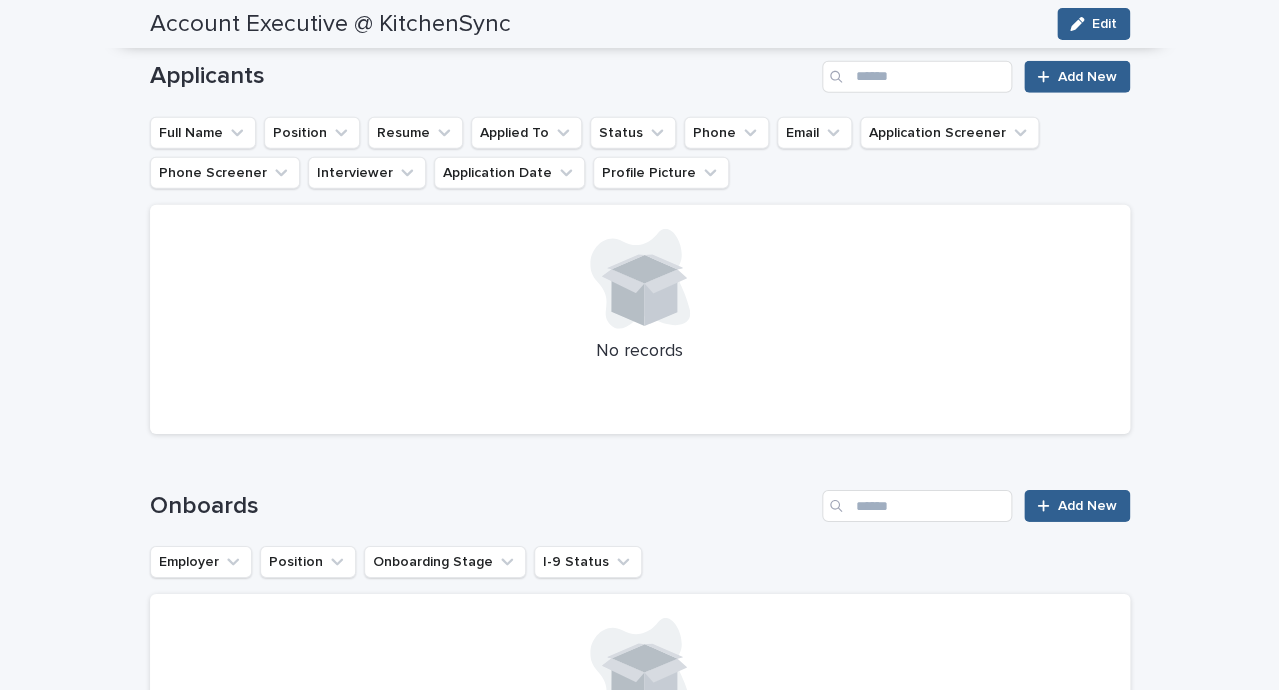 scroll, scrollTop: 1865, scrollLeft: 0, axis: vertical 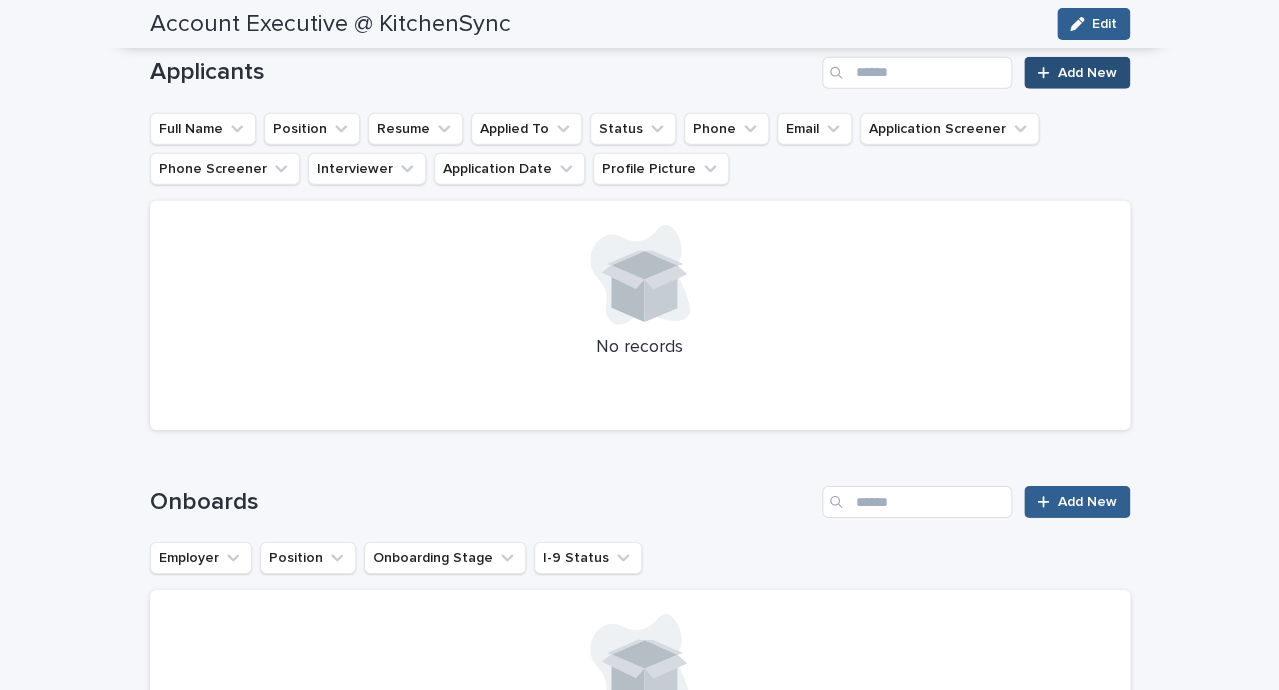 click on "Add New" at bounding box center (1087, 73) 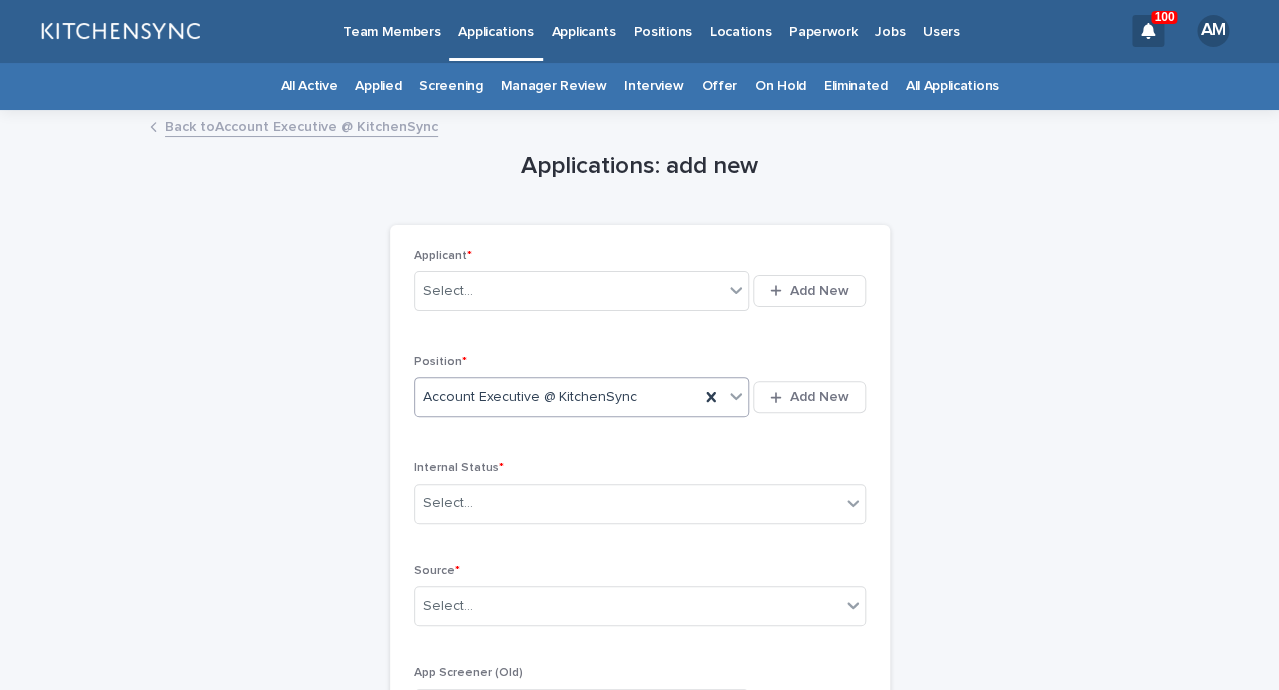 scroll, scrollTop: 0, scrollLeft: 0, axis: both 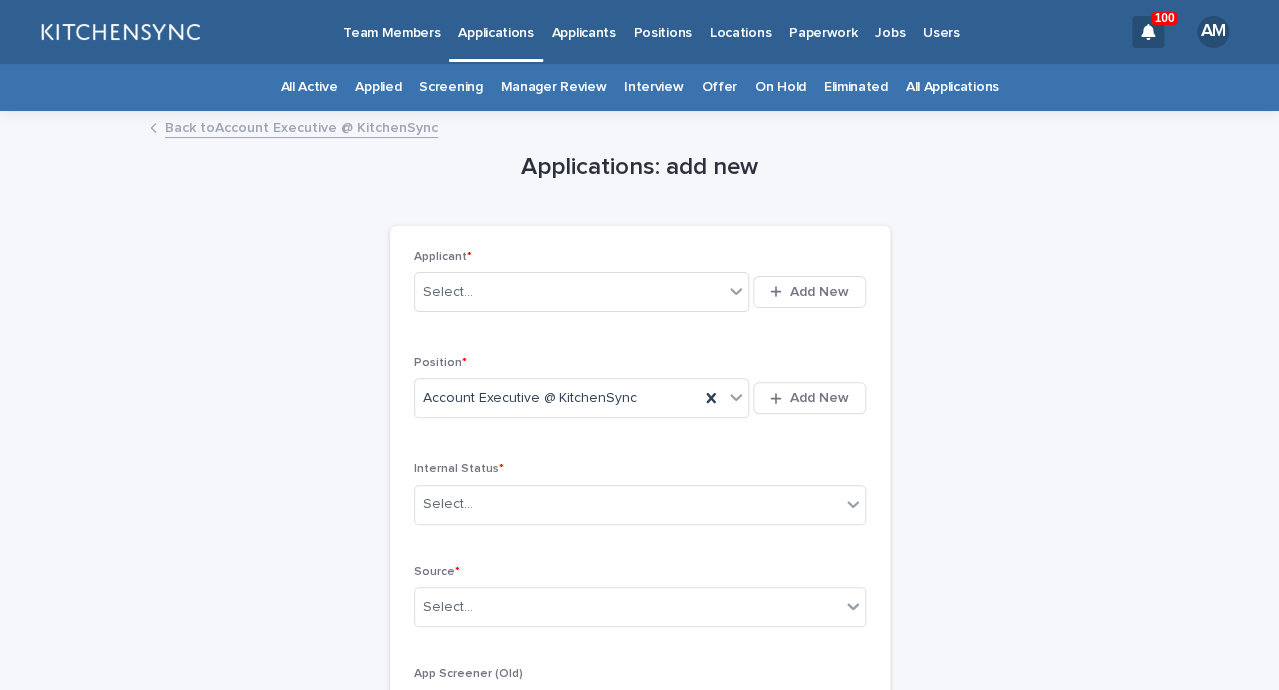 click on "Positions" at bounding box center (662, 31) 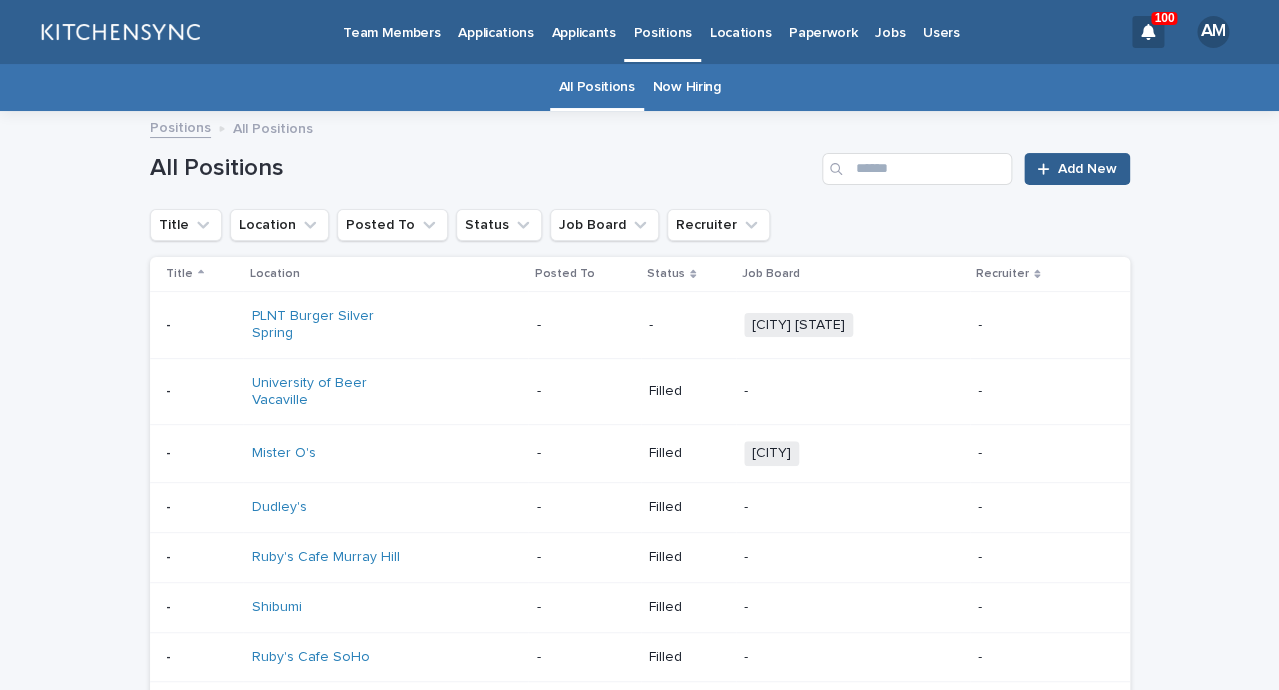 click on "Applications" at bounding box center [495, 31] 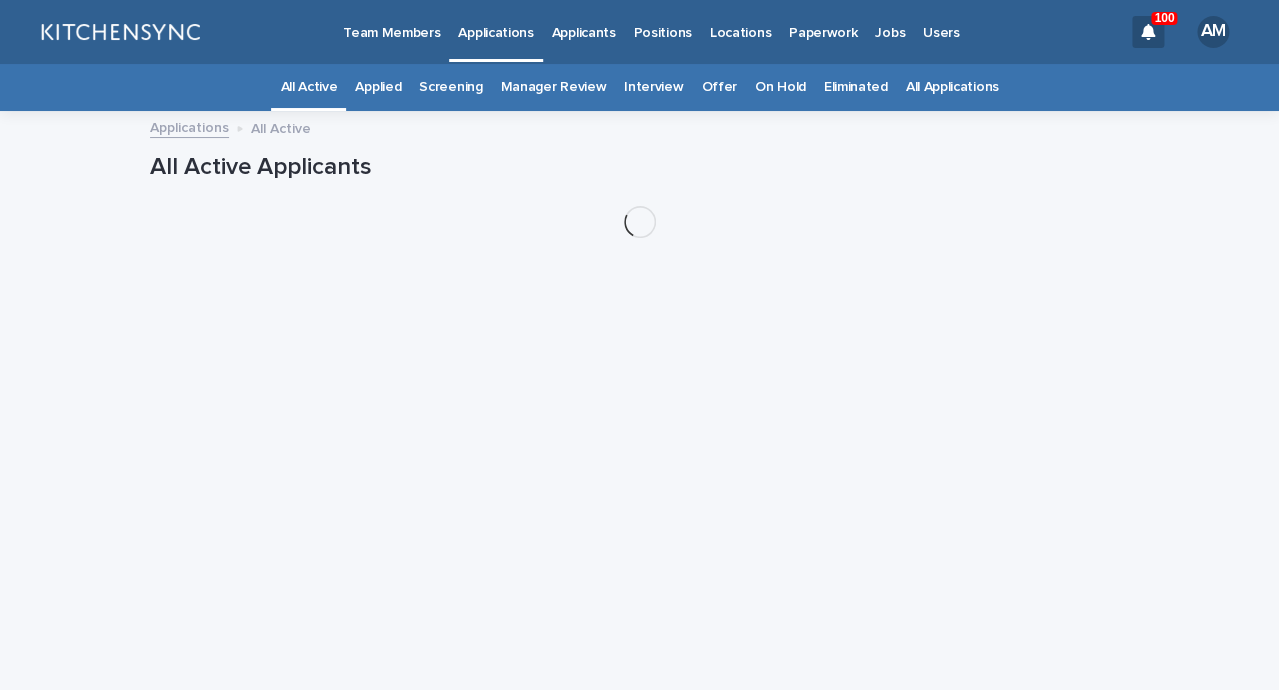 click on "All Applications" at bounding box center (952, 87) 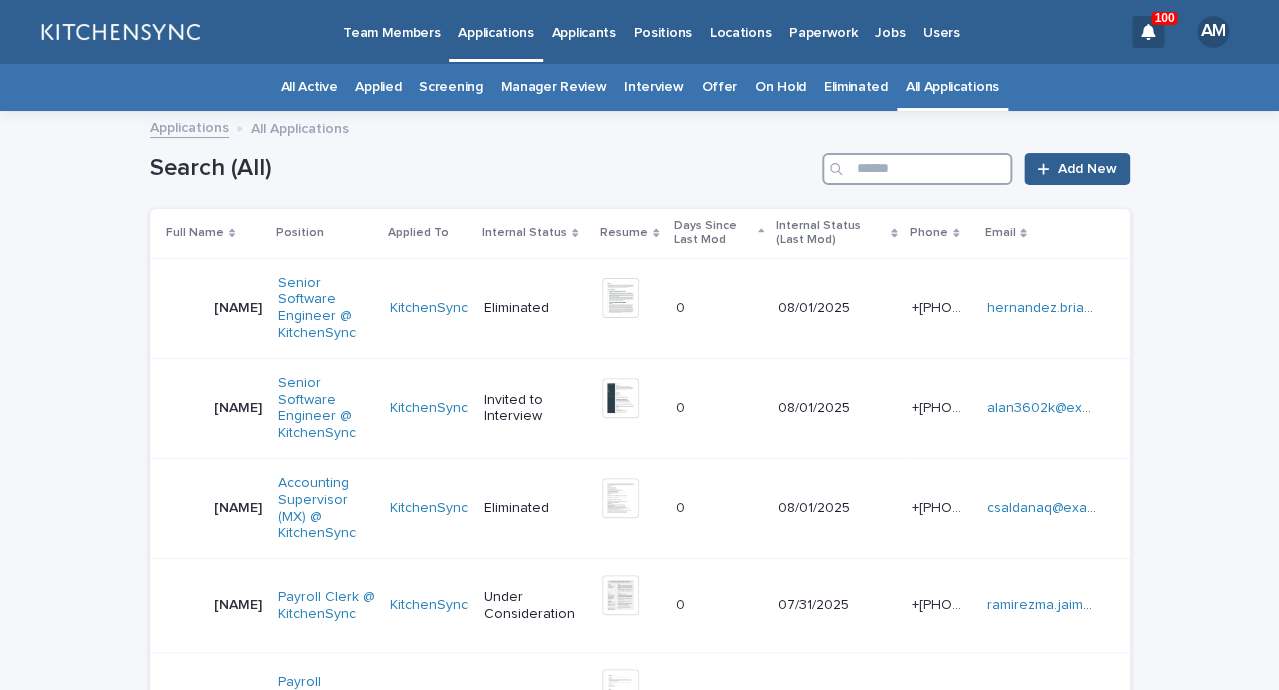 click at bounding box center (917, 169) 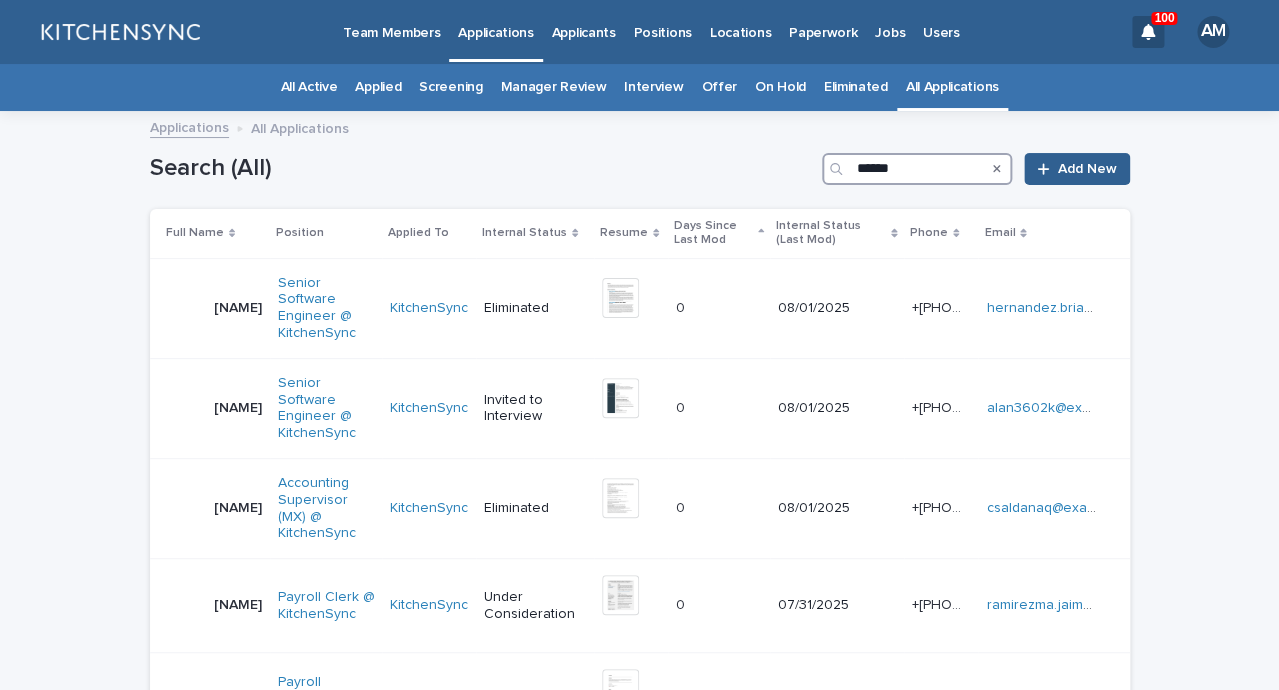 type on "******" 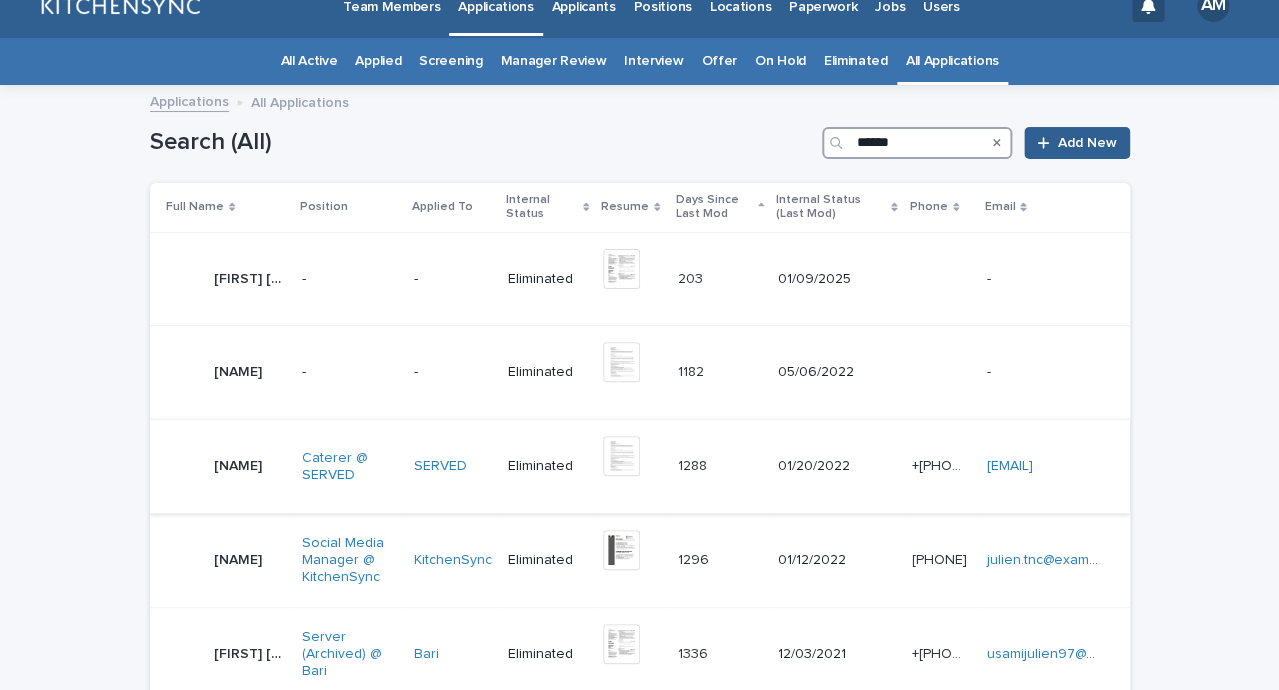 scroll, scrollTop: 208, scrollLeft: 0, axis: vertical 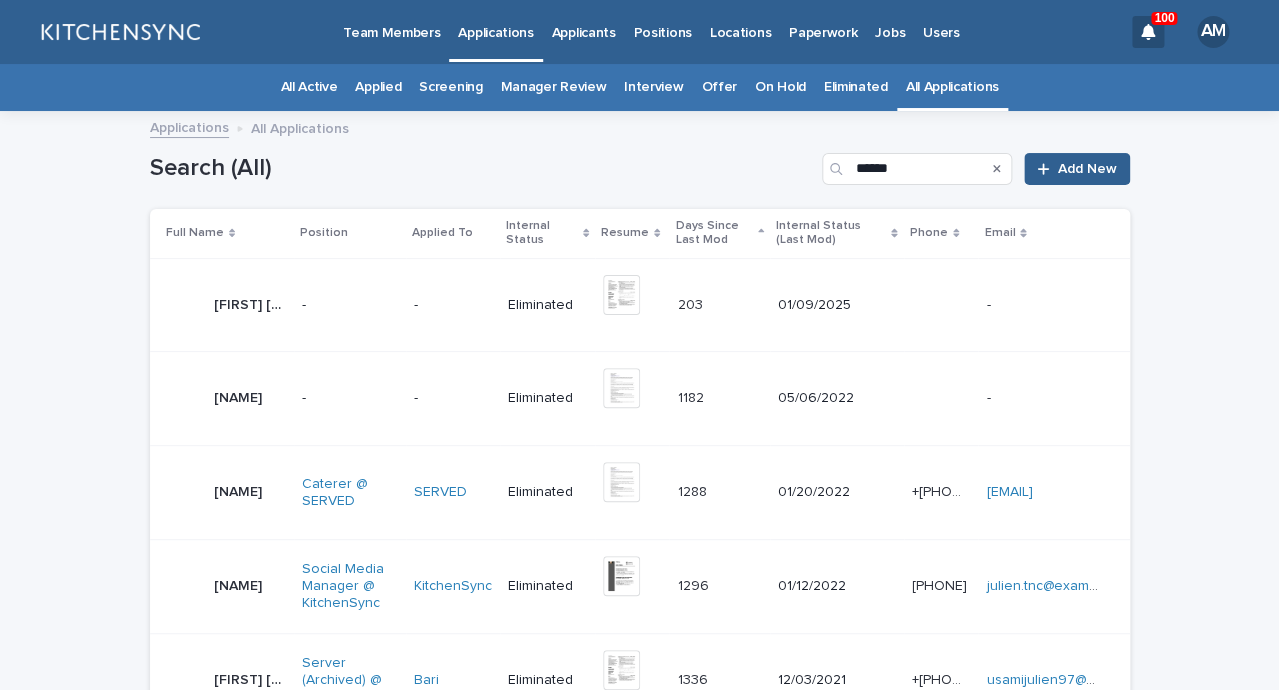 click on "Applicants" at bounding box center [584, 31] 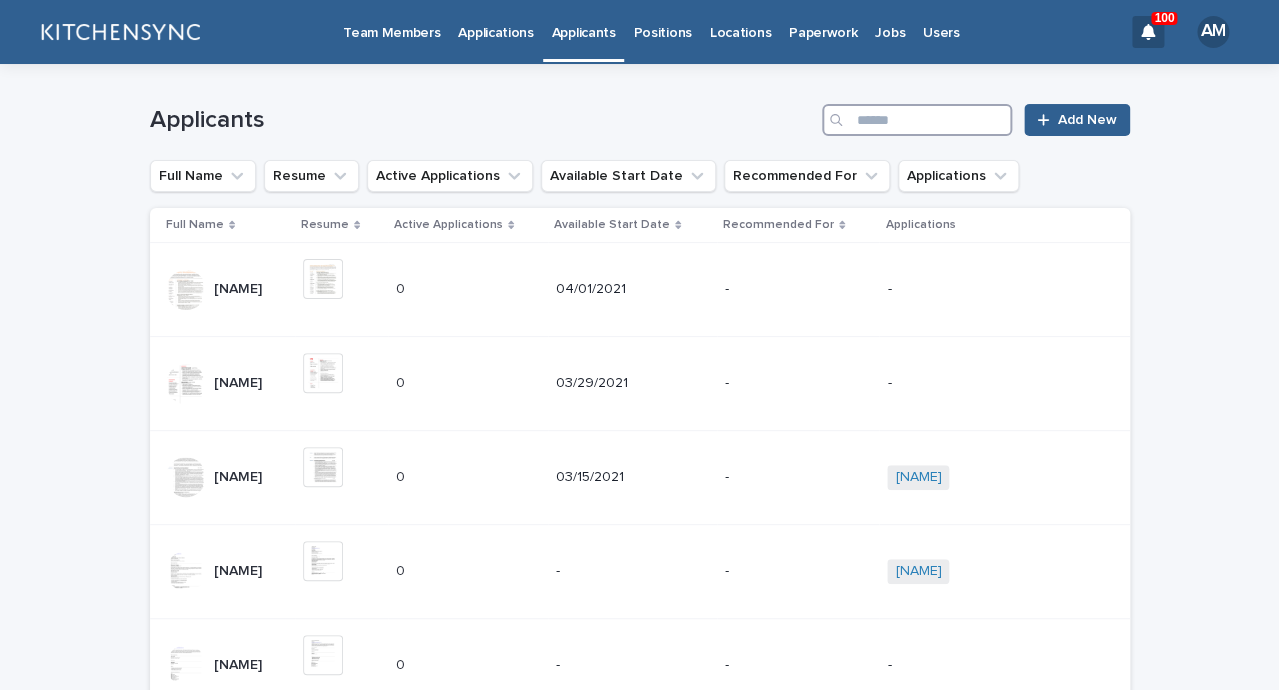 click at bounding box center [917, 120] 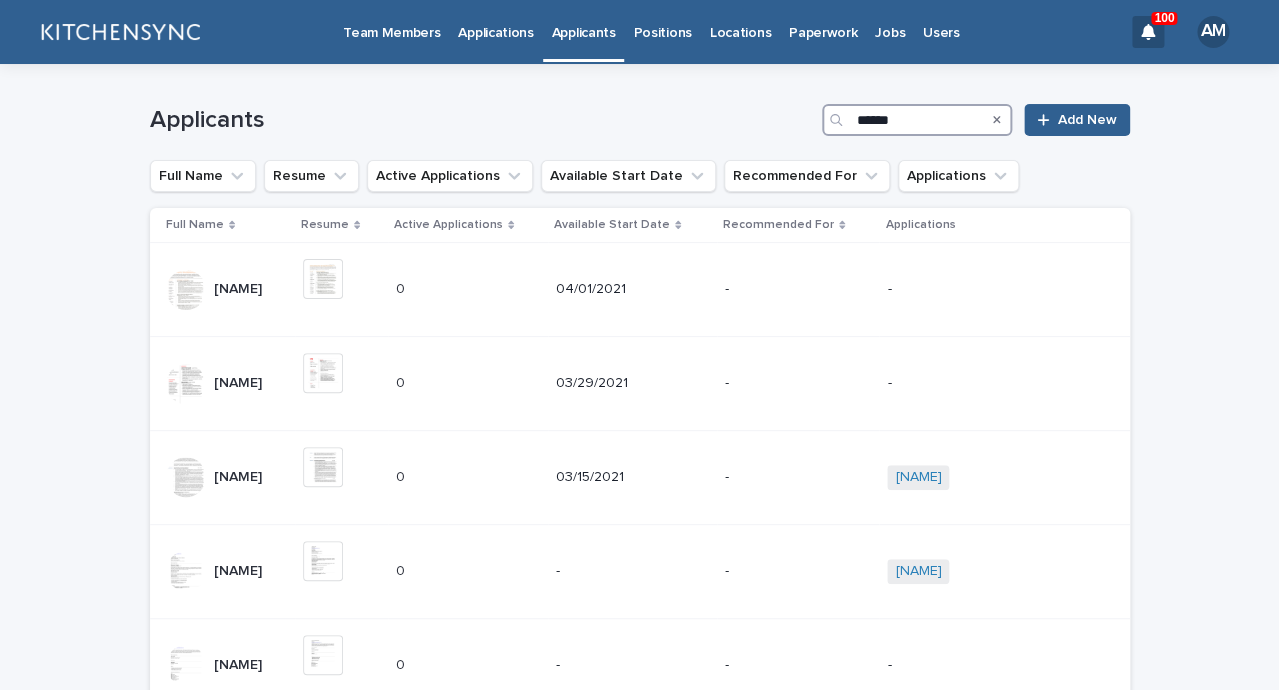 type on "******" 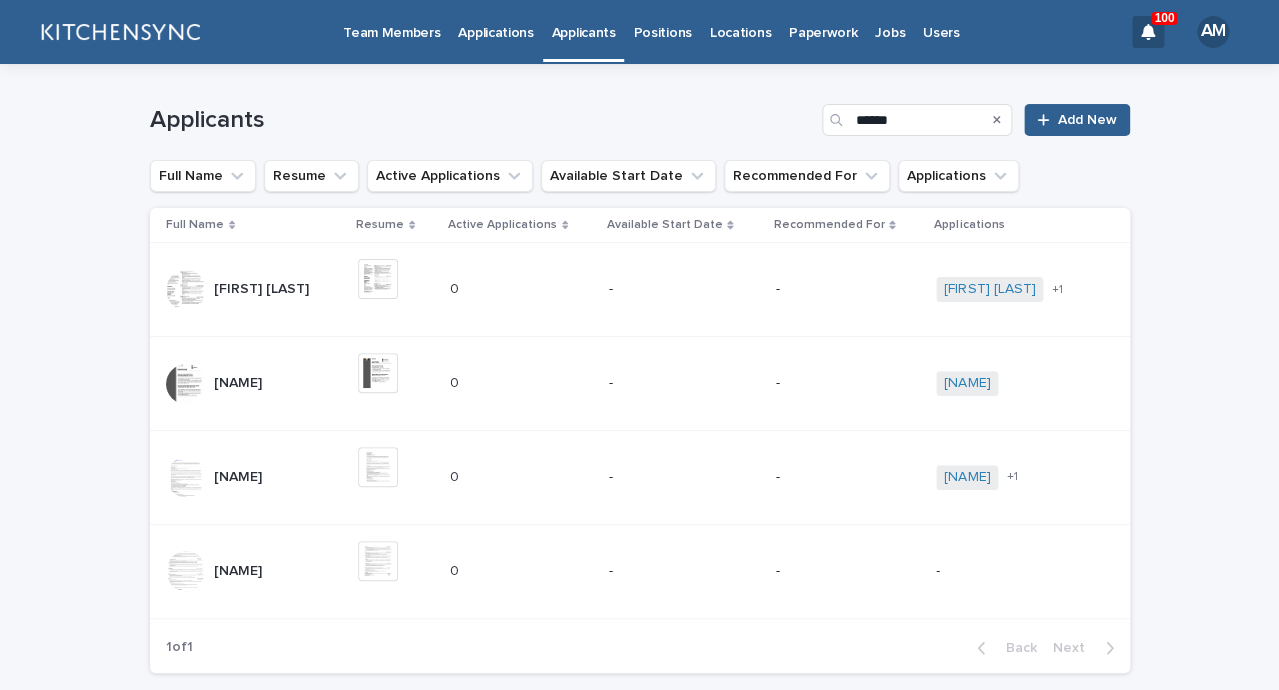 click on "[FIRST] [LAST]" at bounding box center [240, 569] 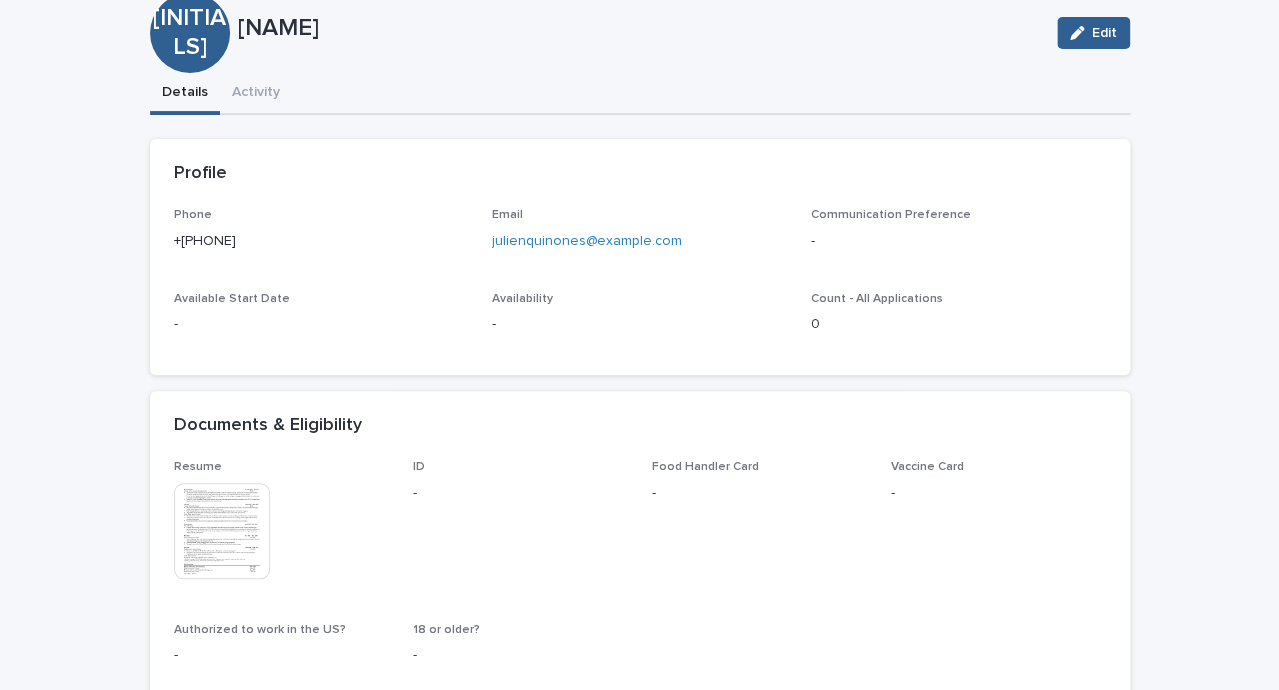 scroll, scrollTop: 120, scrollLeft: 0, axis: vertical 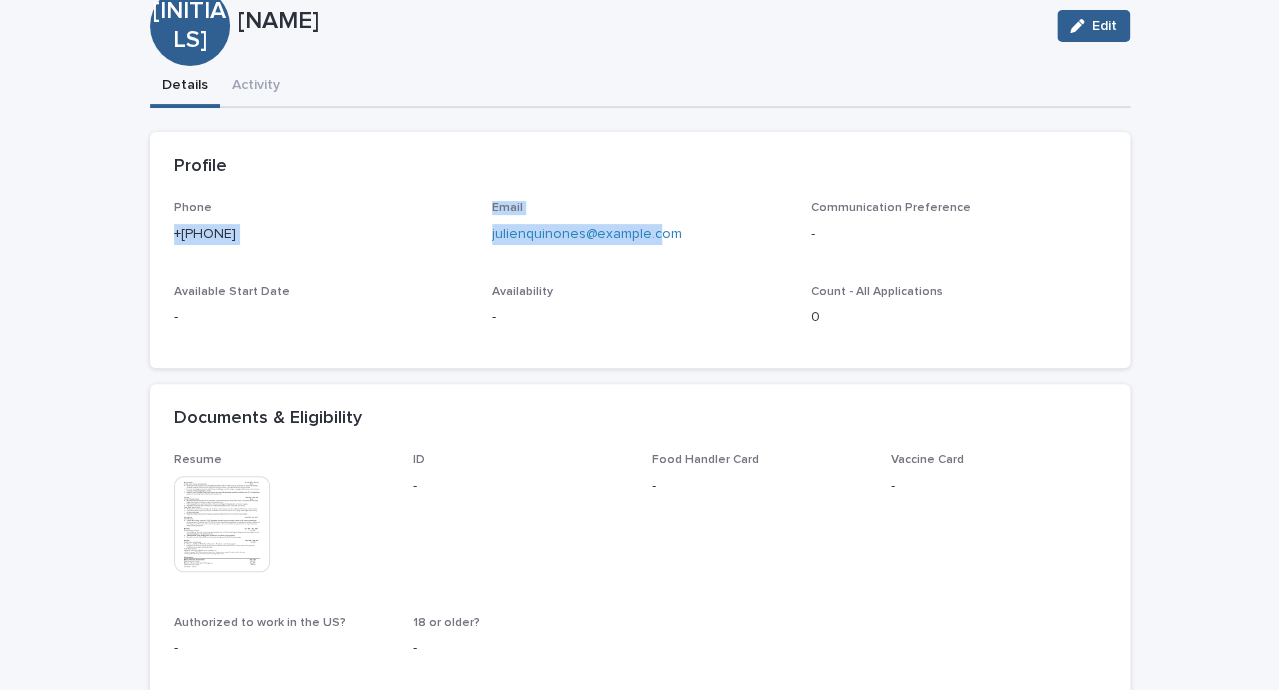 drag, startPoint x: 661, startPoint y: 235, endPoint x: 133, endPoint y: 241, distance: 528.0341 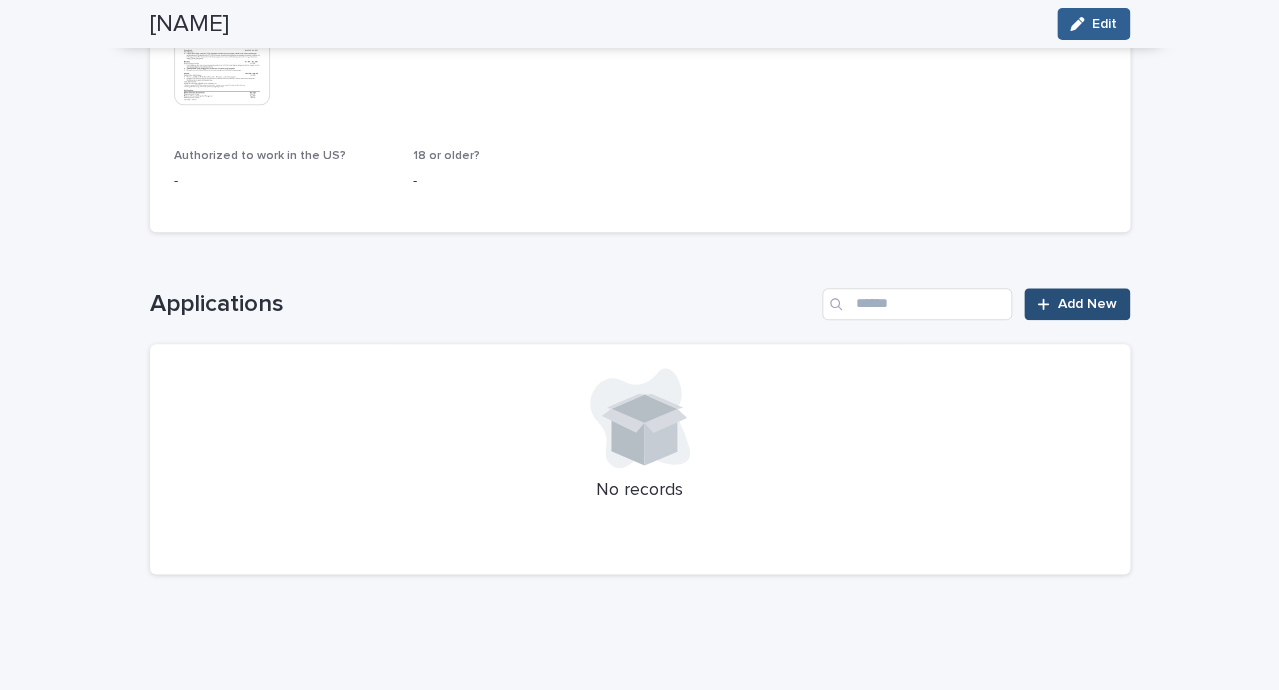 click on "Add New" at bounding box center [1087, 304] 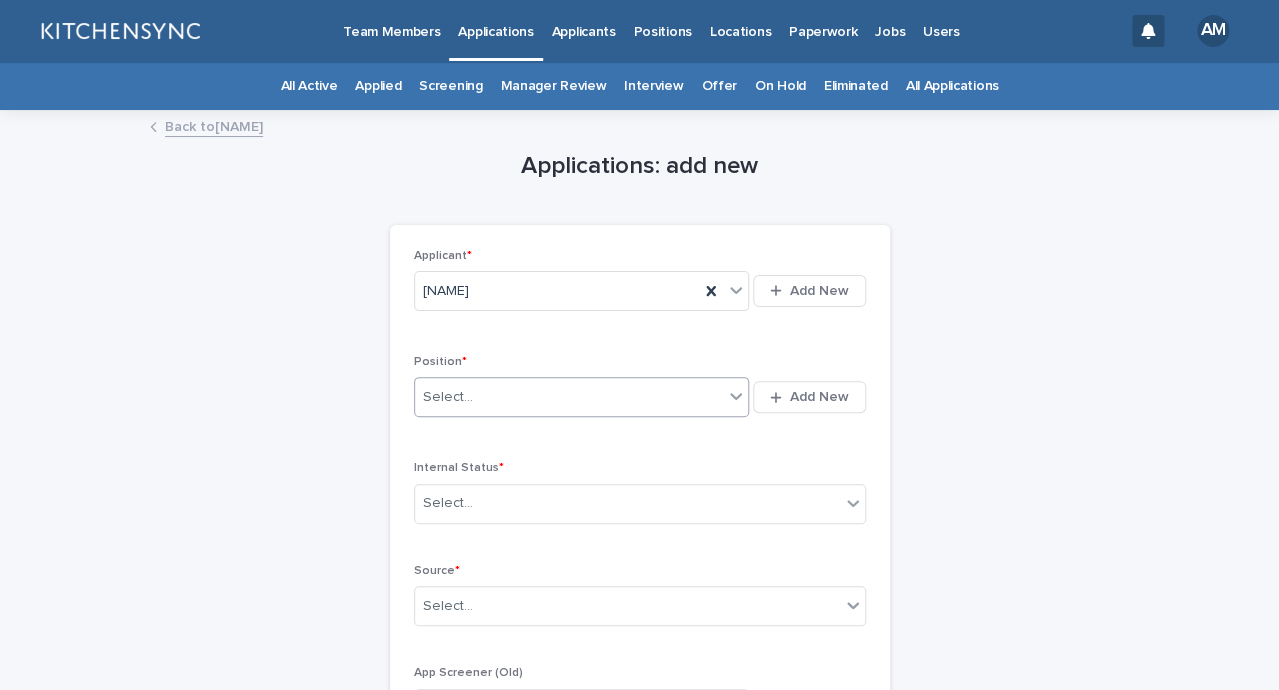 scroll, scrollTop: 0, scrollLeft: 0, axis: both 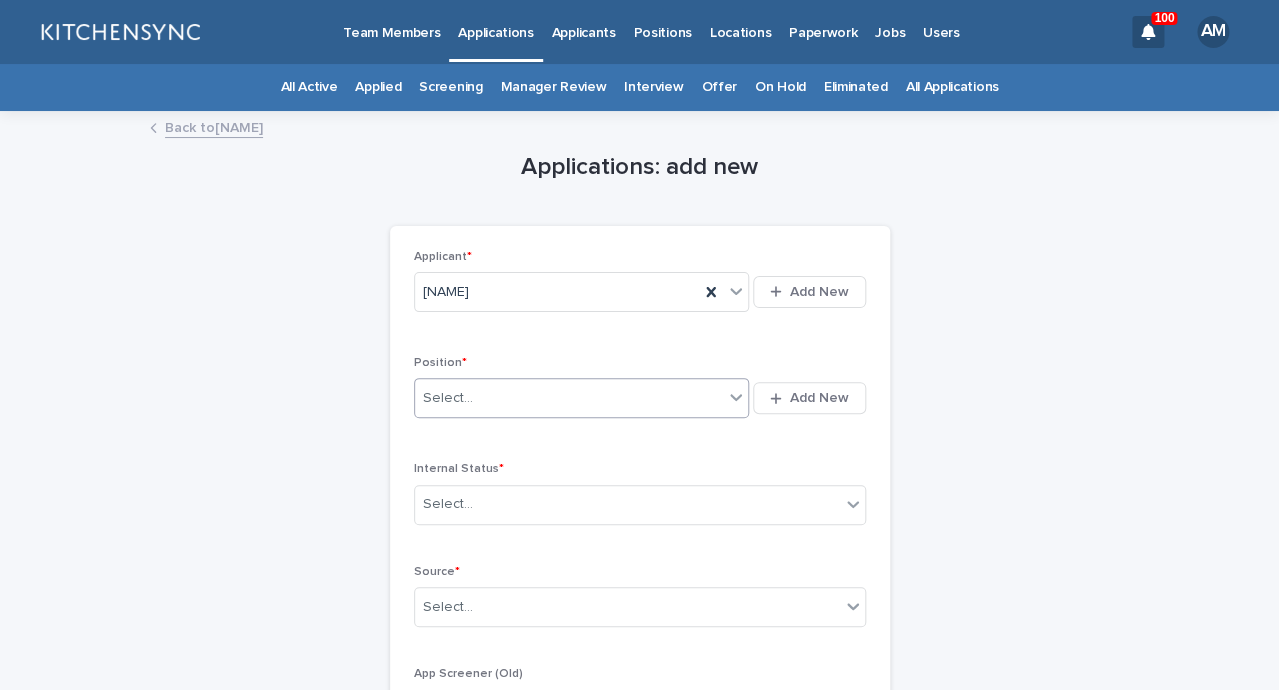 click on "Select..." at bounding box center [569, 398] 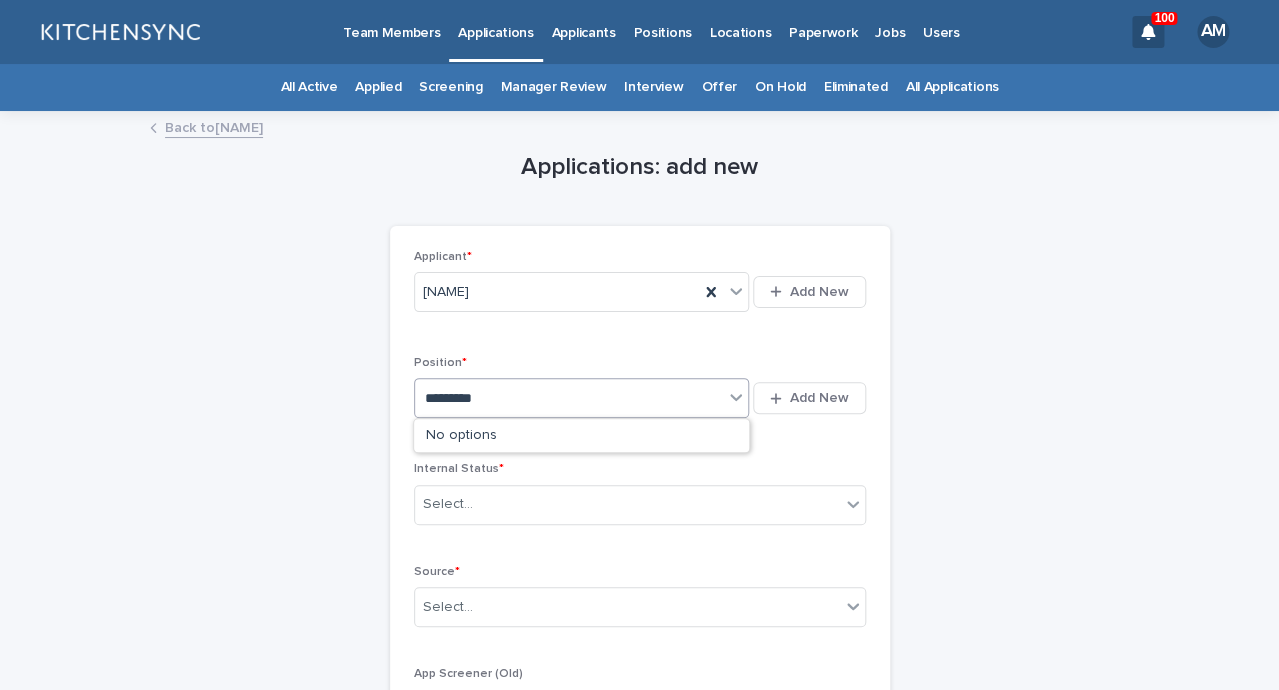 type on "**********" 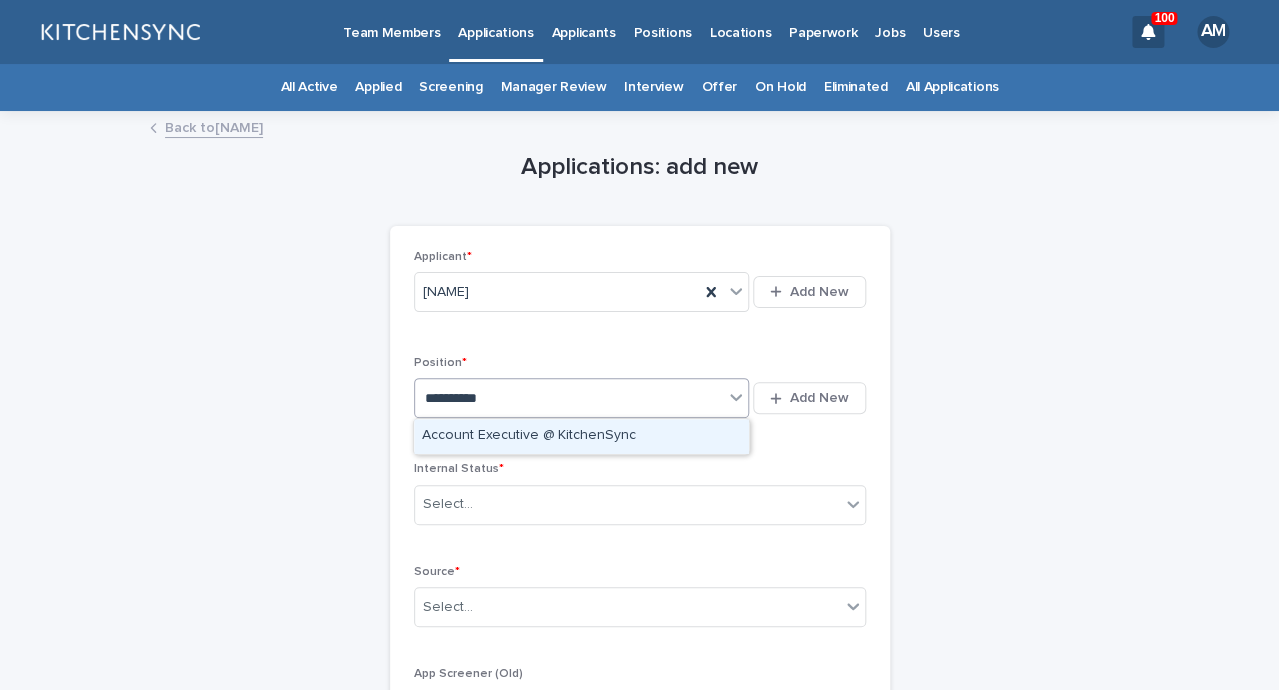 click on "Account Executive  @ KitchenSync" at bounding box center (581, 436) 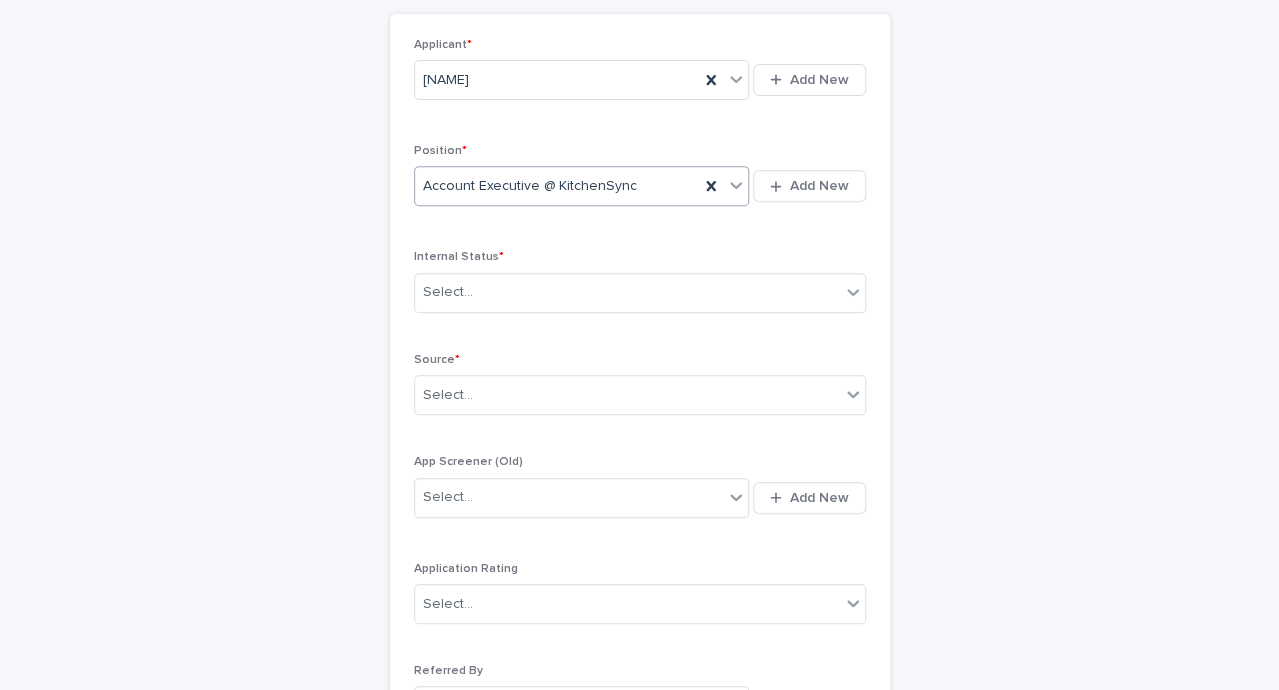 scroll, scrollTop: 226, scrollLeft: 0, axis: vertical 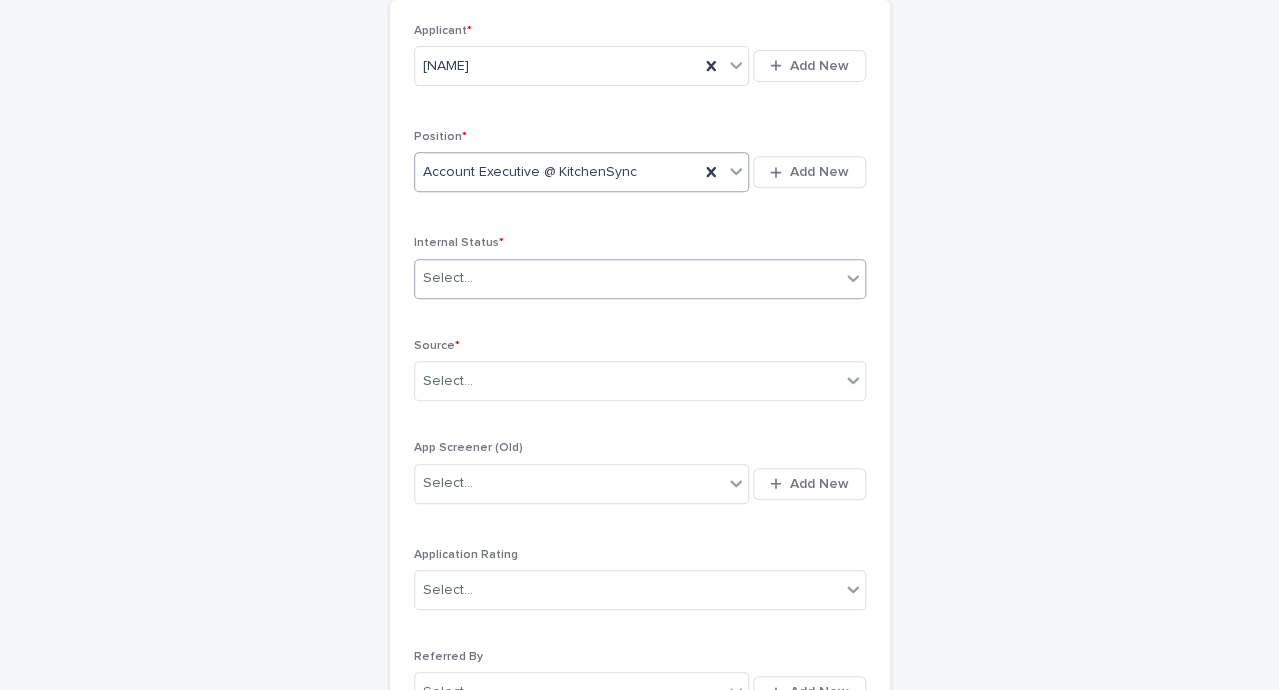 click on "Select..." at bounding box center (627, 278) 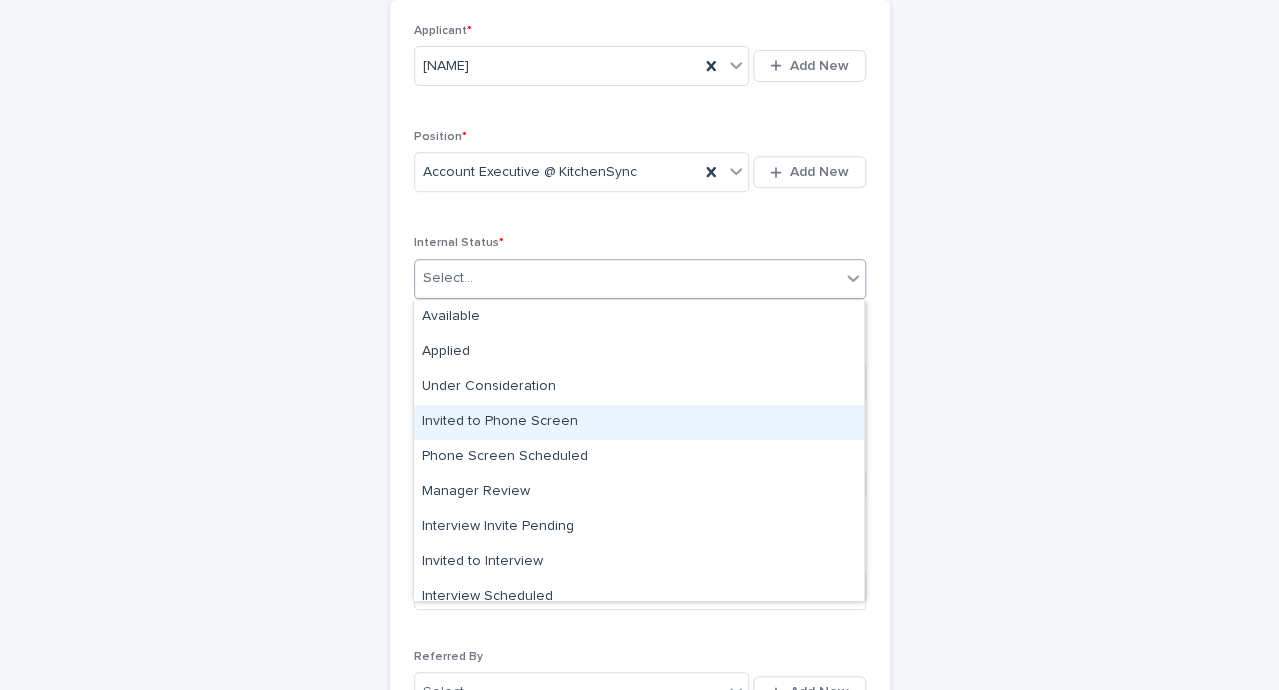 click on "[STATUS]" at bounding box center (639, 422) 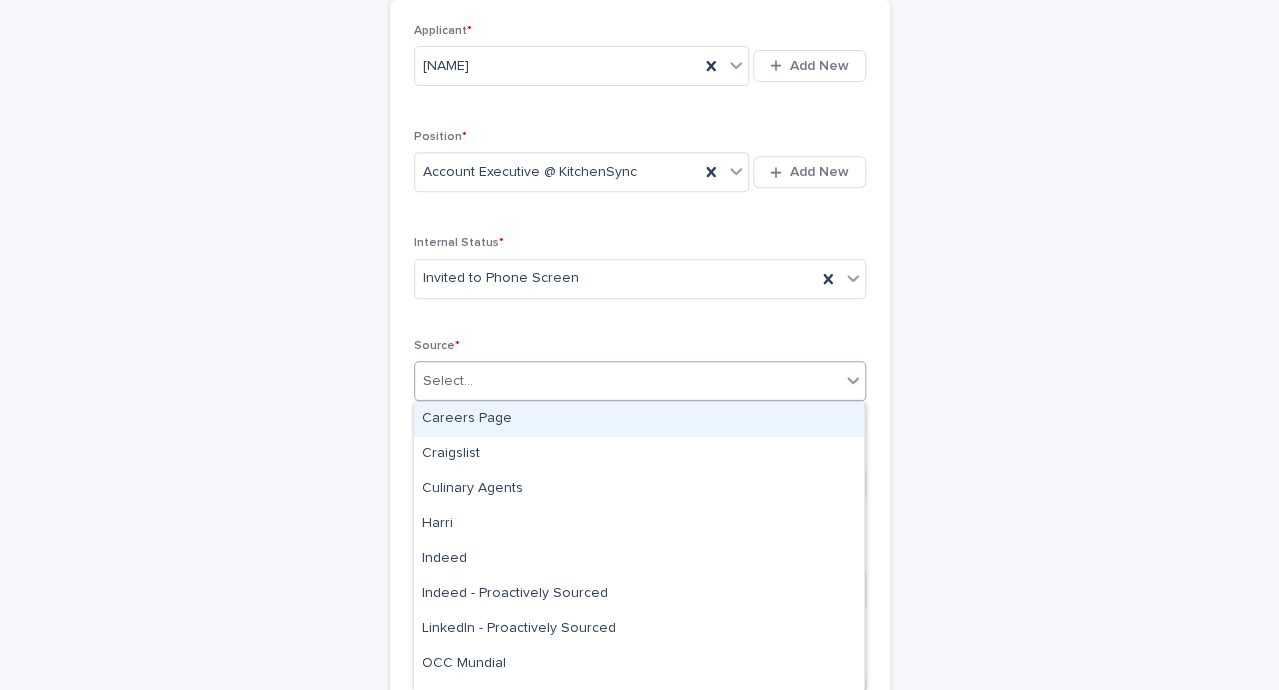 click on "Select..." at bounding box center [448, 381] 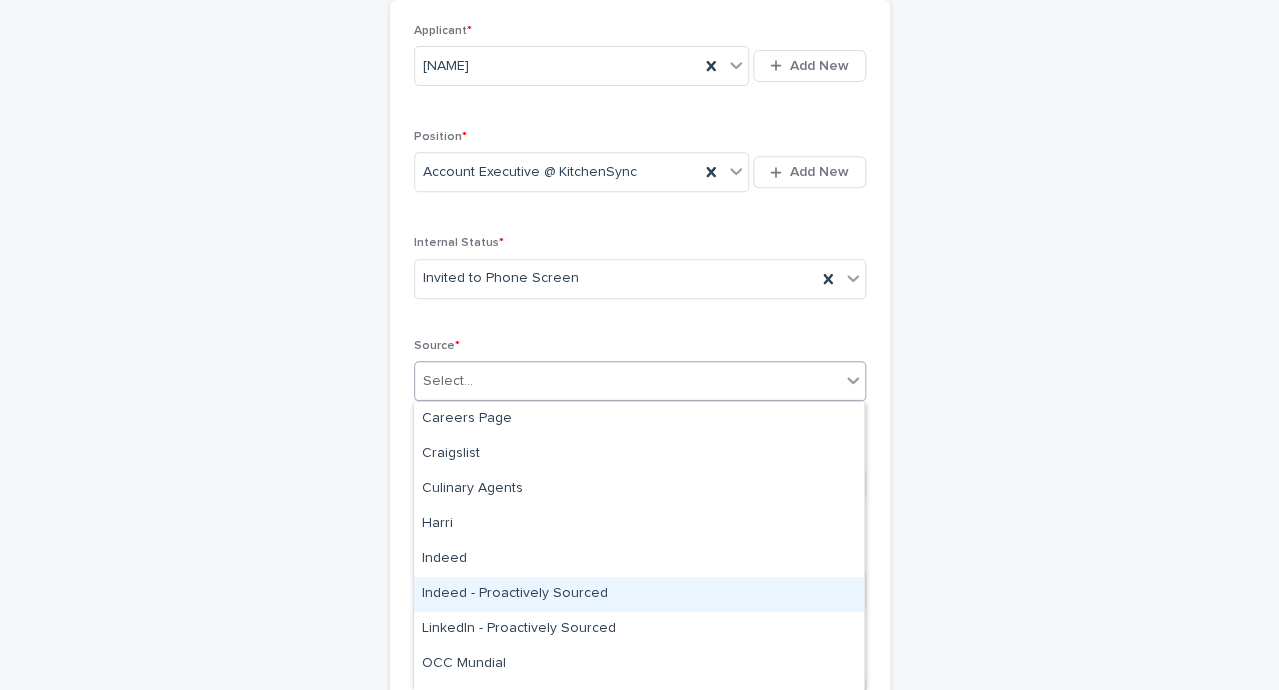 click on "Indeed - Proactively Sourced" at bounding box center [639, 594] 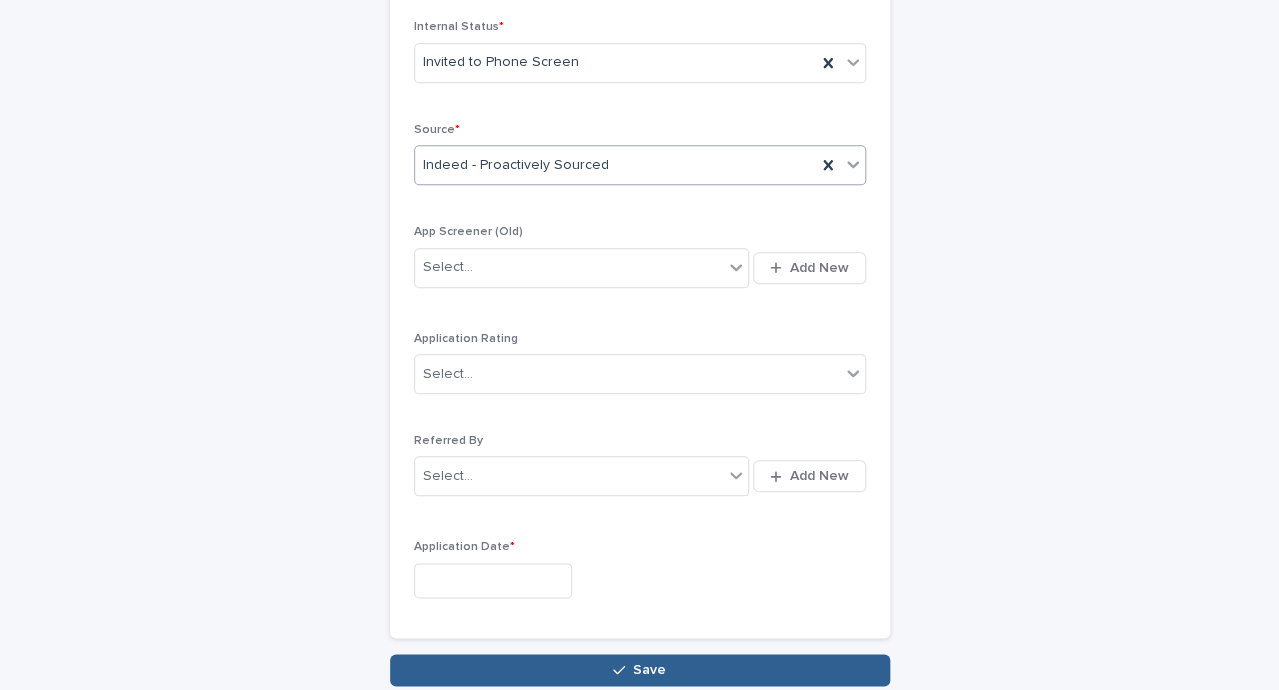 scroll, scrollTop: 452, scrollLeft: 0, axis: vertical 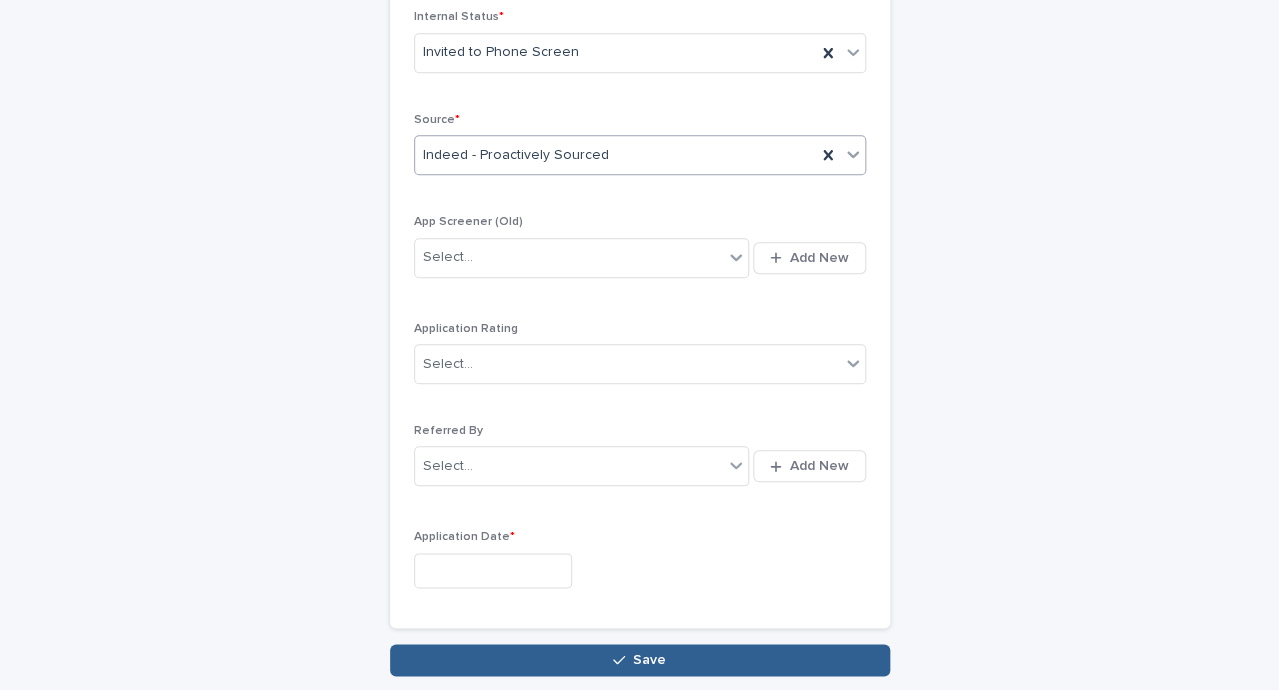 click at bounding box center (493, 570) 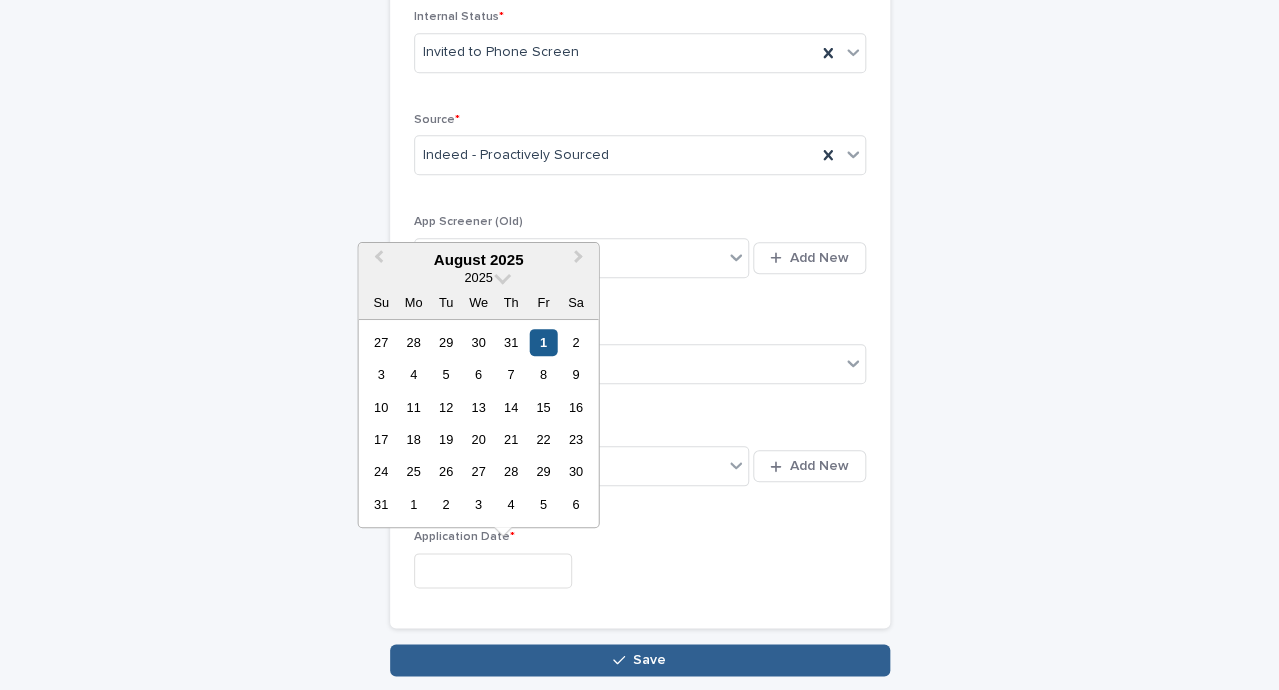 click on "1" at bounding box center [543, 342] 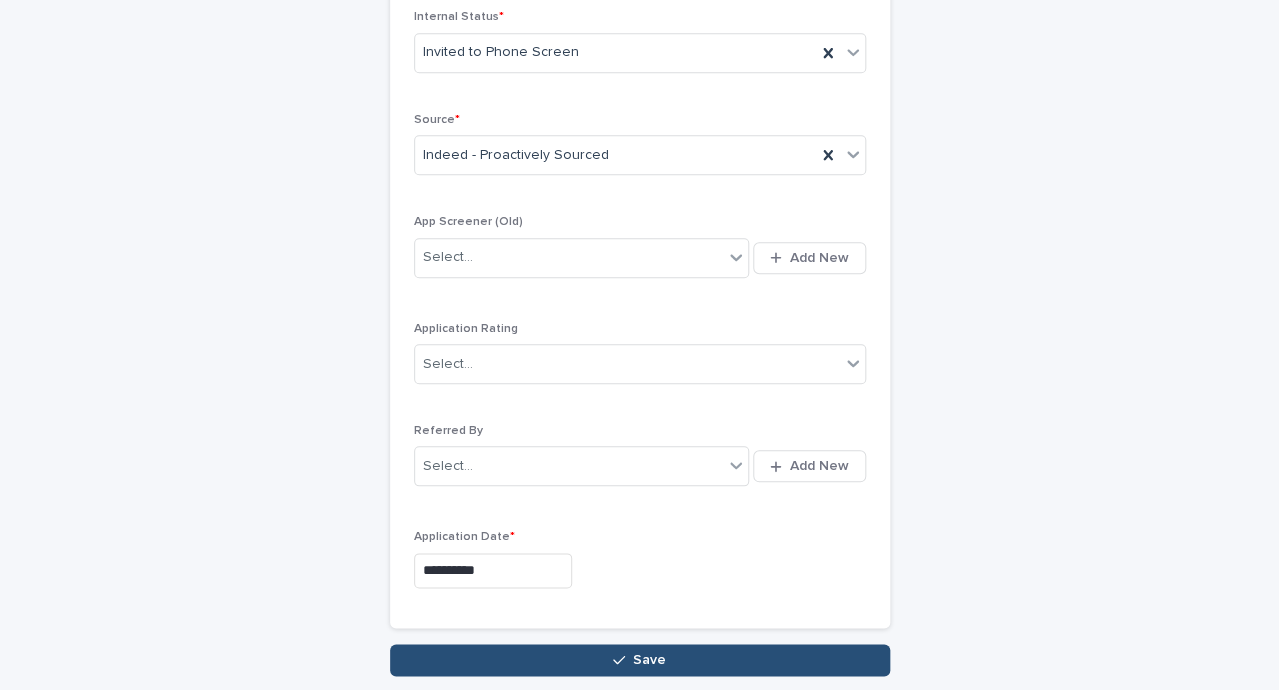 click on "Save" at bounding box center [640, 660] 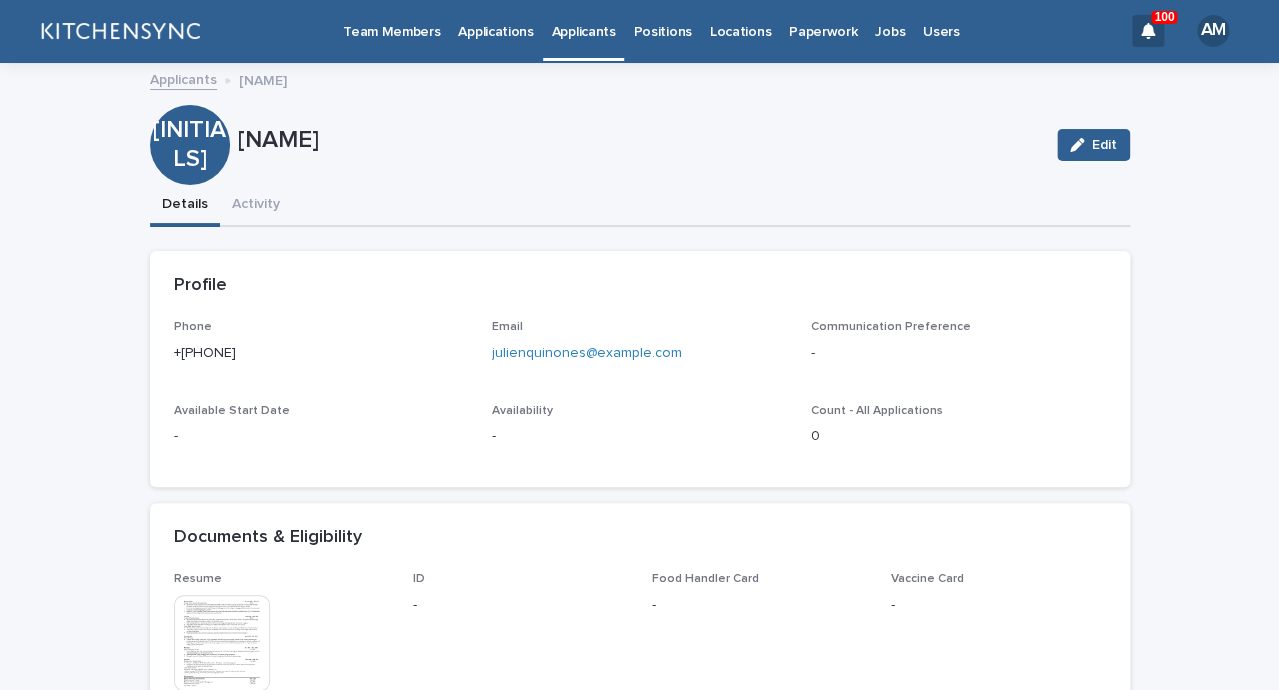scroll, scrollTop: 0, scrollLeft: 0, axis: both 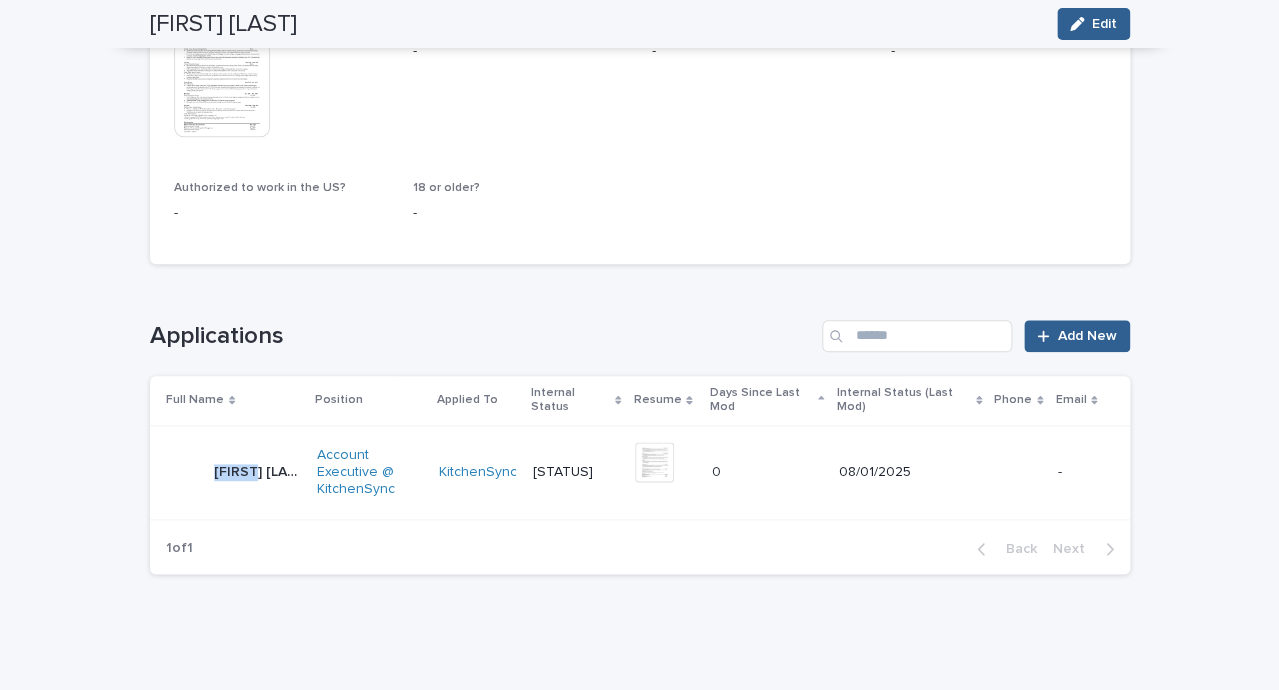 click on "[FIRST] [LAST]" at bounding box center (259, 470) 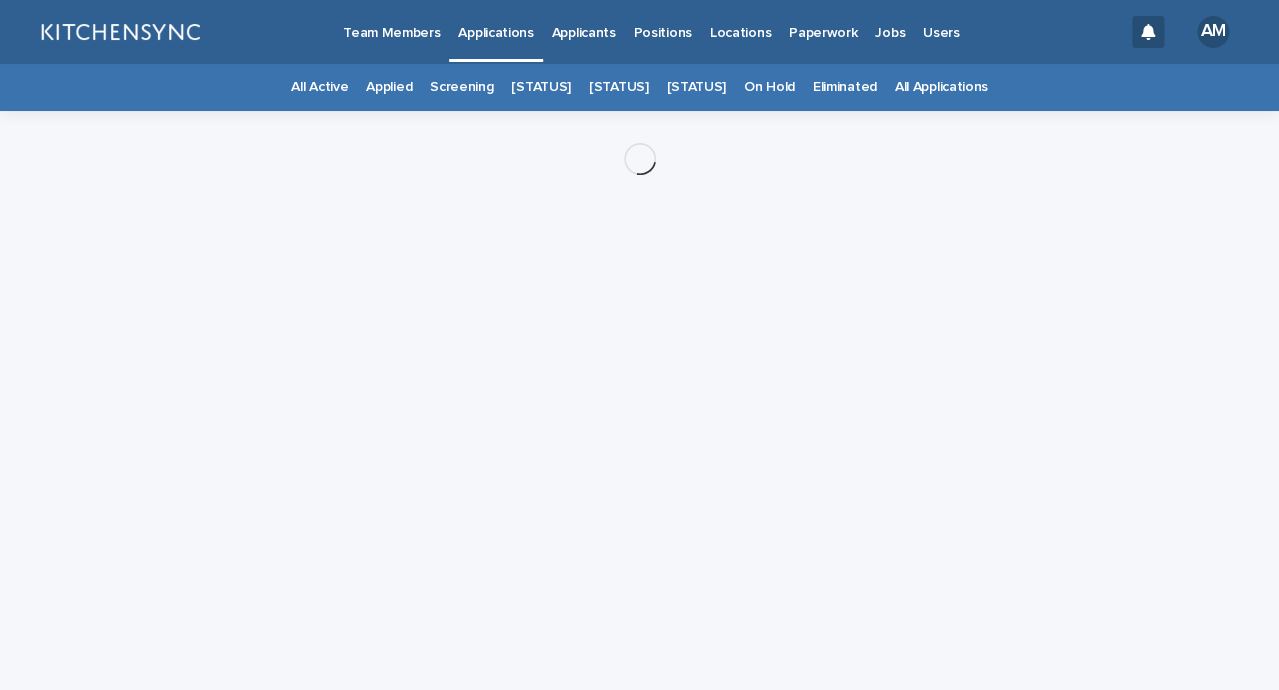scroll, scrollTop: 0, scrollLeft: 0, axis: both 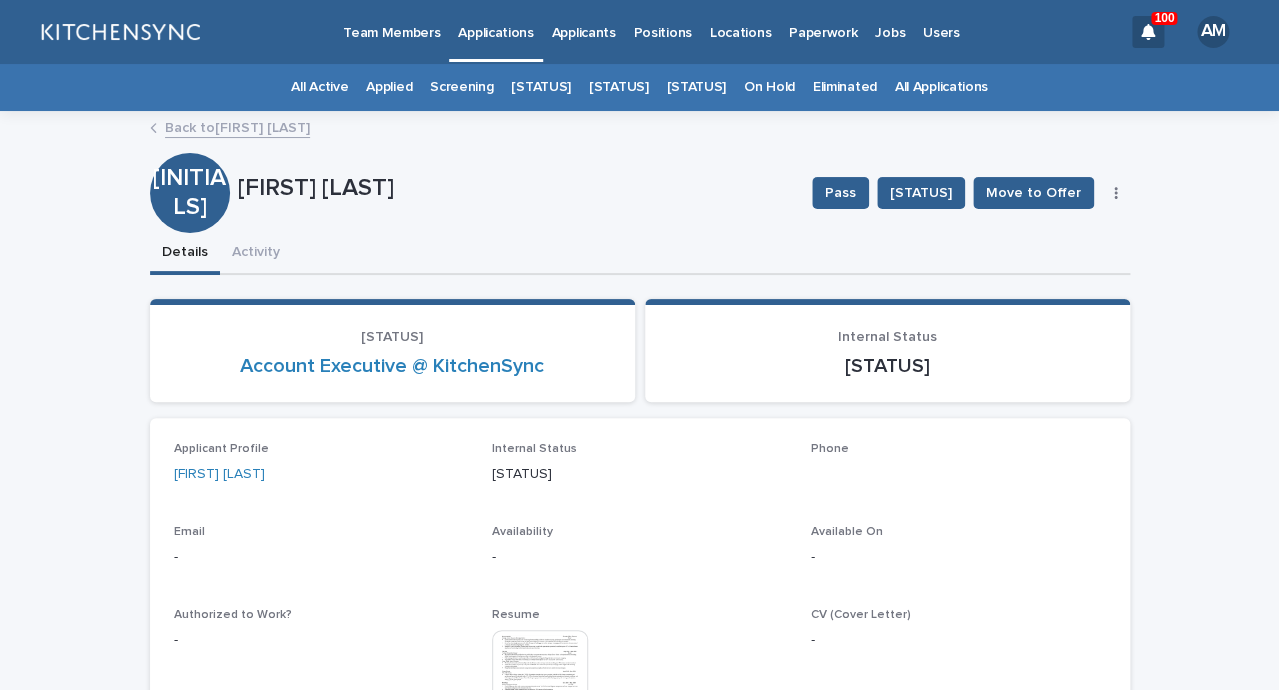 click at bounding box center (1116, 193) 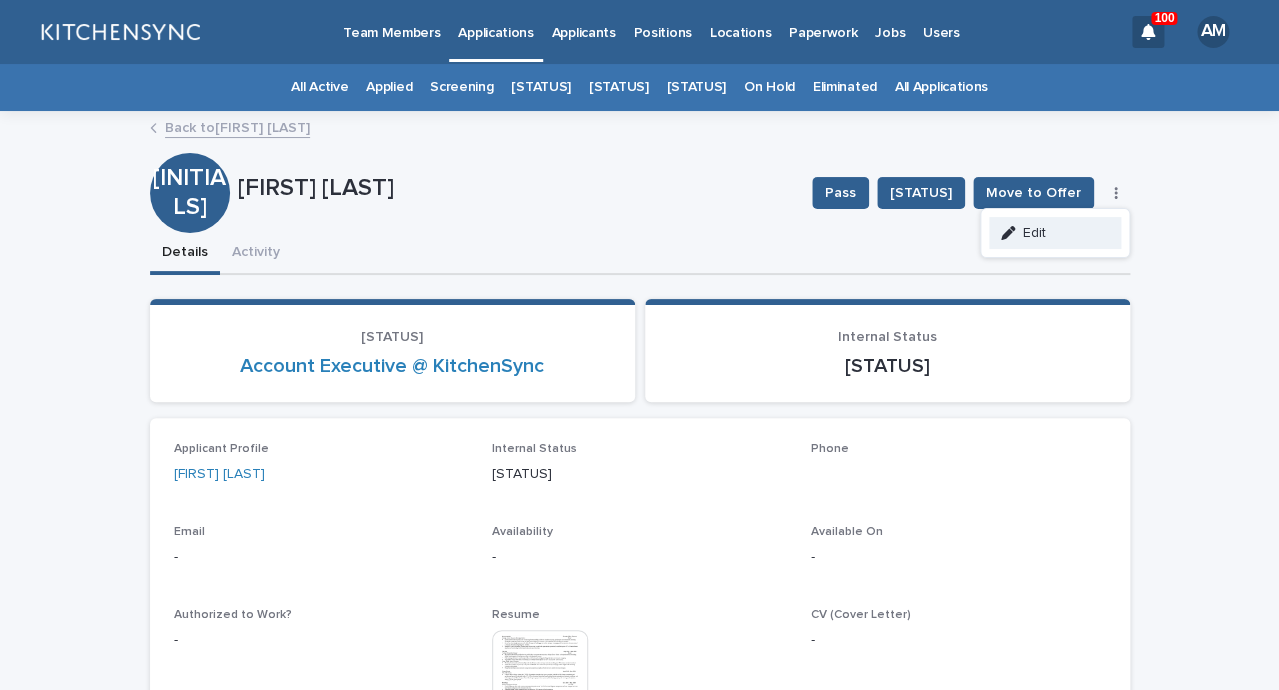 click on "Edit" at bounding box center (1055, 233) 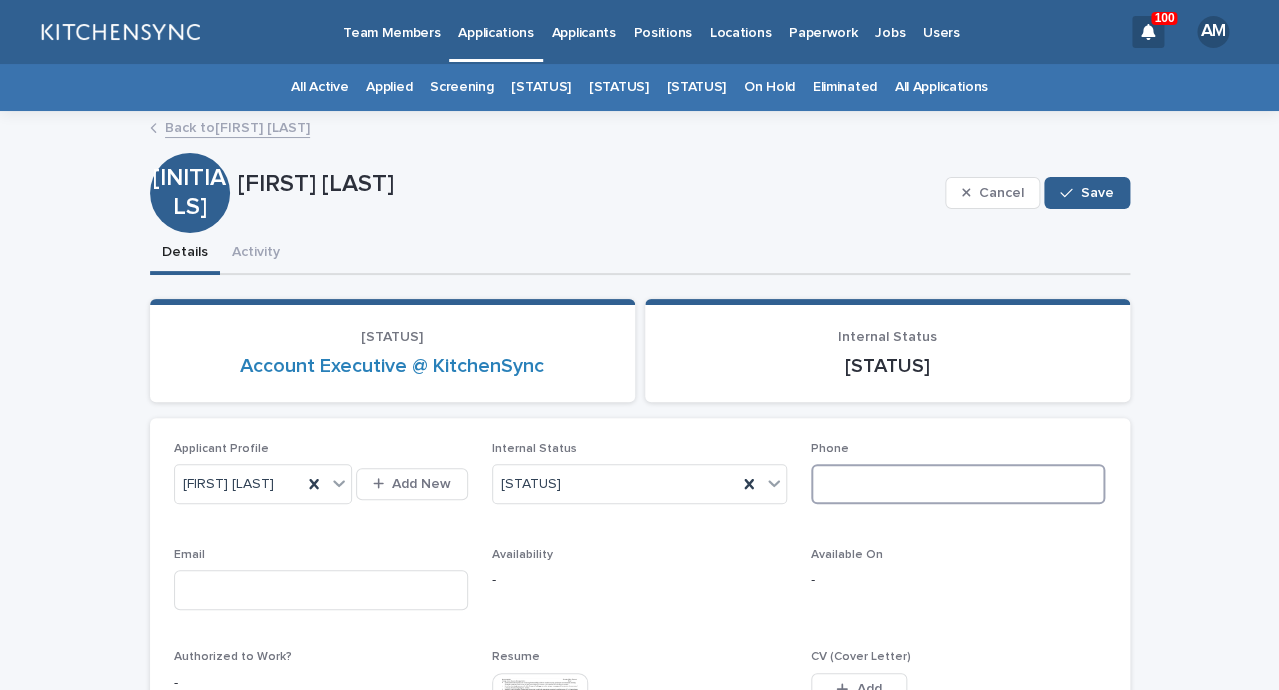 click at bounding box center [958, 484] 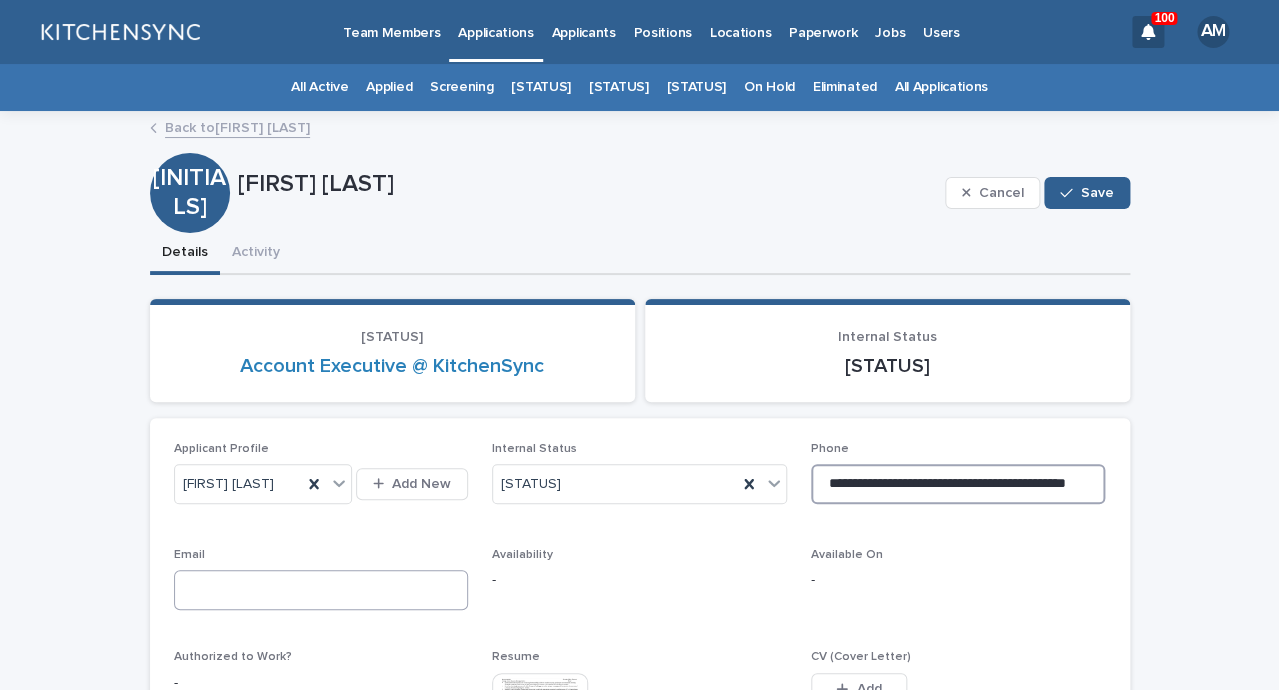 type on "**********" 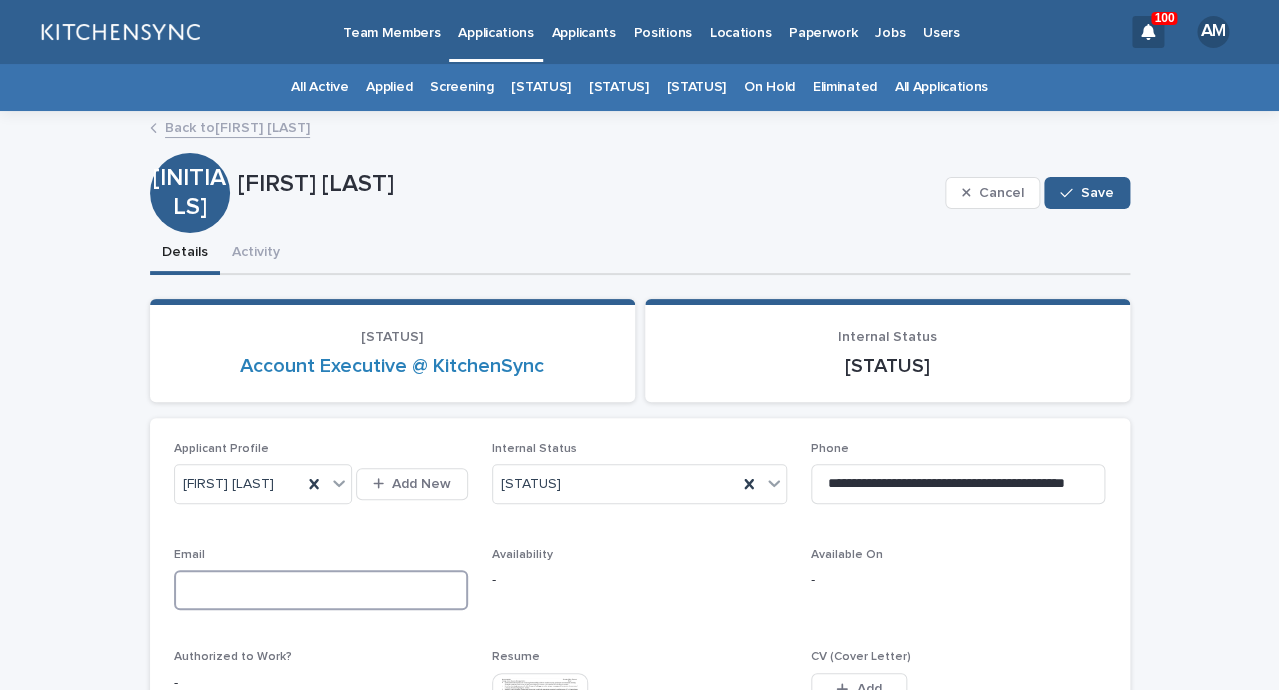 click at bounding box center (321, 590) 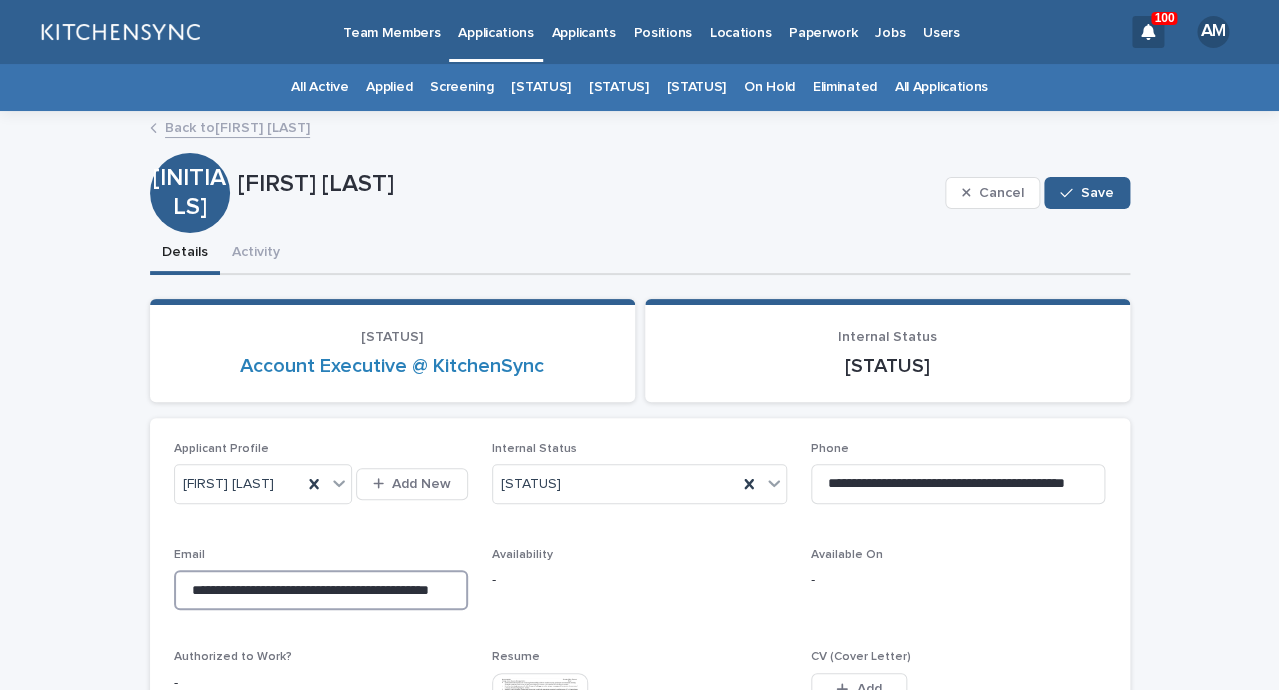 scroll, scrollTop: 0, scrollLeft: 48, axis: horizontal 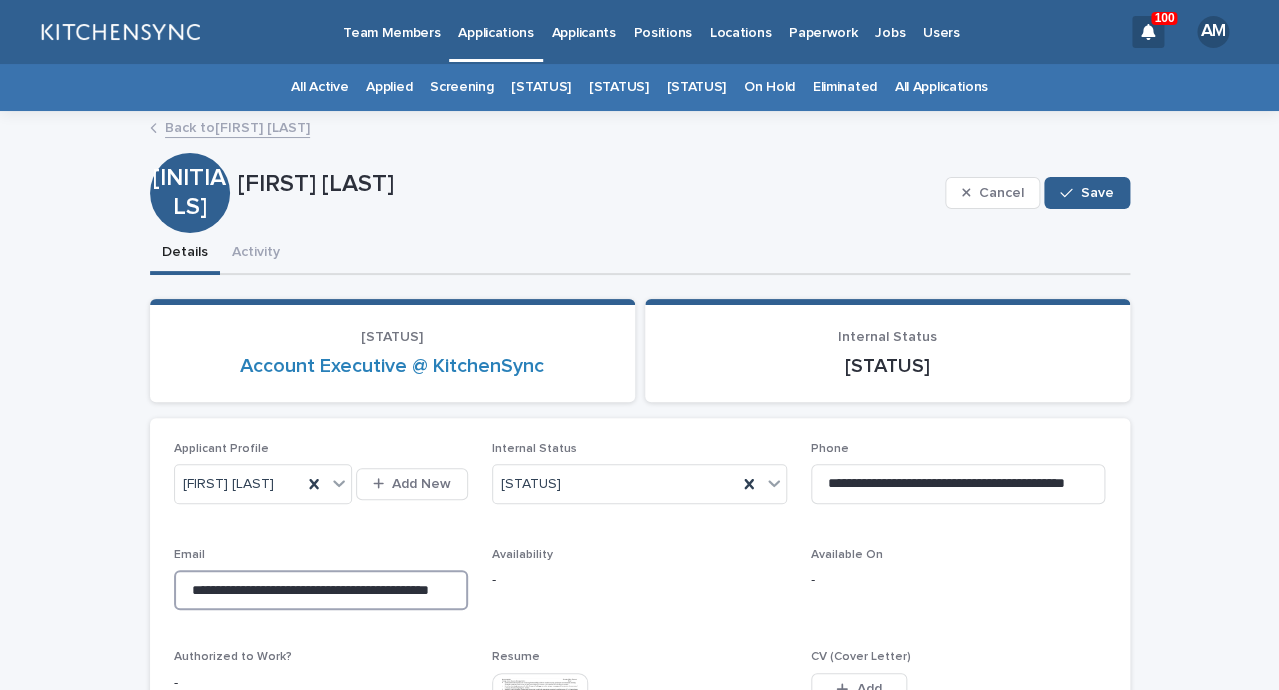 drag, startPoint x: 286, startPoint y: 603, endPoint x: -23, endPoint y: 569, distance: 310.86493 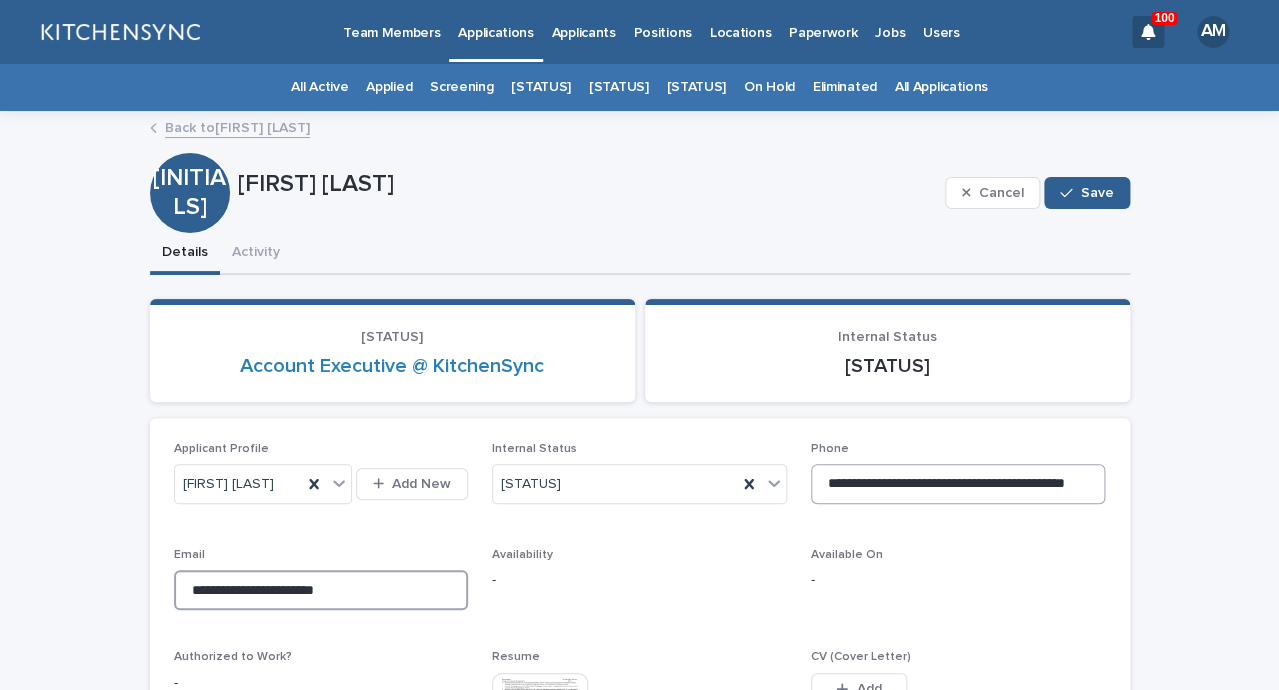 type on "**********" 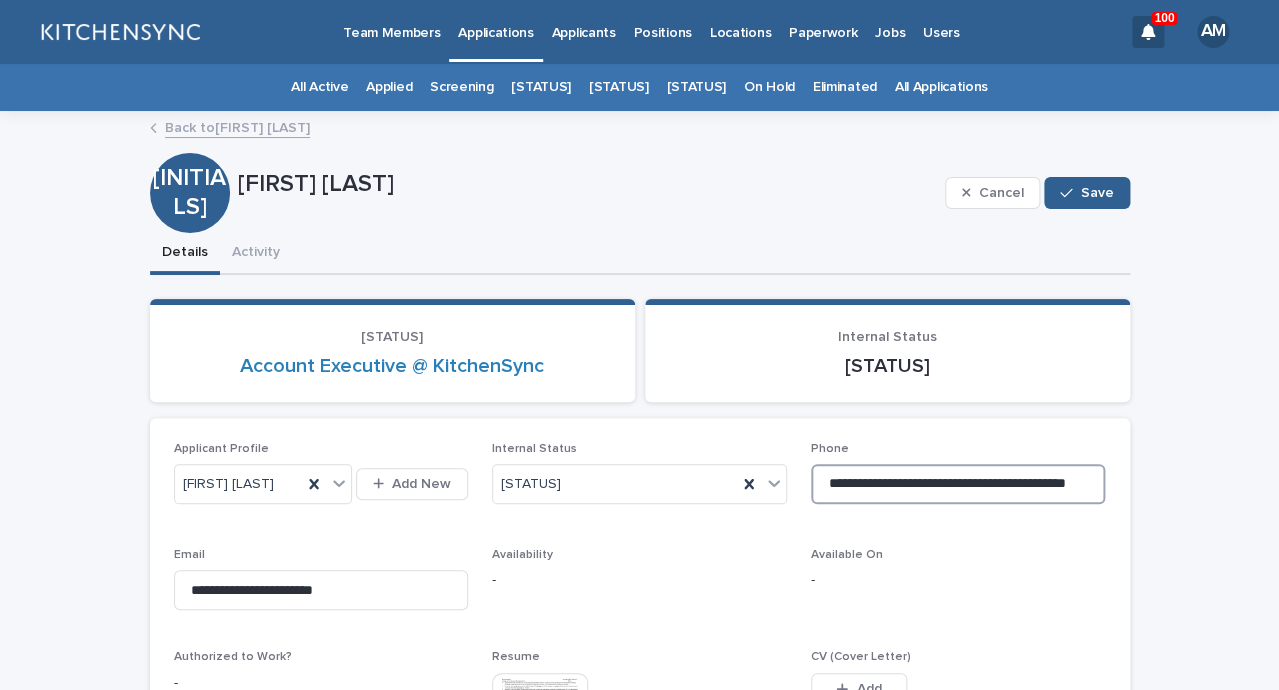 scroll, scrollTop: 0, scrollLeft: 48, axis: horizontal 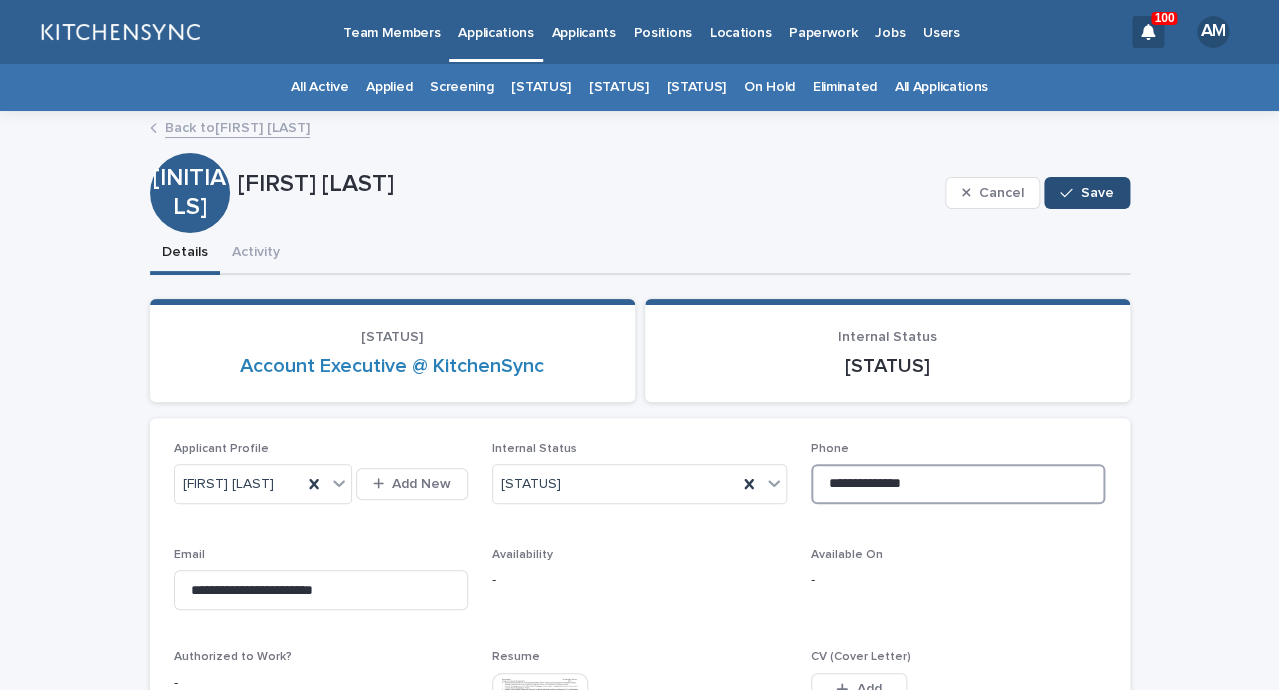 type on "**********" 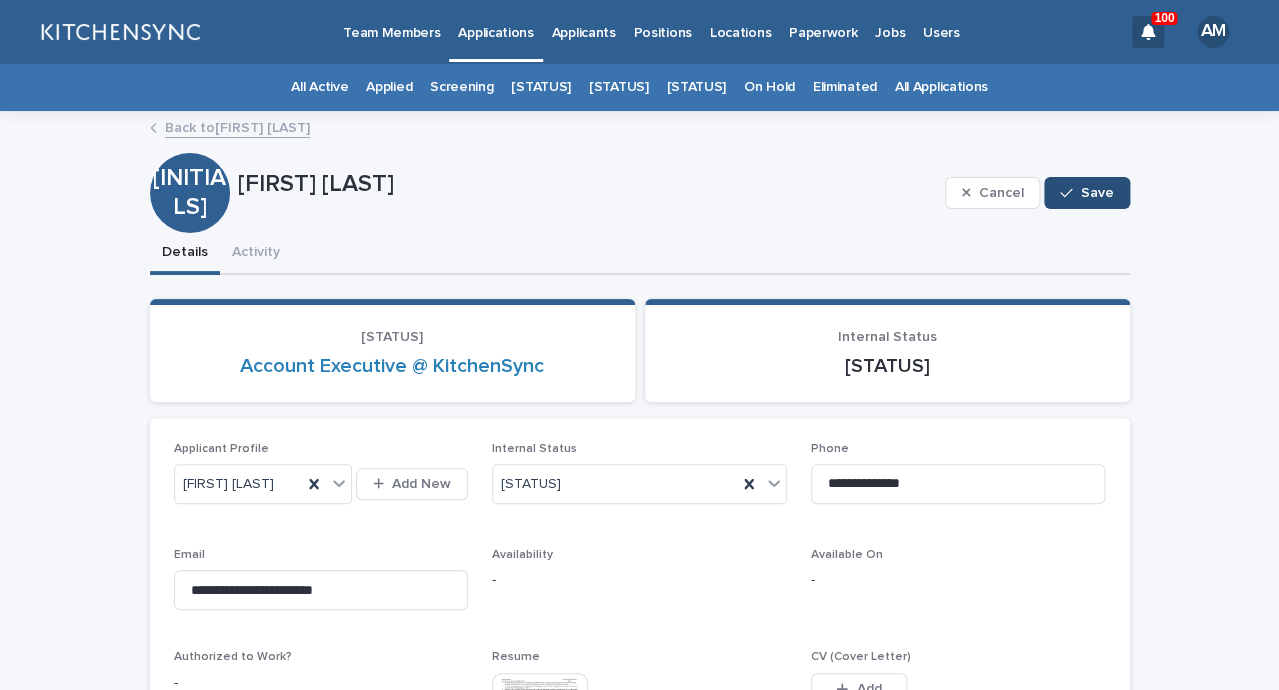 click on "Save" at bounding box center [1097, 193] 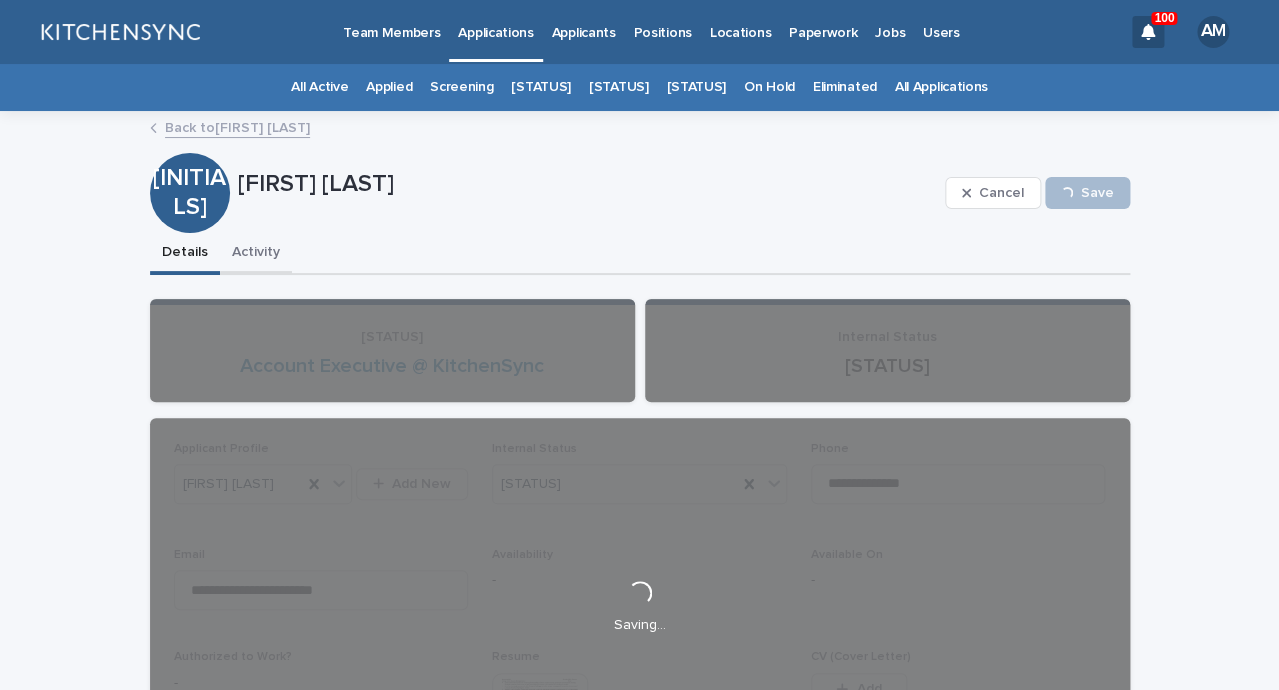 click on "Activity" at bounding box center (256, 254) 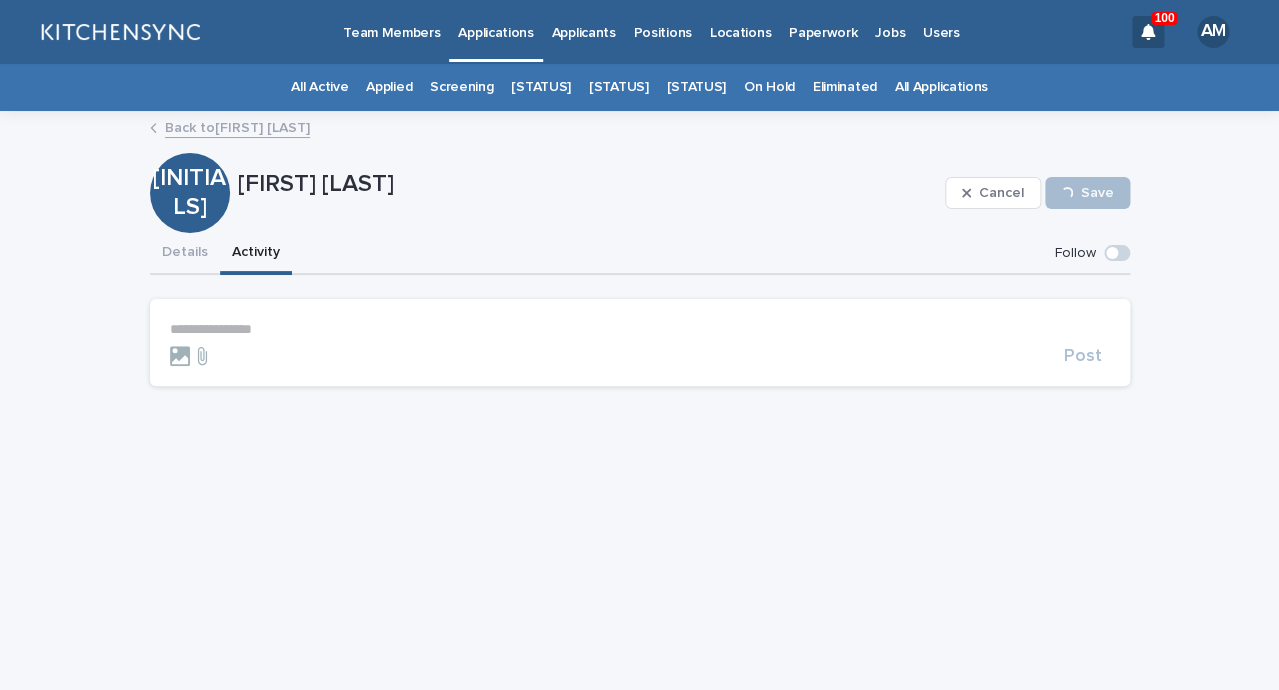 click on "**********" at bounding box center (640, 343) 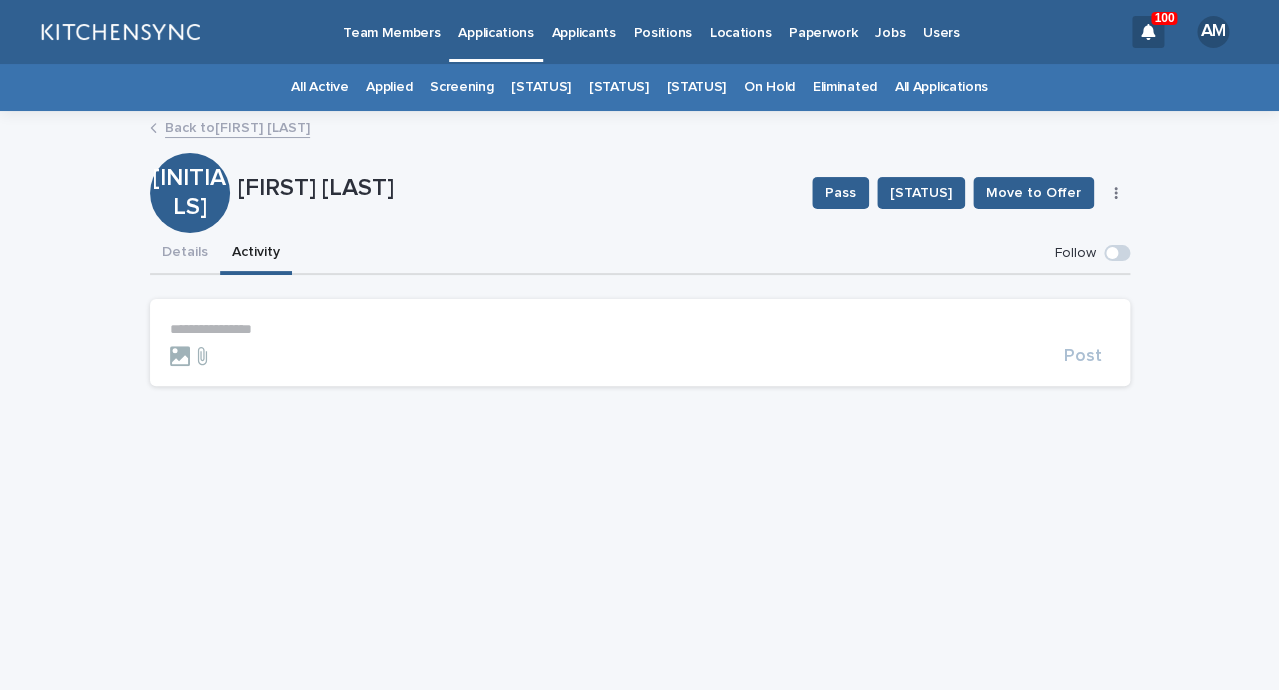 click on "**********" at bounding box center [640, 329] 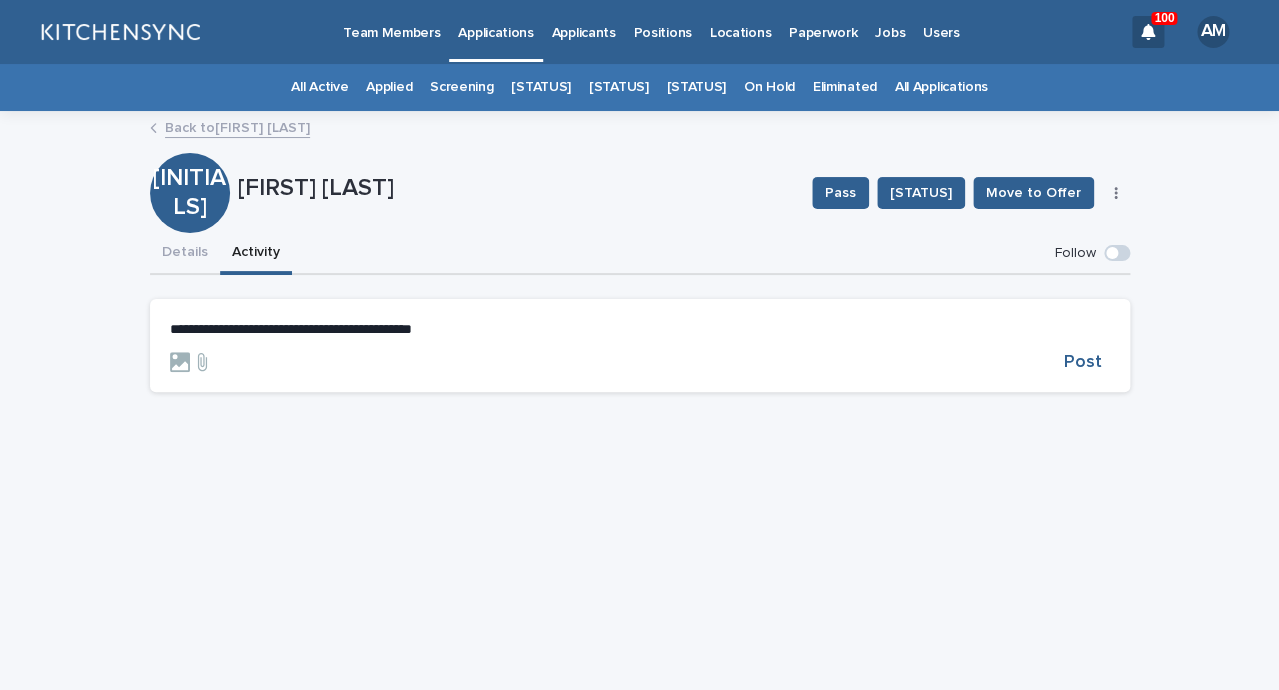 click on "Post" at bounding box center [640, 362] 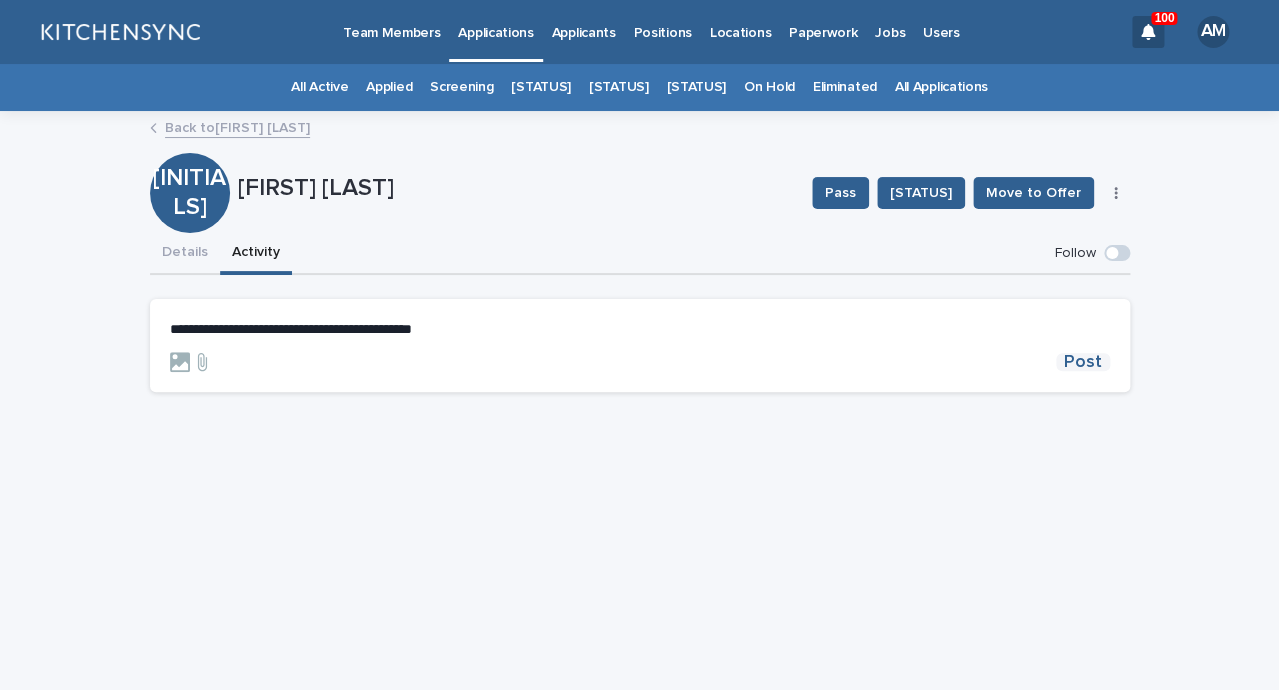 click on "Post" at bounding box center (1083, 362) 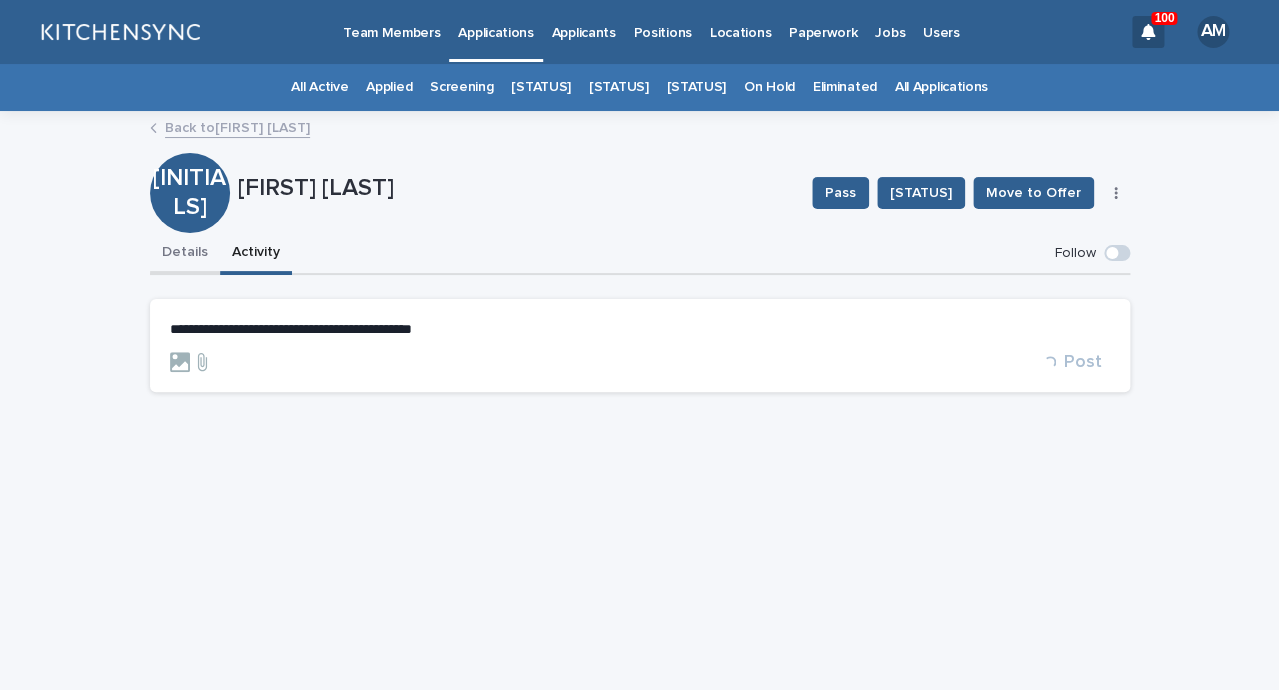 click on "Details" at bounding box center [185, 254] 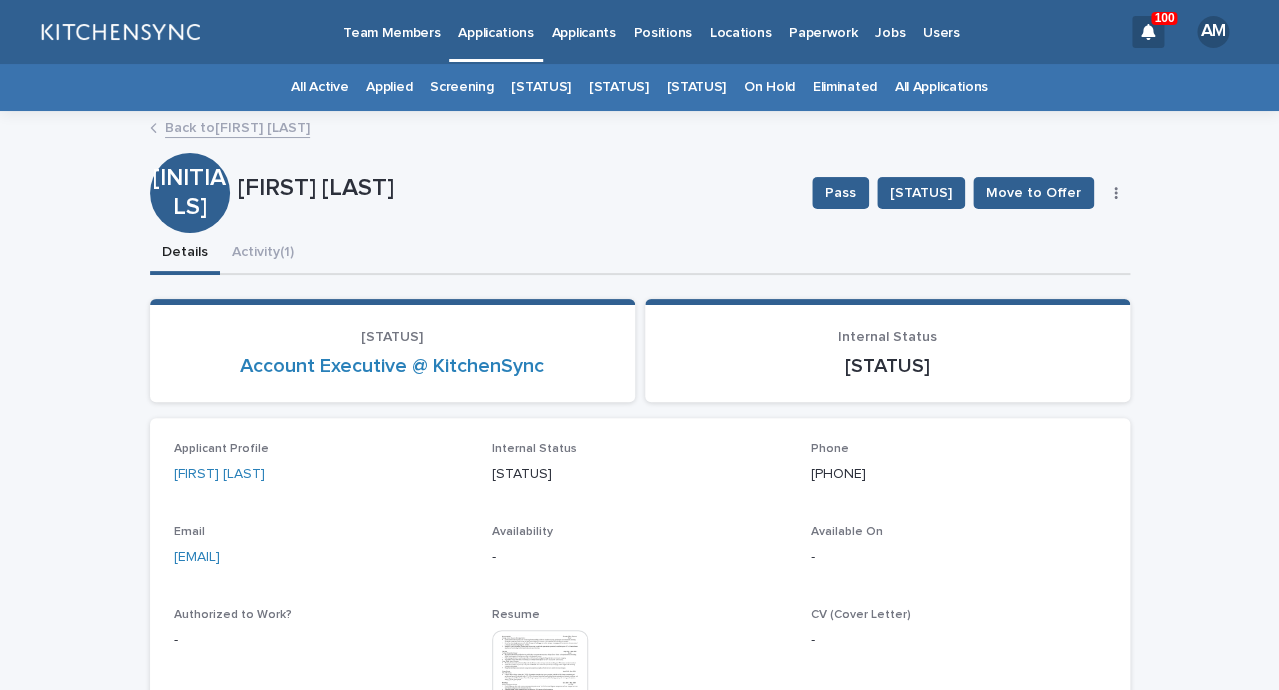 drag, startPoint x: 241, startPoint y: 191, endPoint x: 431, endPoint y: 194, distance: 190.02368 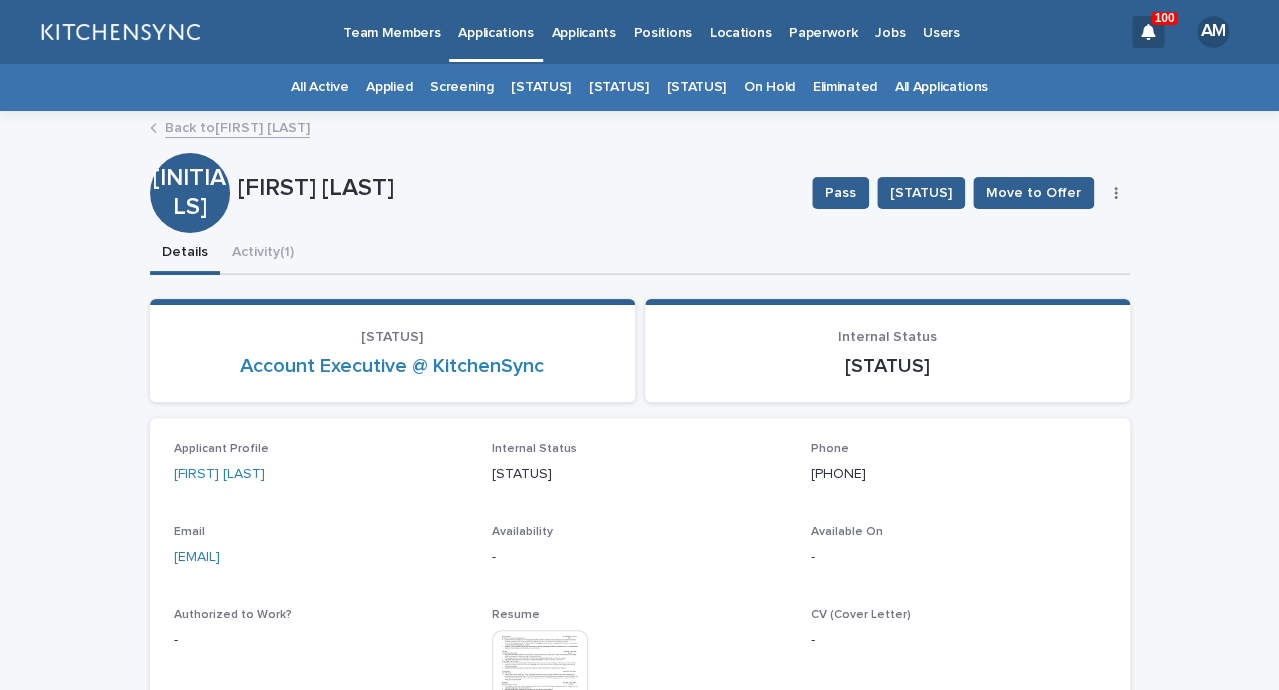 click on "All Applications" at bounding box center [941, 87] 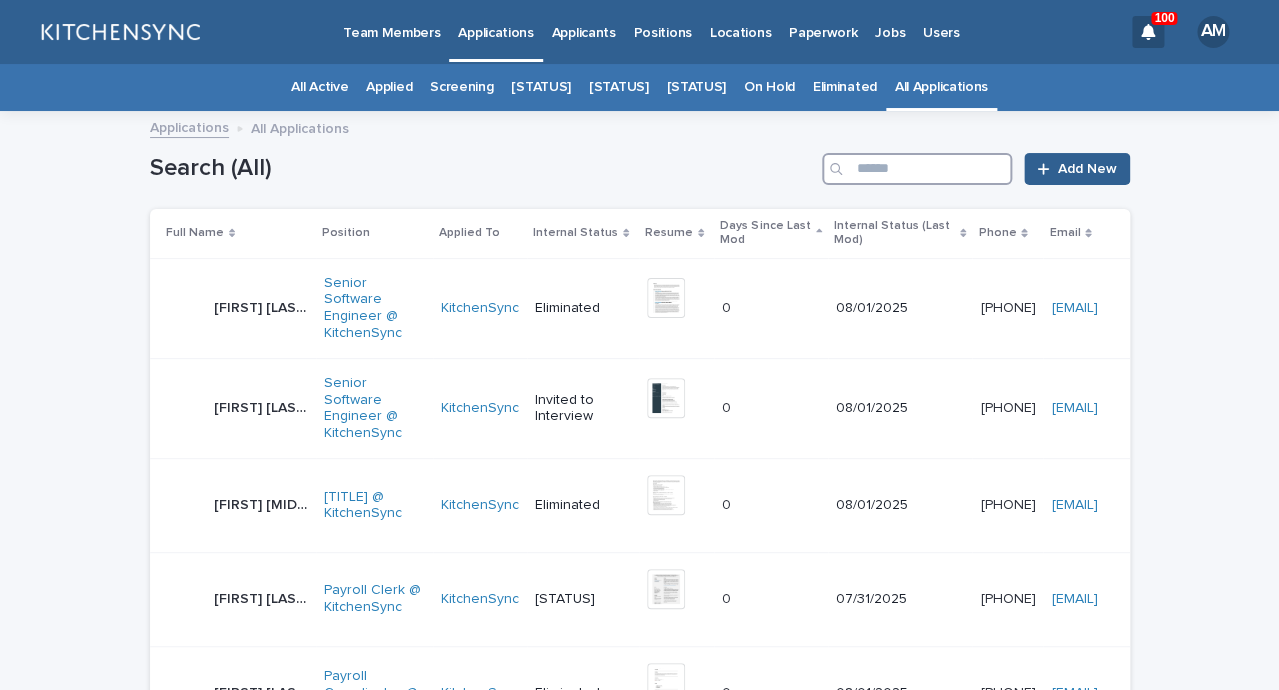 click at bounding box center [917, 169] 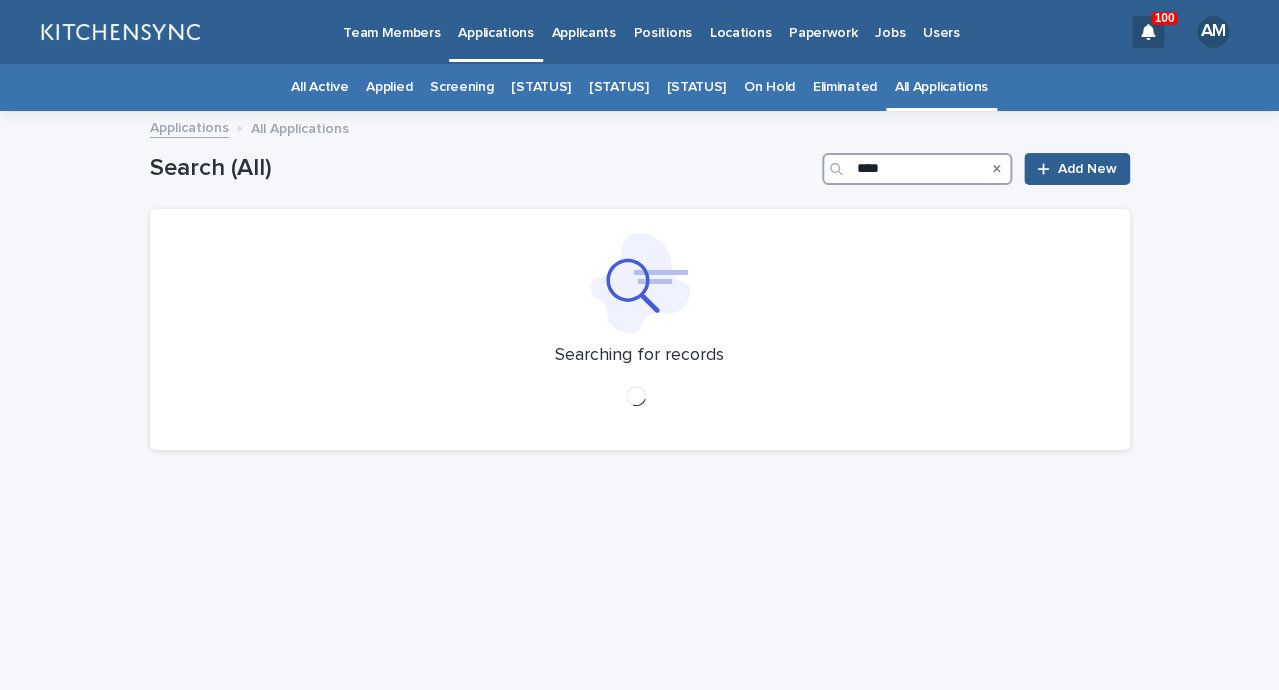 type on "****" 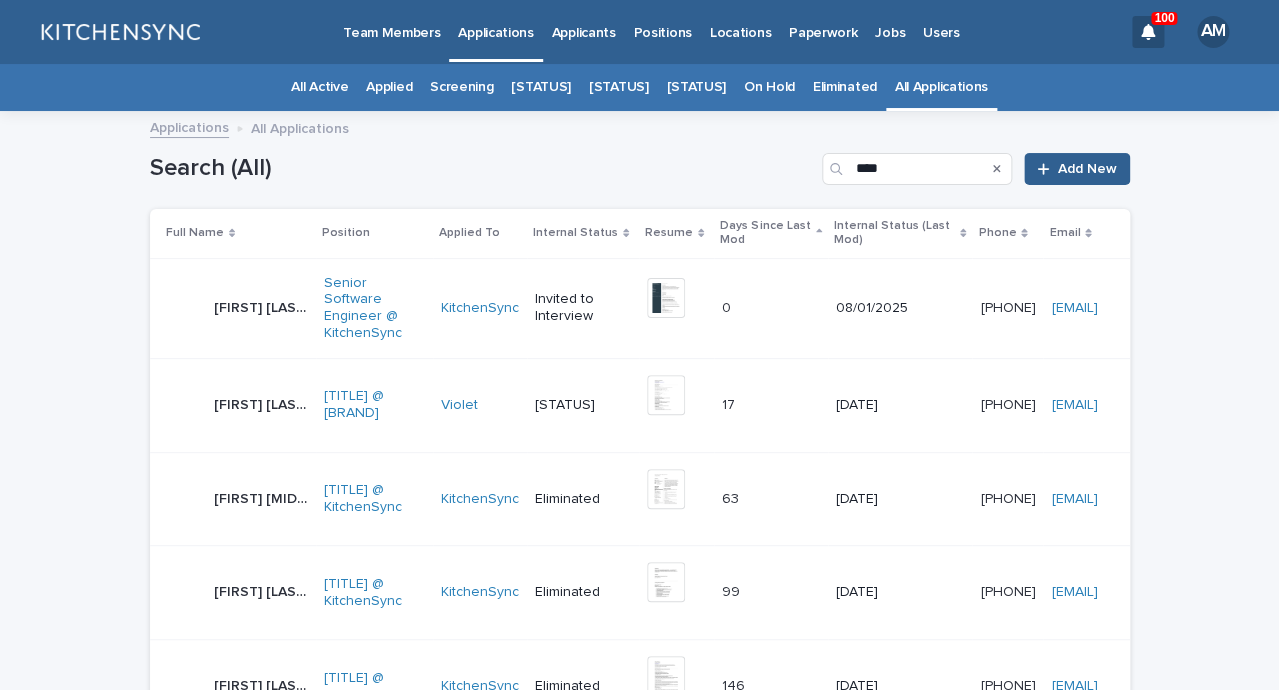 click on "[FIRST] [LAST]" at bounding box center (263, 306) 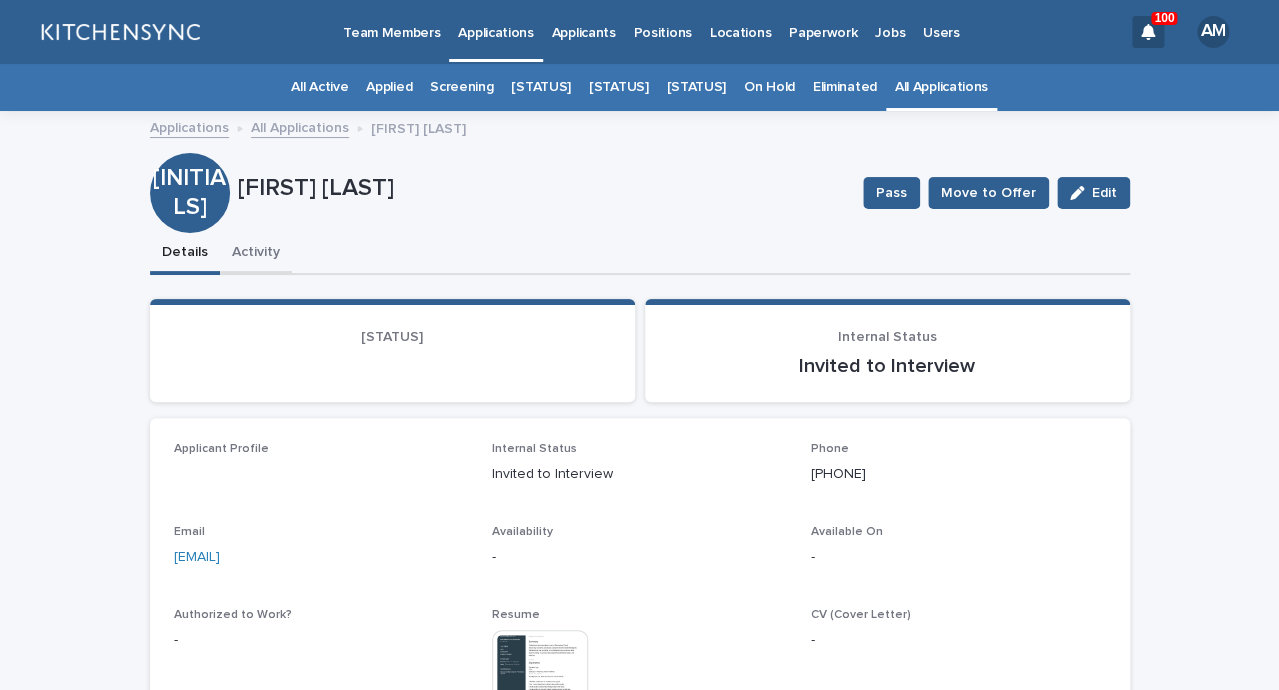 click on "Activity" at bounding box center [256, 254] 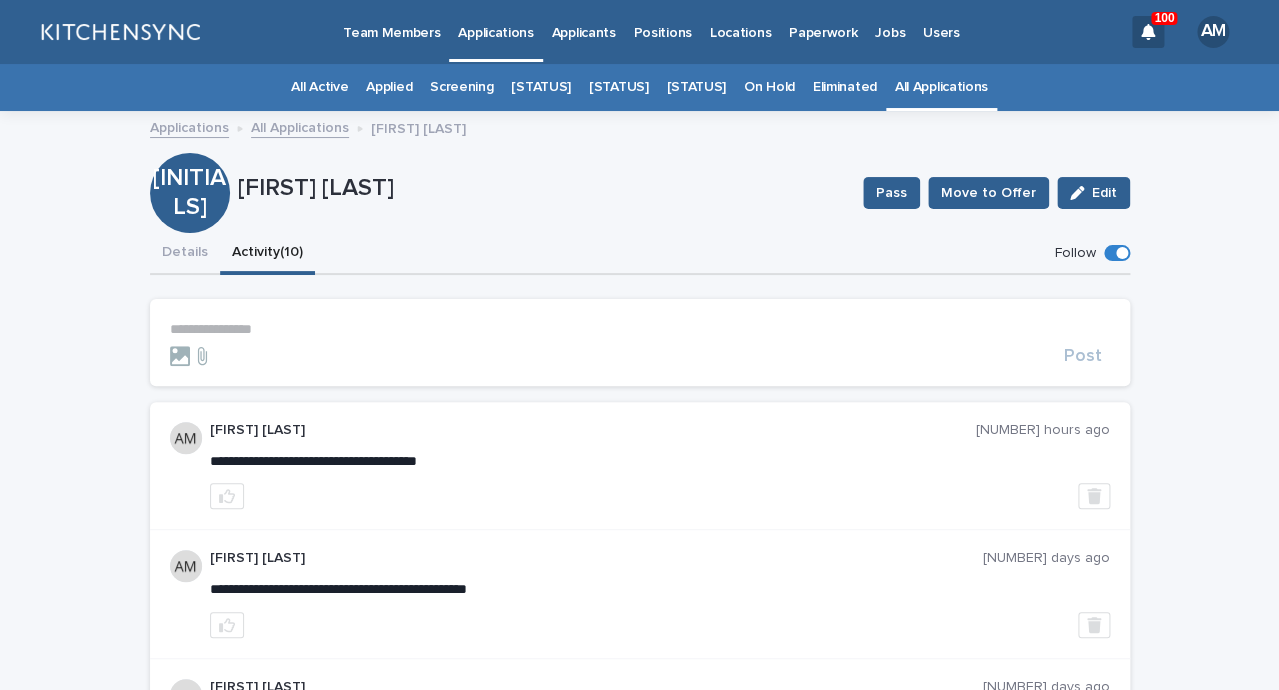 click on "**********" at bounding box center [640, 329] 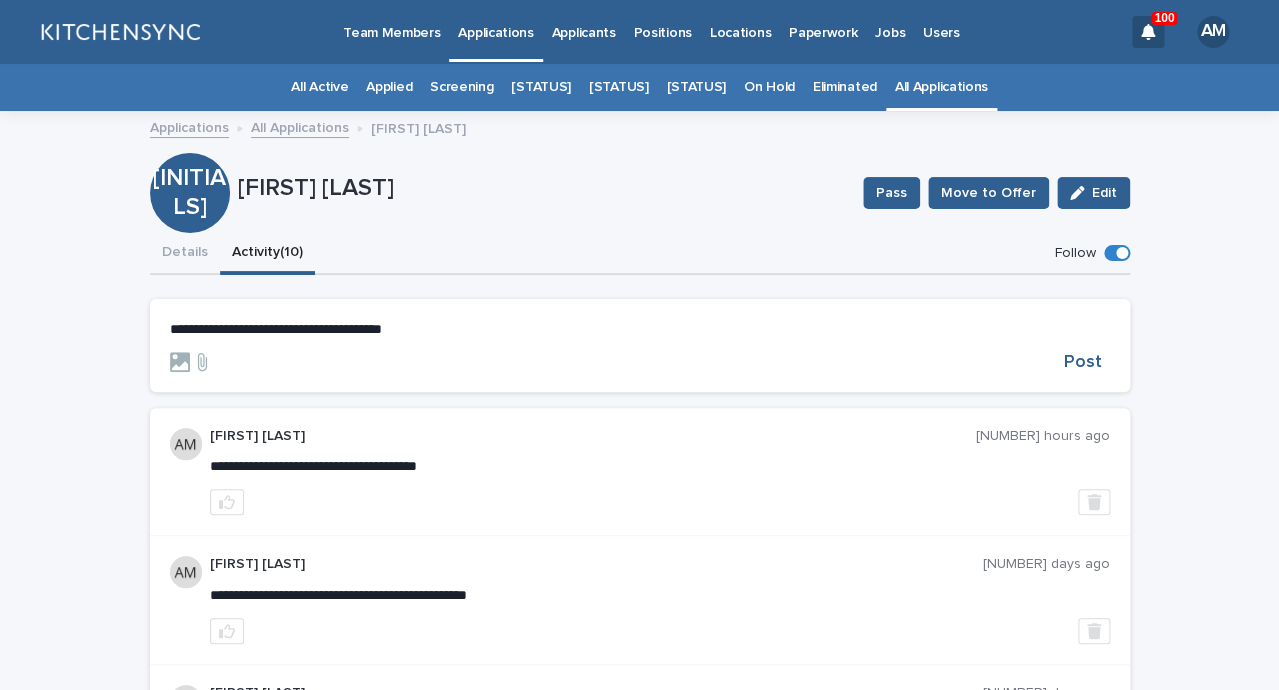 click on "**********" at bounding box center [276, 329] 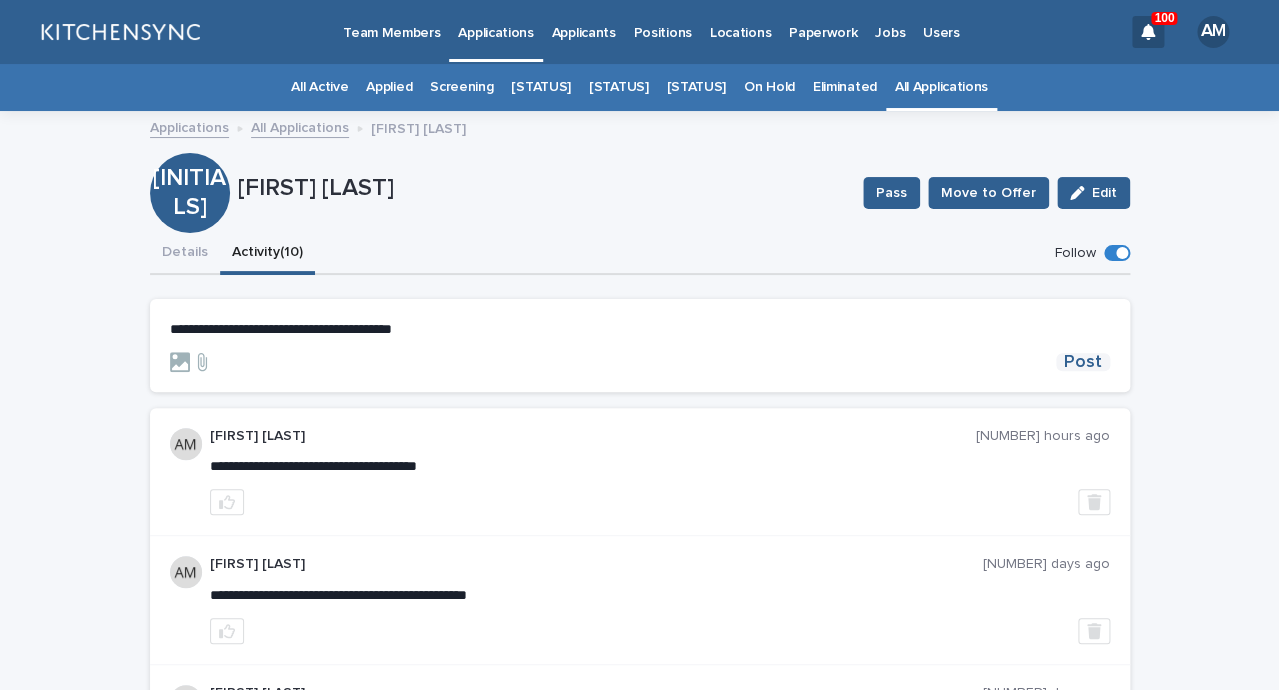 click on "Post" at bounding box center (1083, 362) 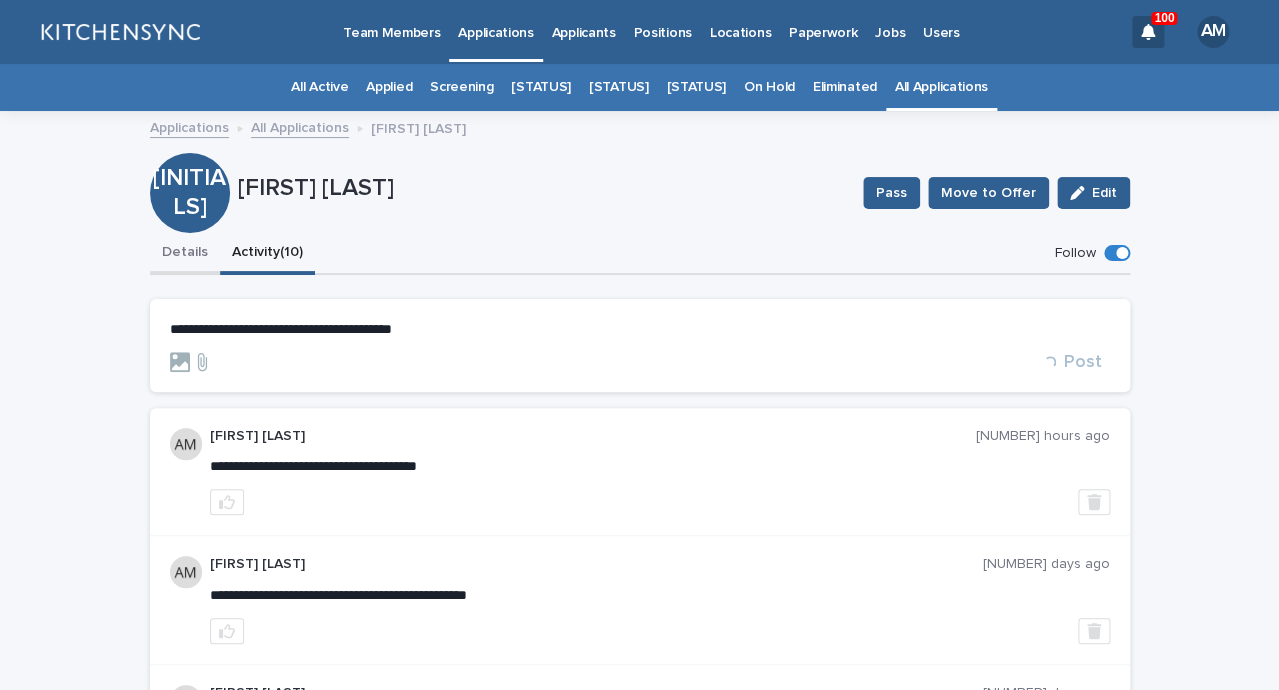 click on "Details" at bounding box center [185, 254] 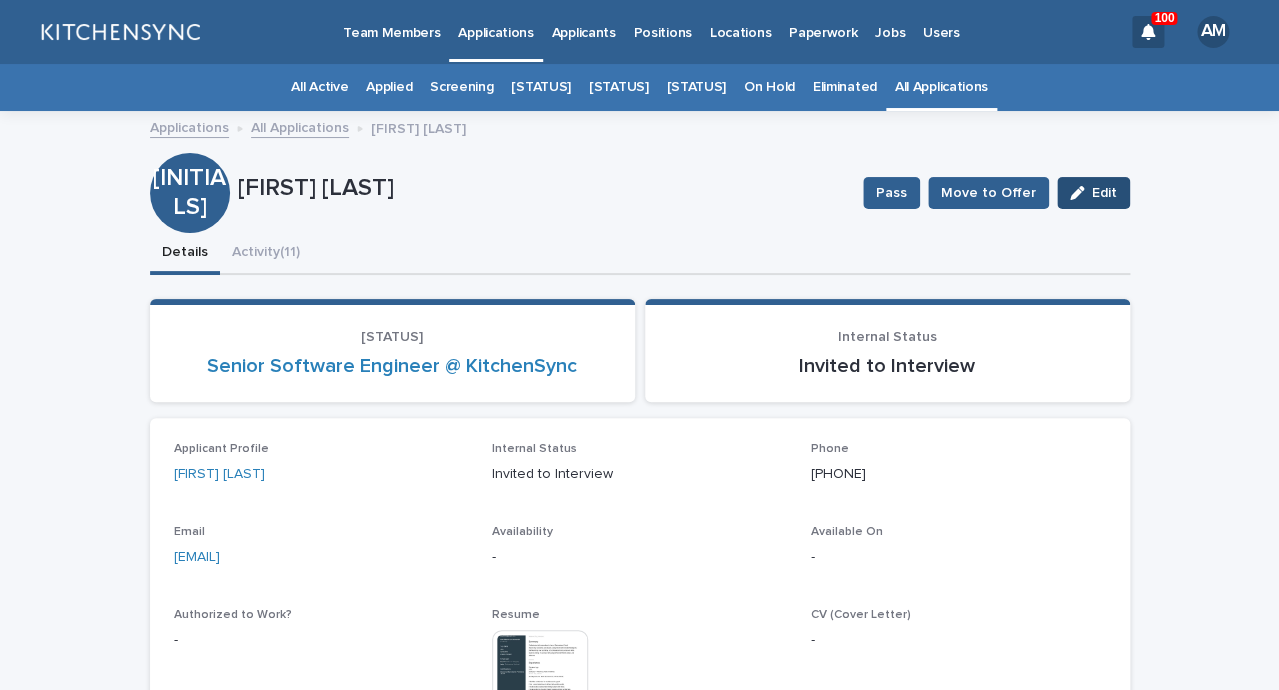 click at bounding box center (1081, 193) 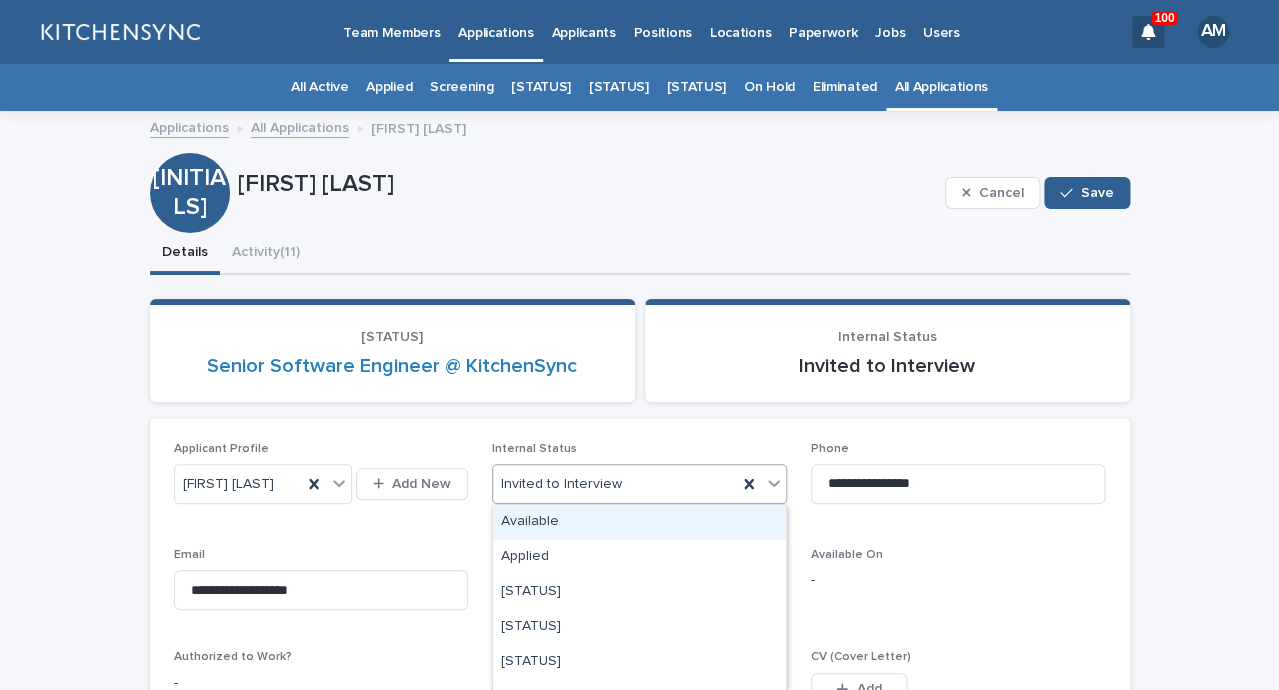 click on "Invited to Interview" at bounding box center [615, 484] 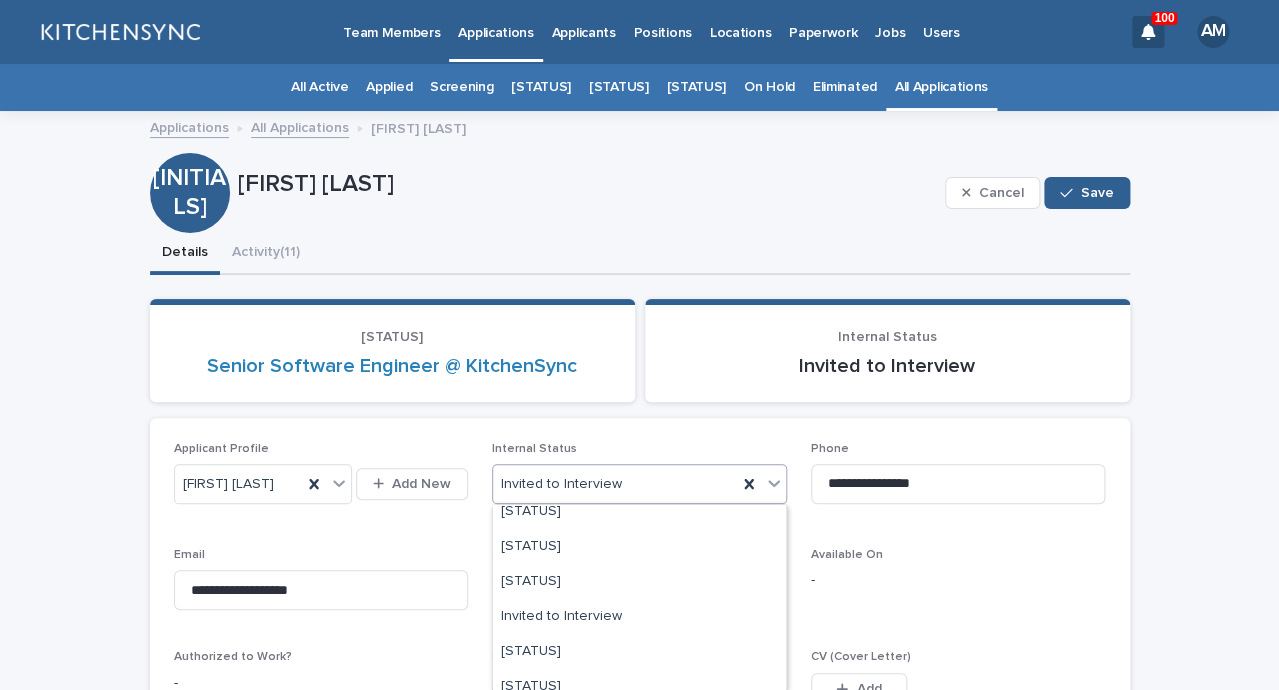 scroll, scrollTop: 151, scrollLeft: 0, axis: vertical 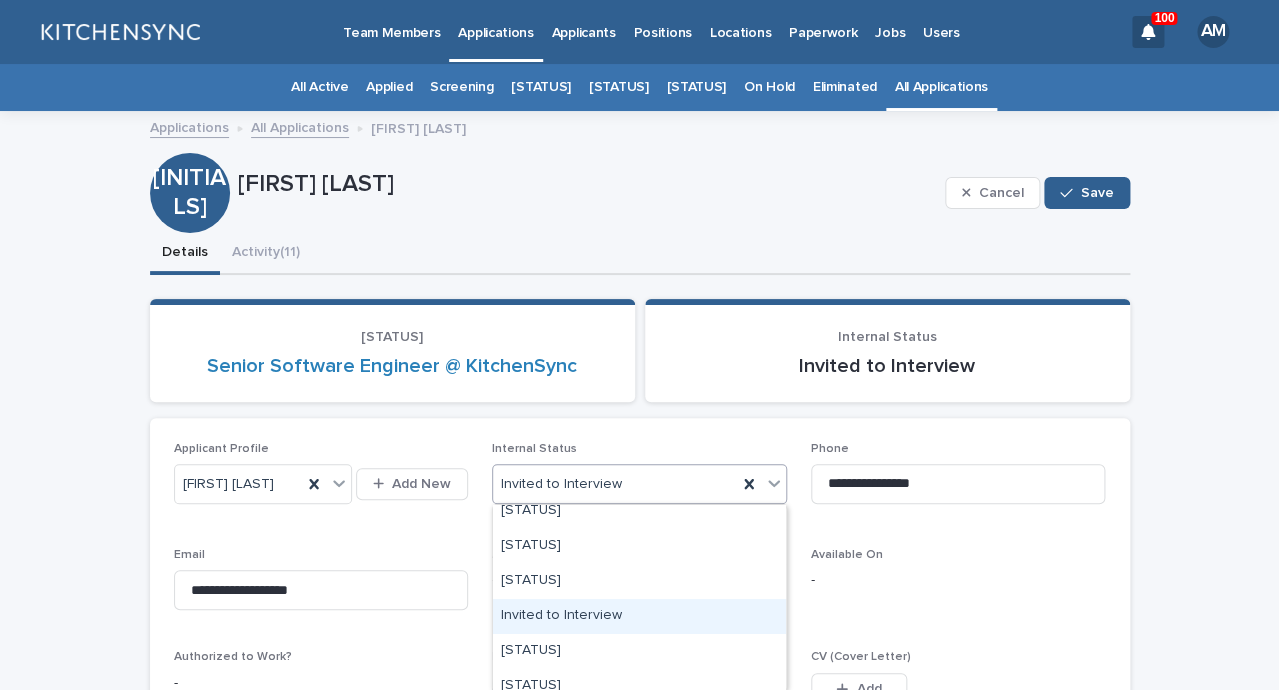 click on "Invited to Interview" at bounding box center (639, 616) 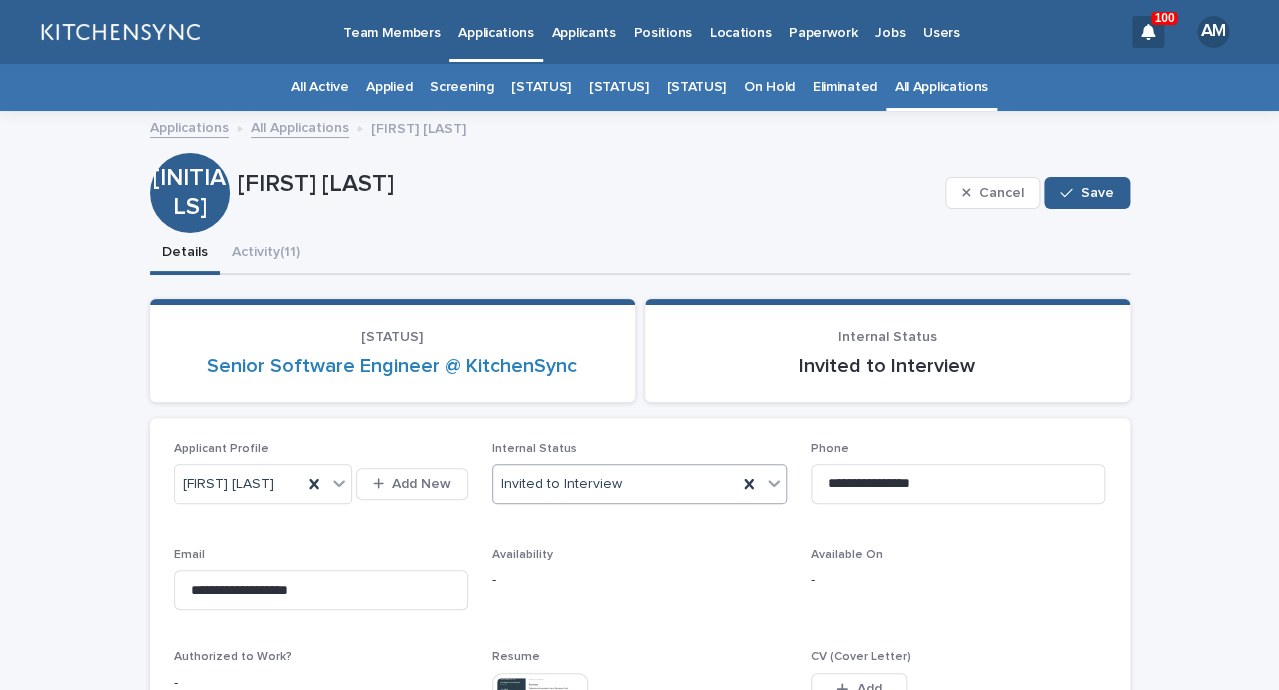 click on "Invited to Interview" at bounding box center [615, 484] 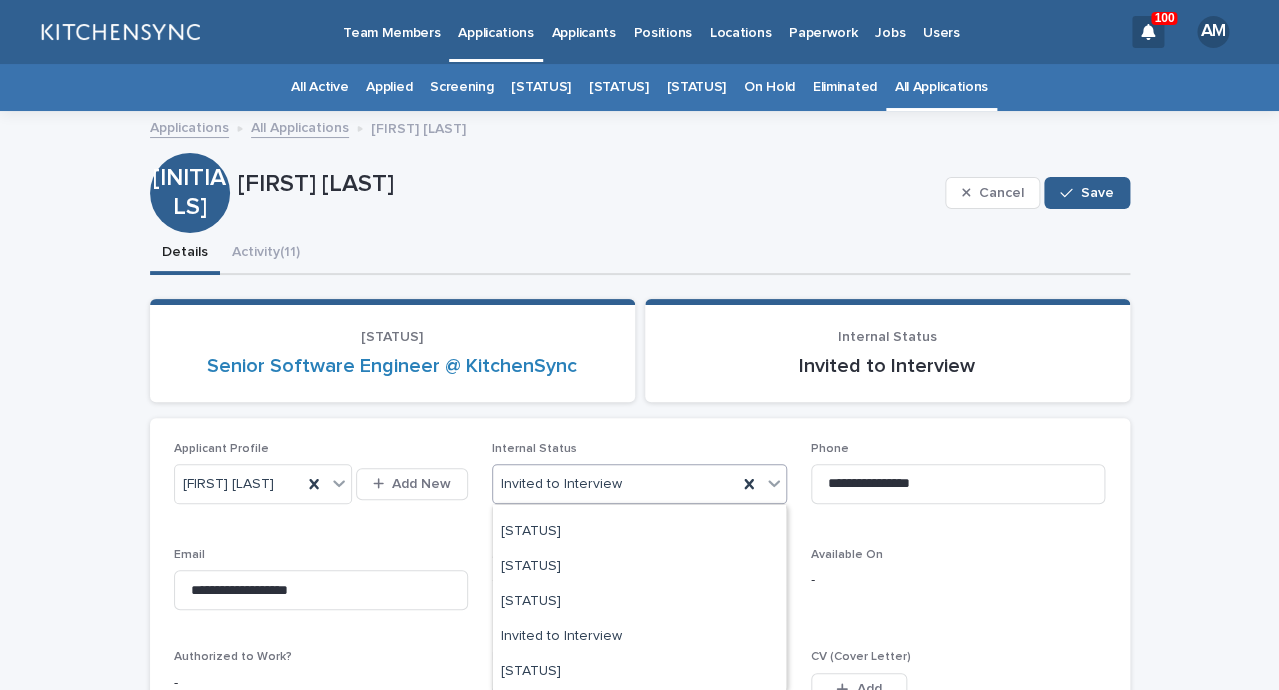 scroll, scrollTop: 143, scrollLeft: 0, axis: vertical 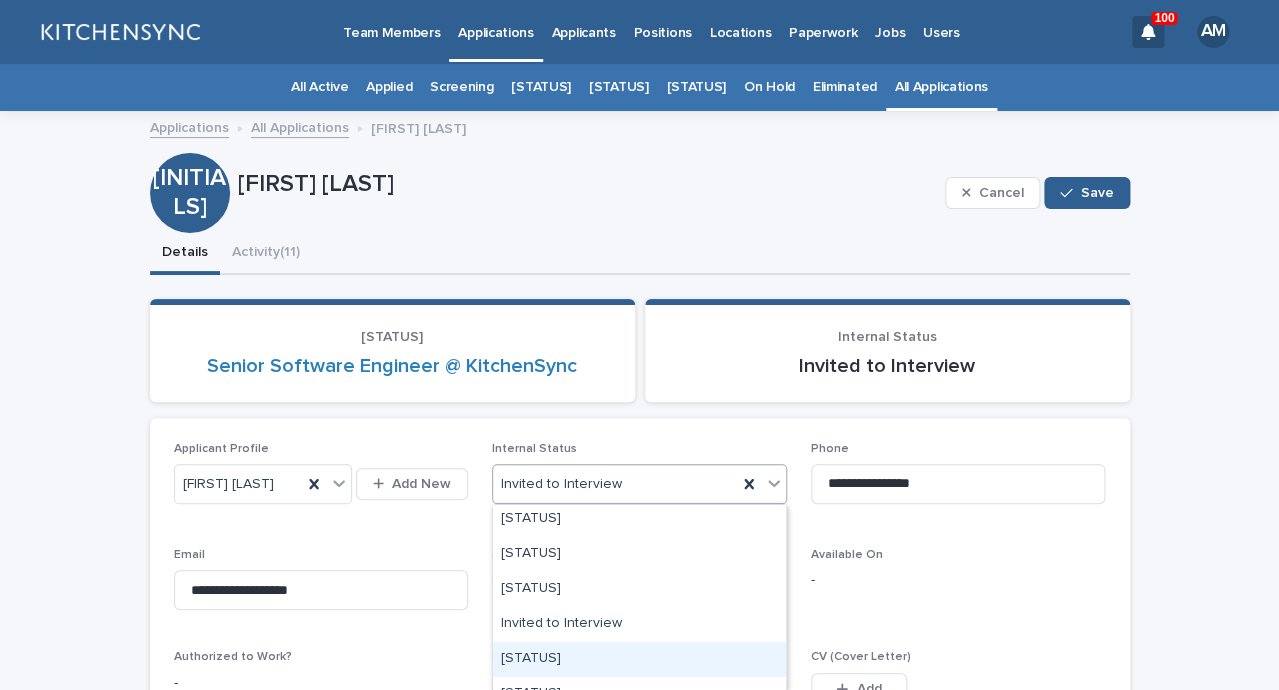 click on "[STATUS]" at bounding box center [639, 659] 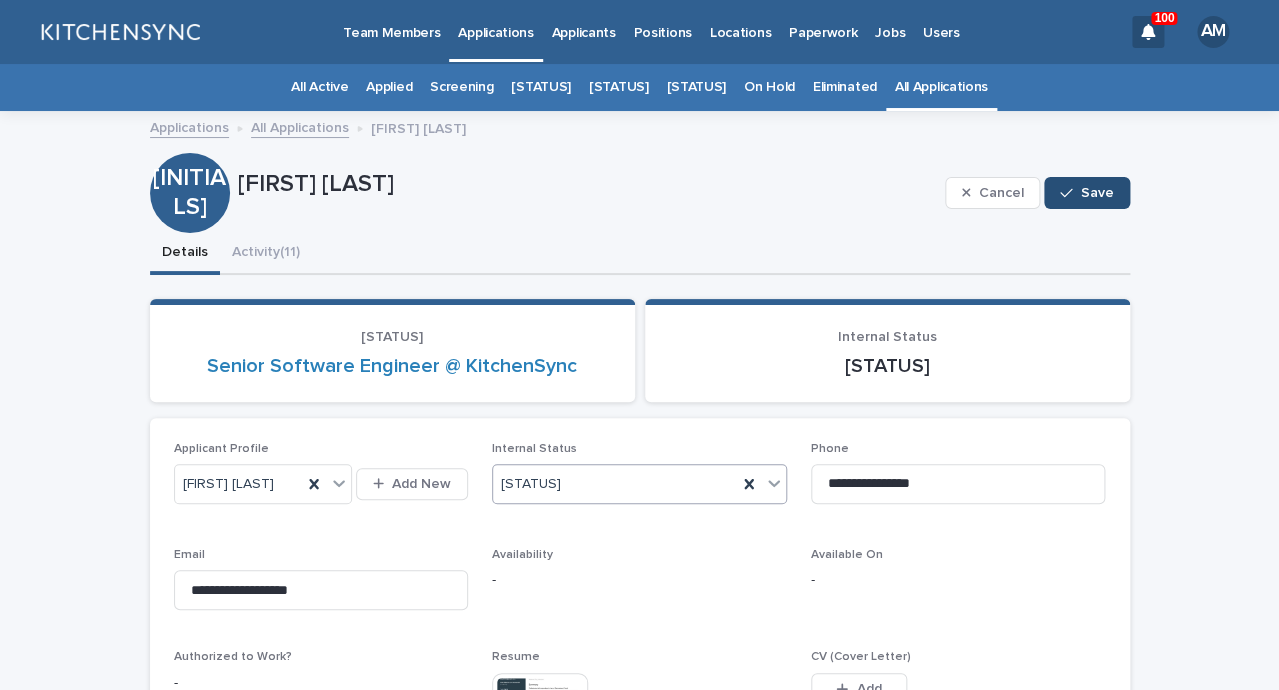 click on "Save" at bounding box center (1097, 193) 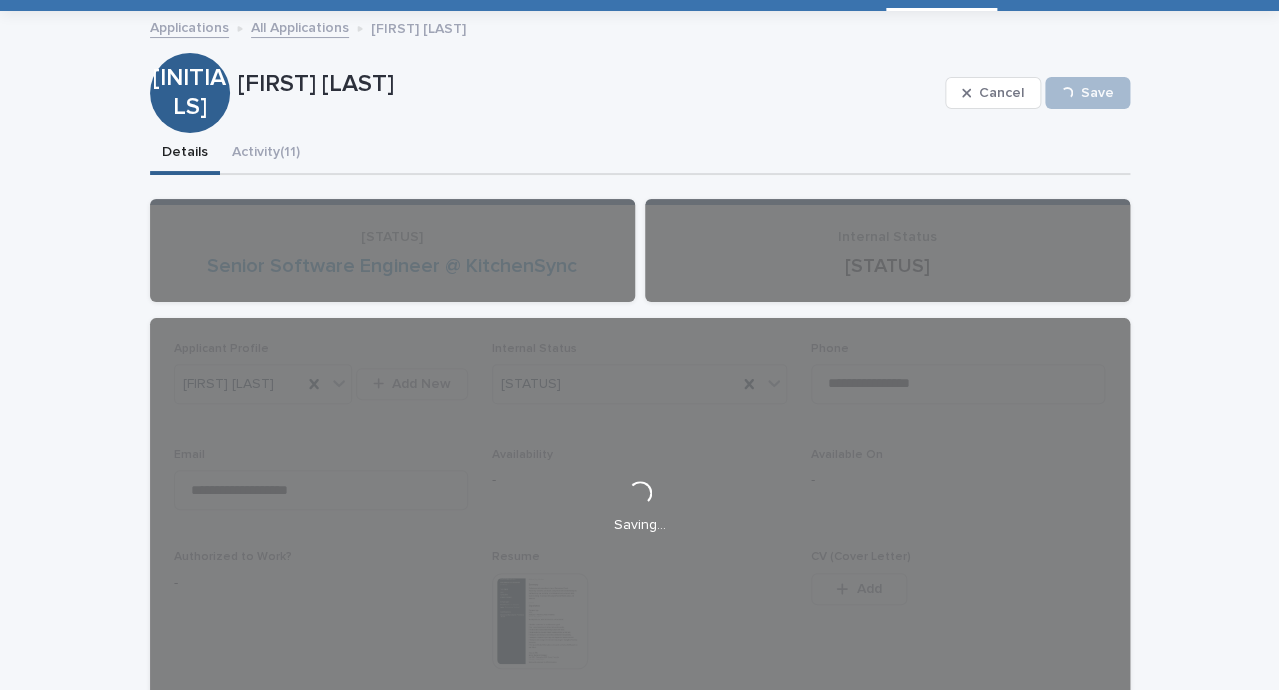scroll, scrollTop: 111, scrollLeft: 0, axis: vertical 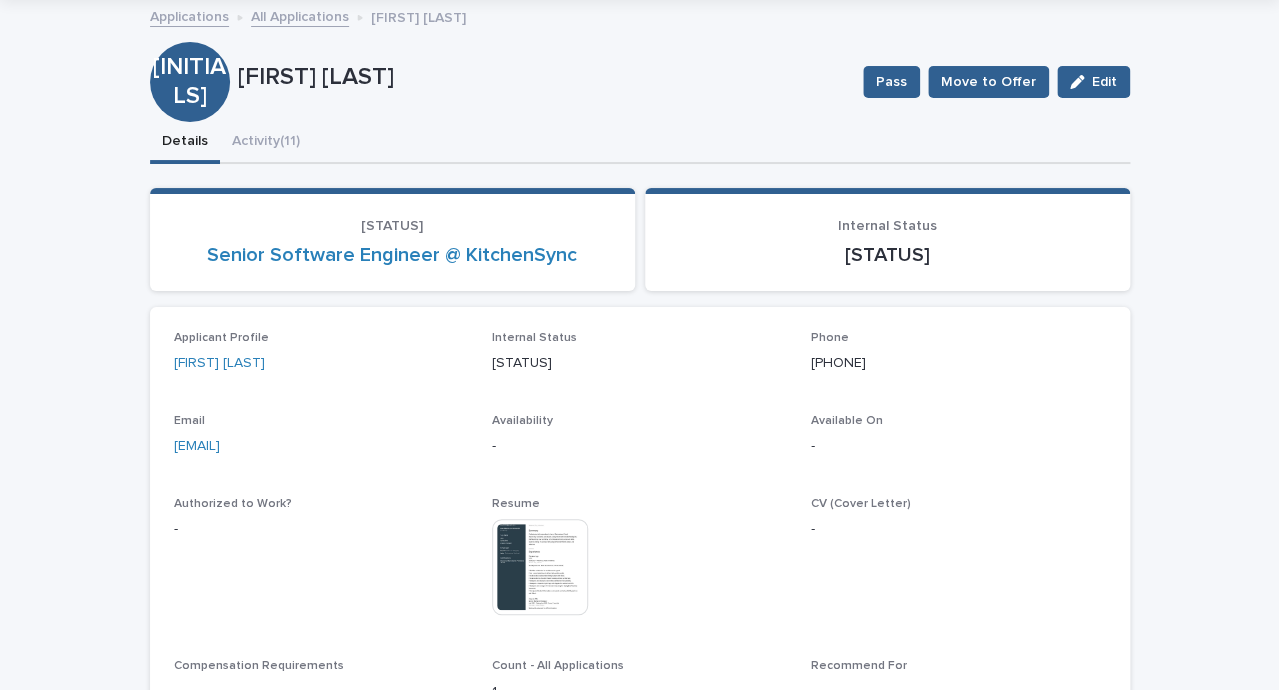 drag, startPoint x: 357, startPoint y: 458, endPoint x: 109, endPoint y: 451, distance: 248.09877 